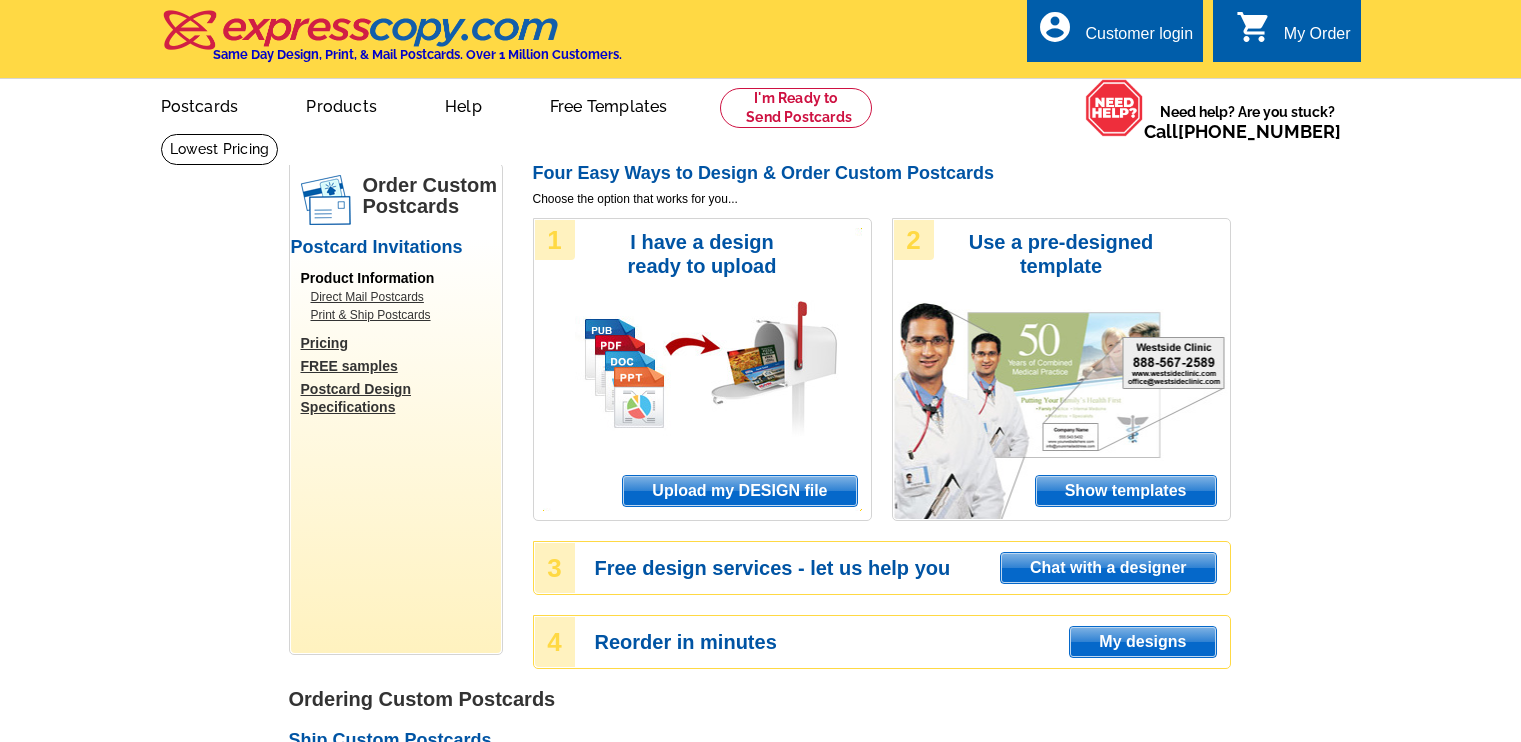 scroll, scrollTop: 0, scrollLeft: 0, axis: both 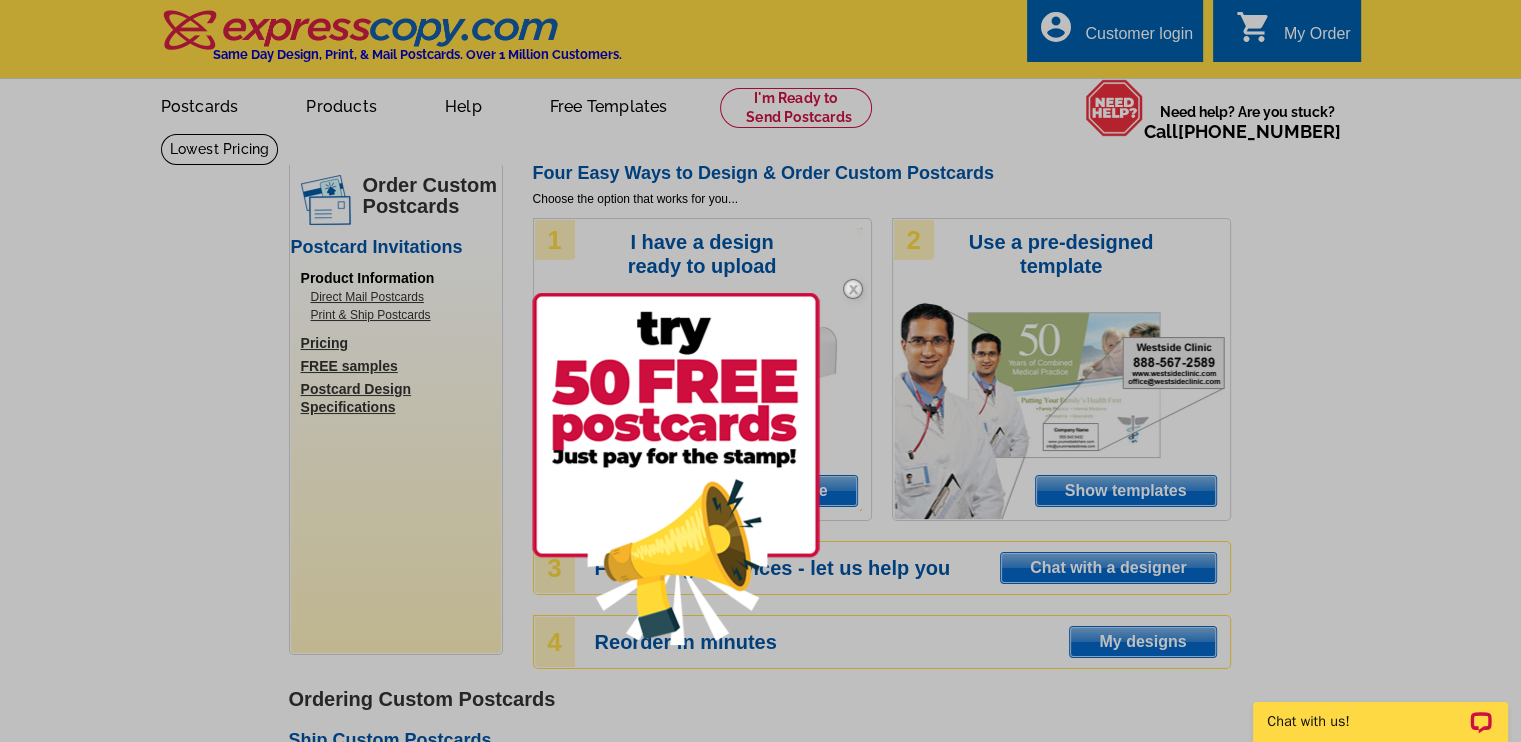 click at bounding box center (760, 371) 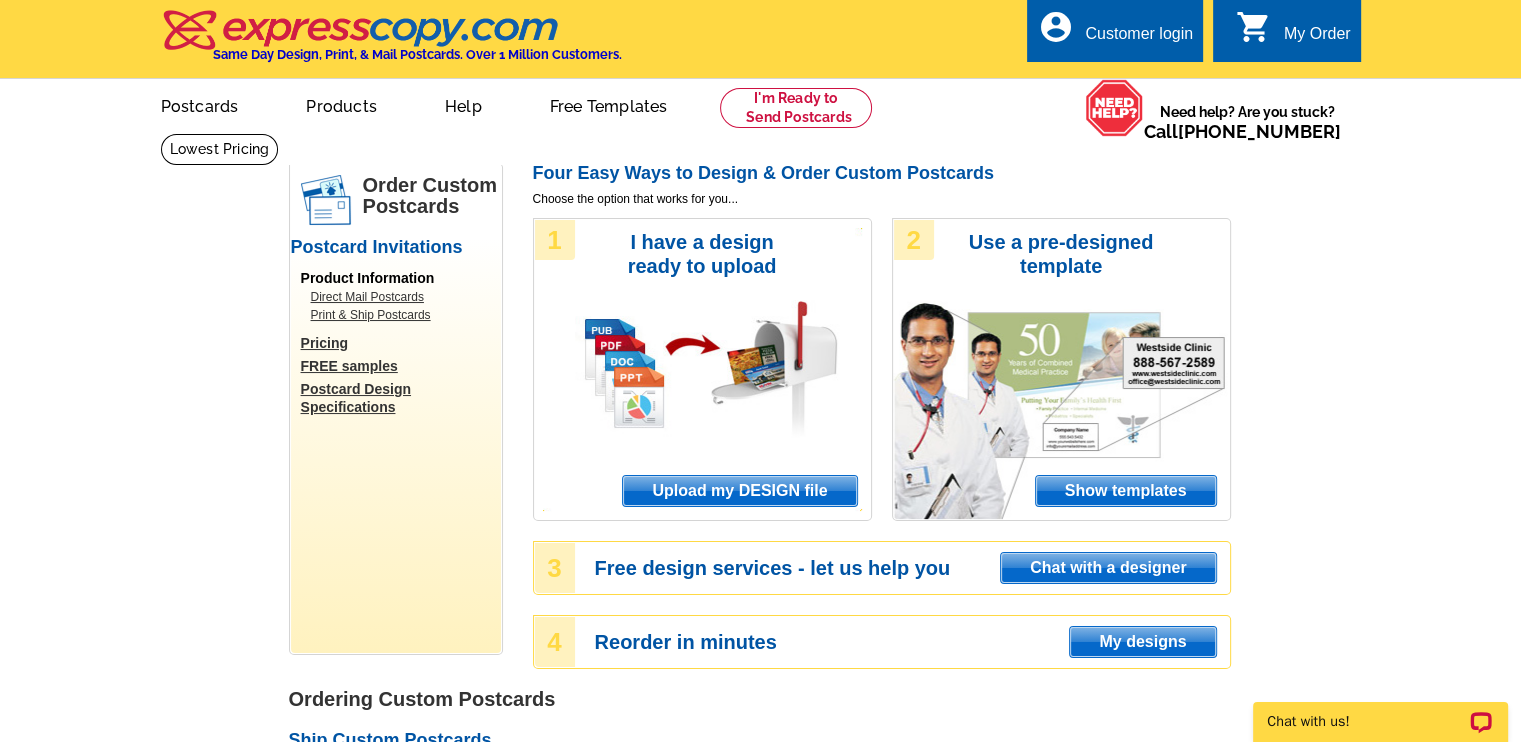 click on "Show templates" at bounding box center [1126, 491] 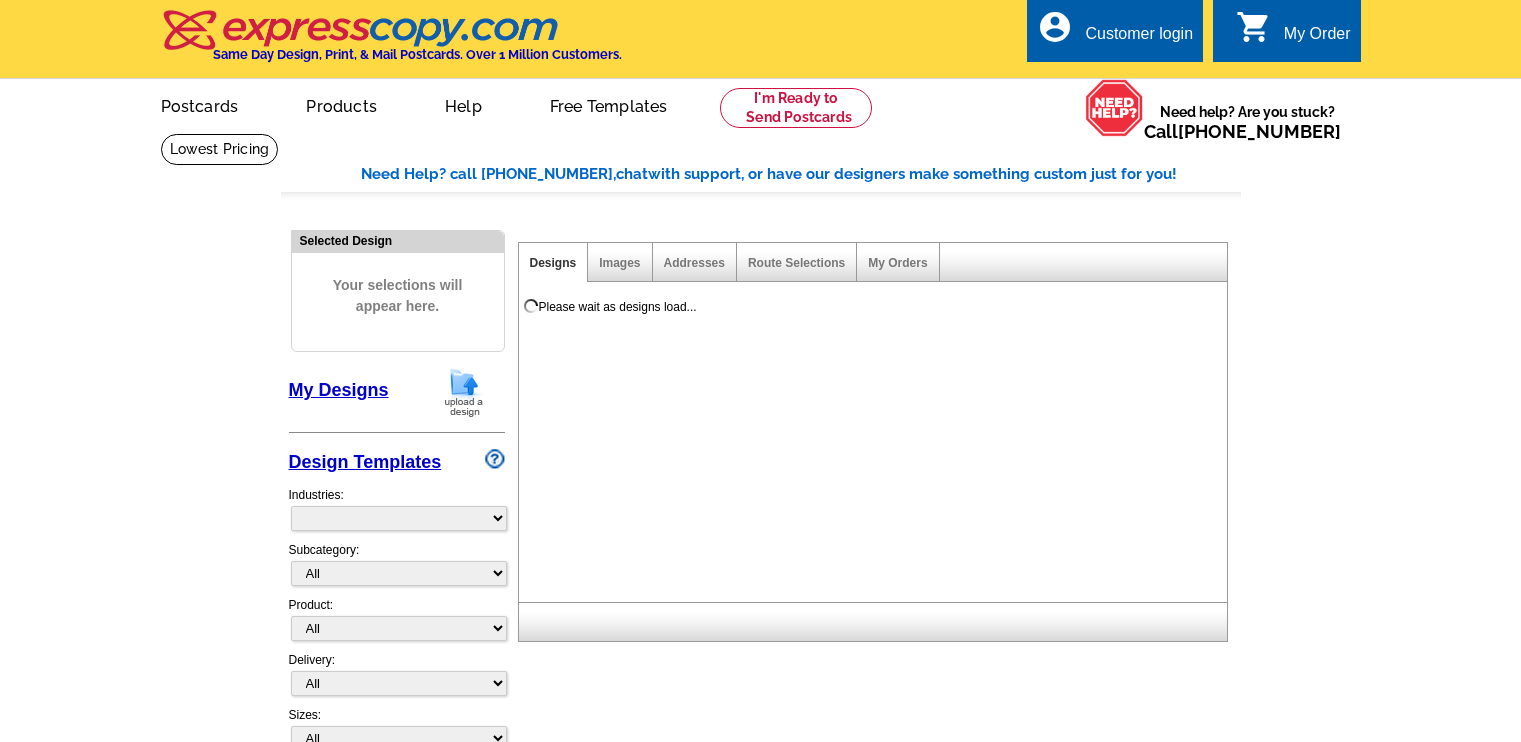 scroll, scrollTop: 0, scrollLeft: 0, axis: both 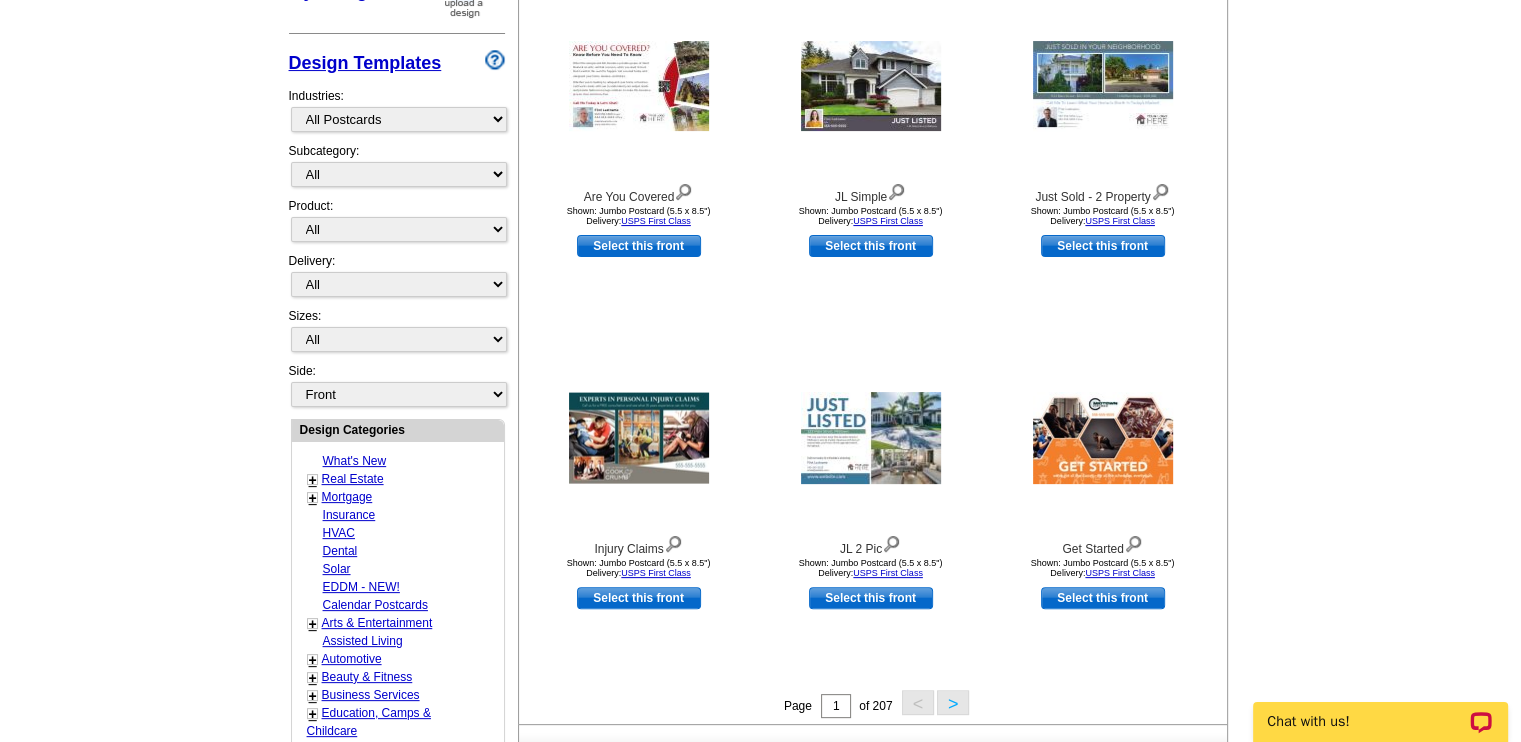 click on "+" at bounding box center (313, 480) 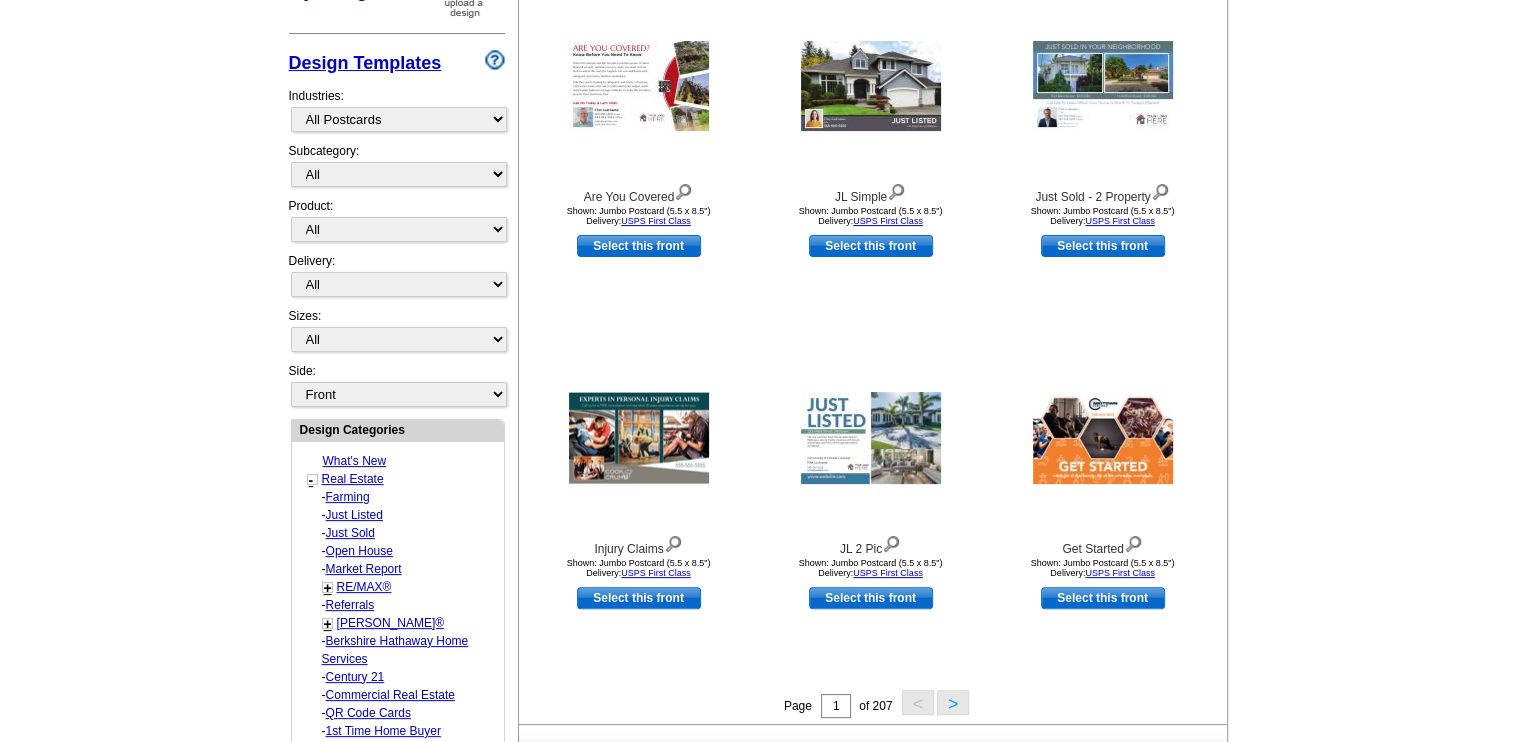 drag, startPoint x: 303, startPoint y: 495, endPoint x: 344, endPoint y: 492, distance: 41.109608 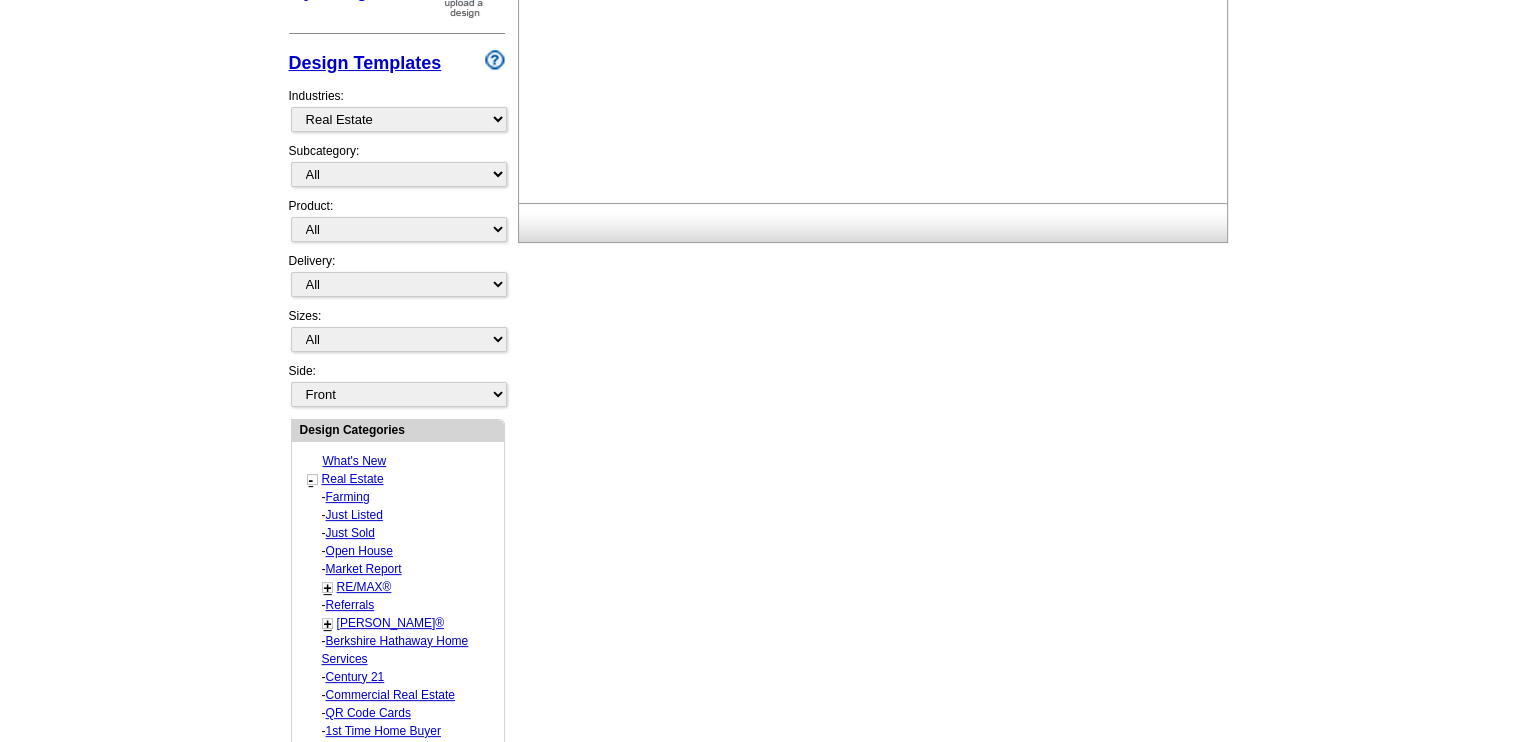 select on "1208" 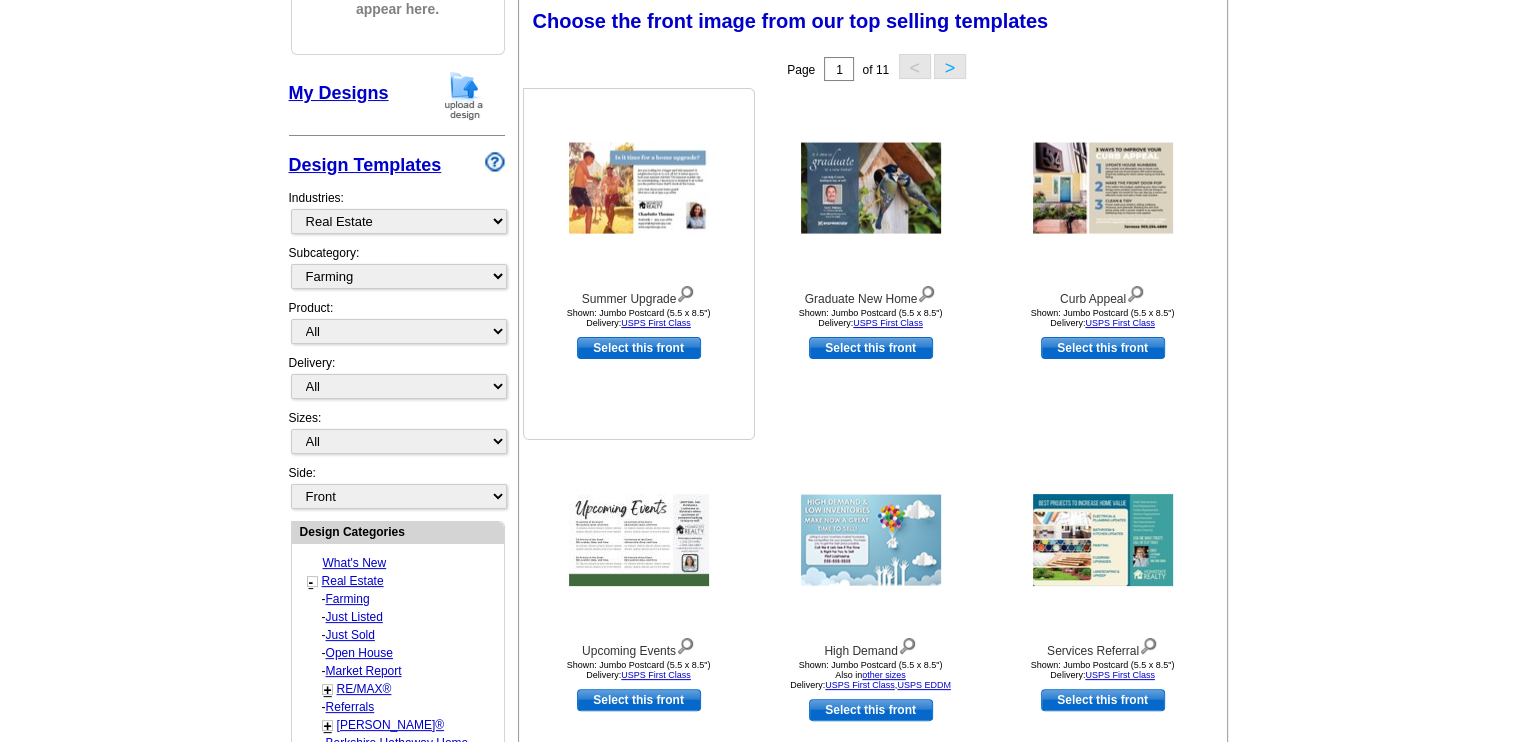 scroll, scrollTop: 295, scrollLeft: 0, axis: vertical 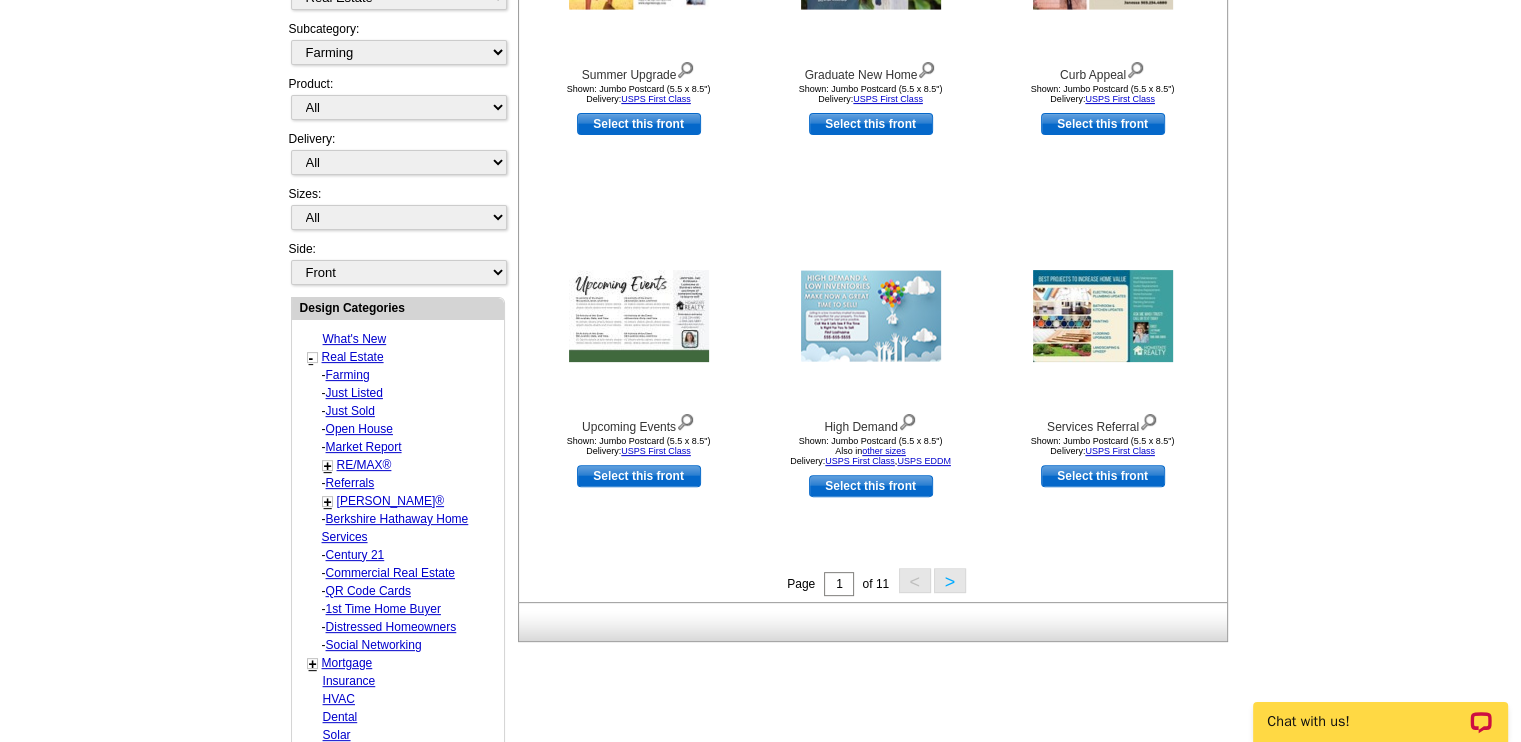 click on ">" at bounding box center [950, 580] 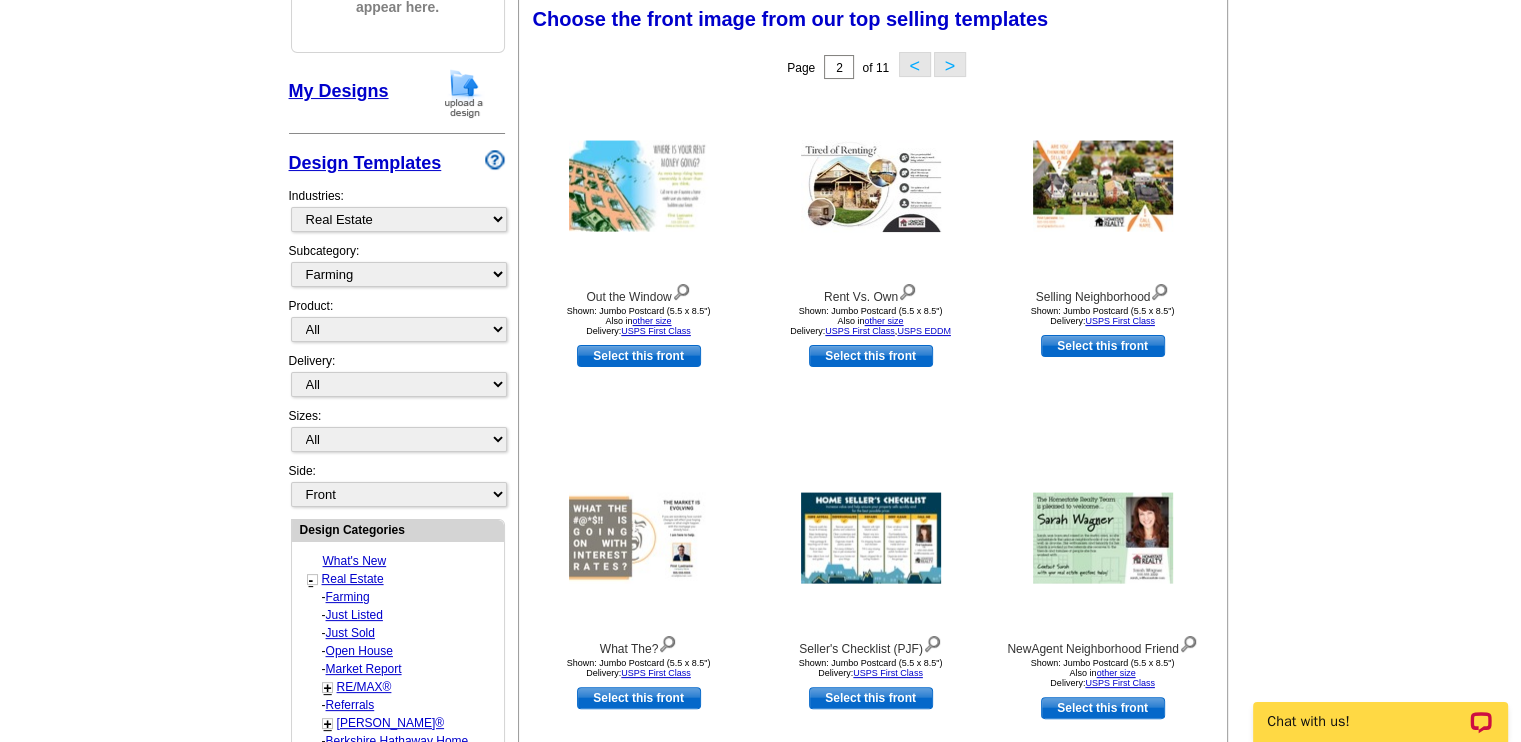 scroll, scrollTop: 295, scrollLeft: 0, axis: vertical 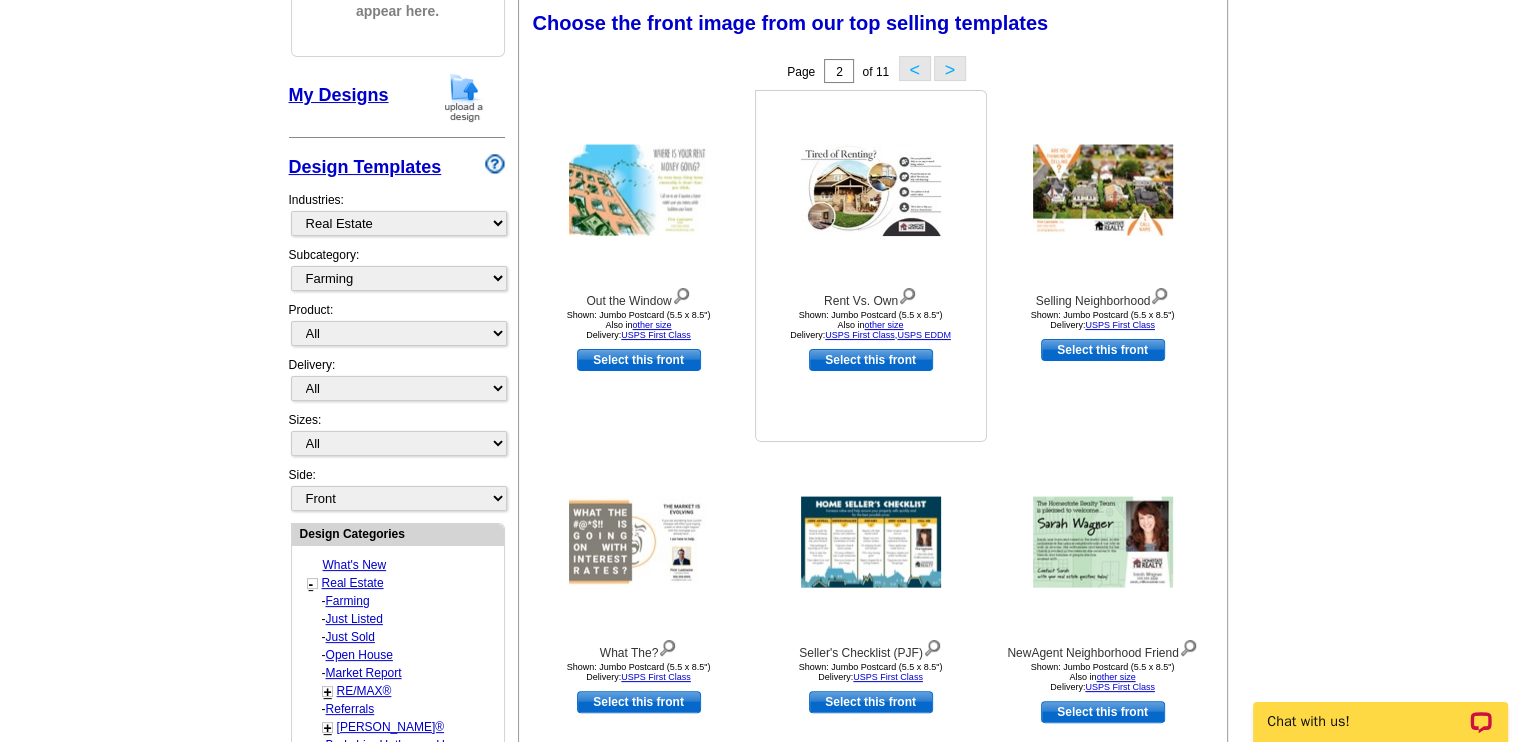 click on "Select this front" at bounding box center [871, 360] 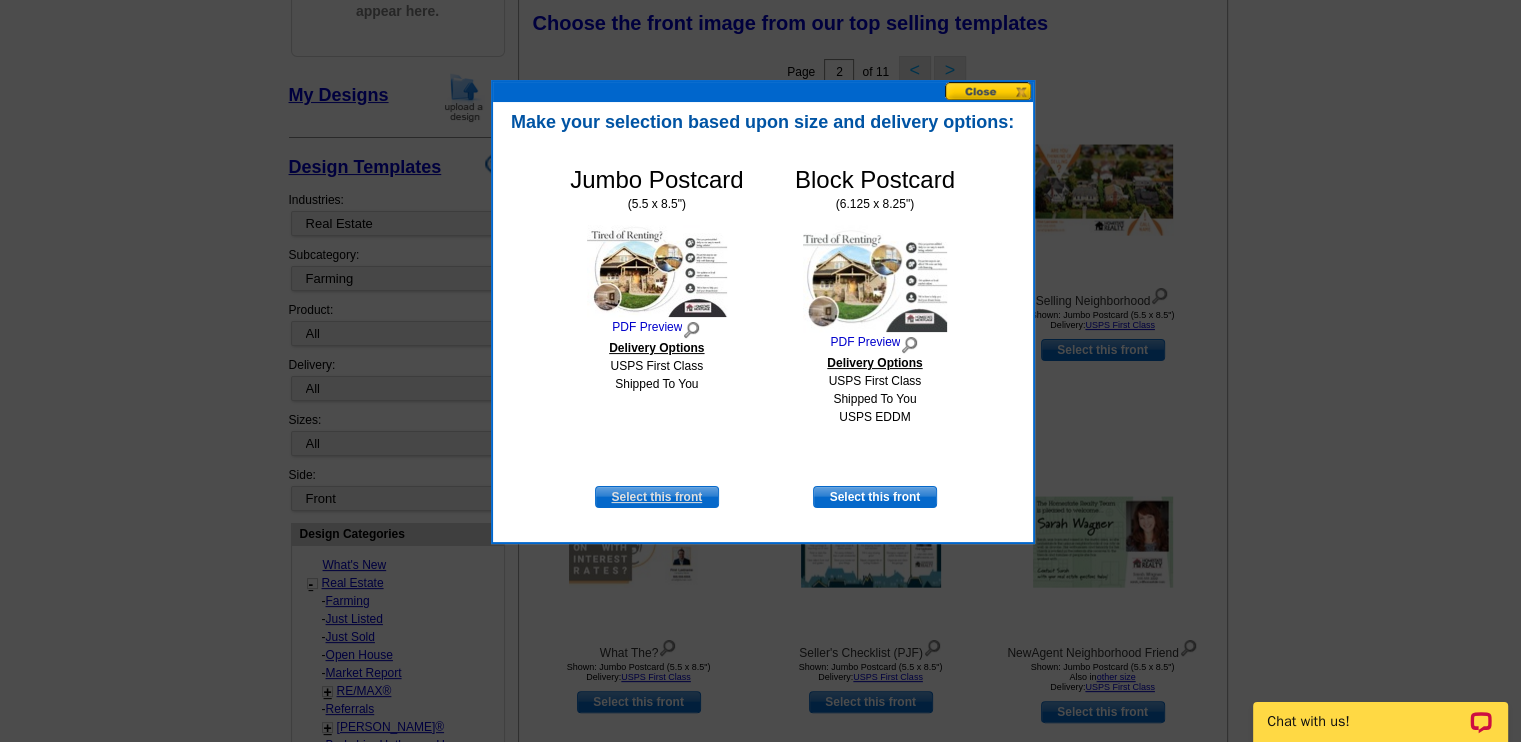 click on "Select this front" at bounding box center [657, 497] 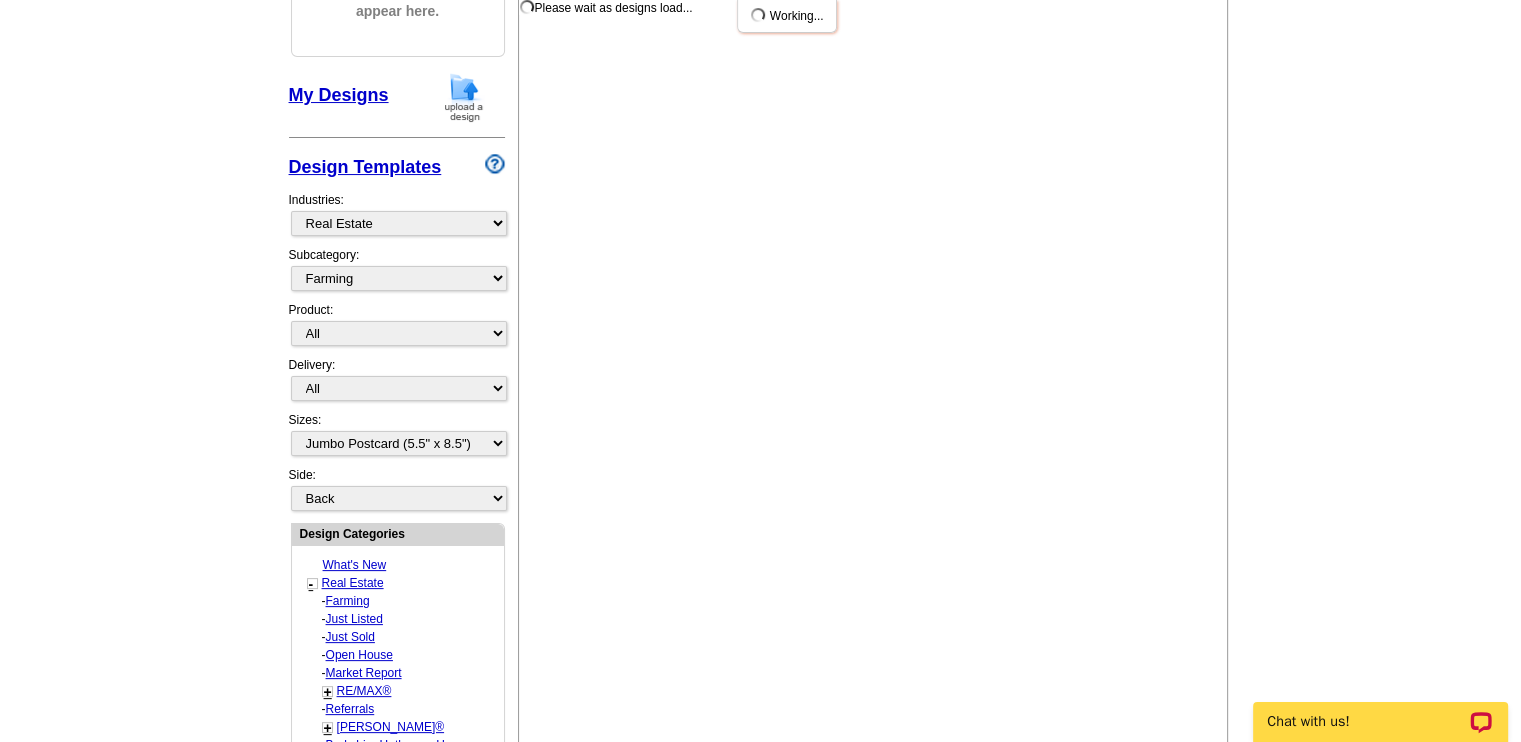 scroll, scrollTop: 0, scrollLeft: 0, axis: both 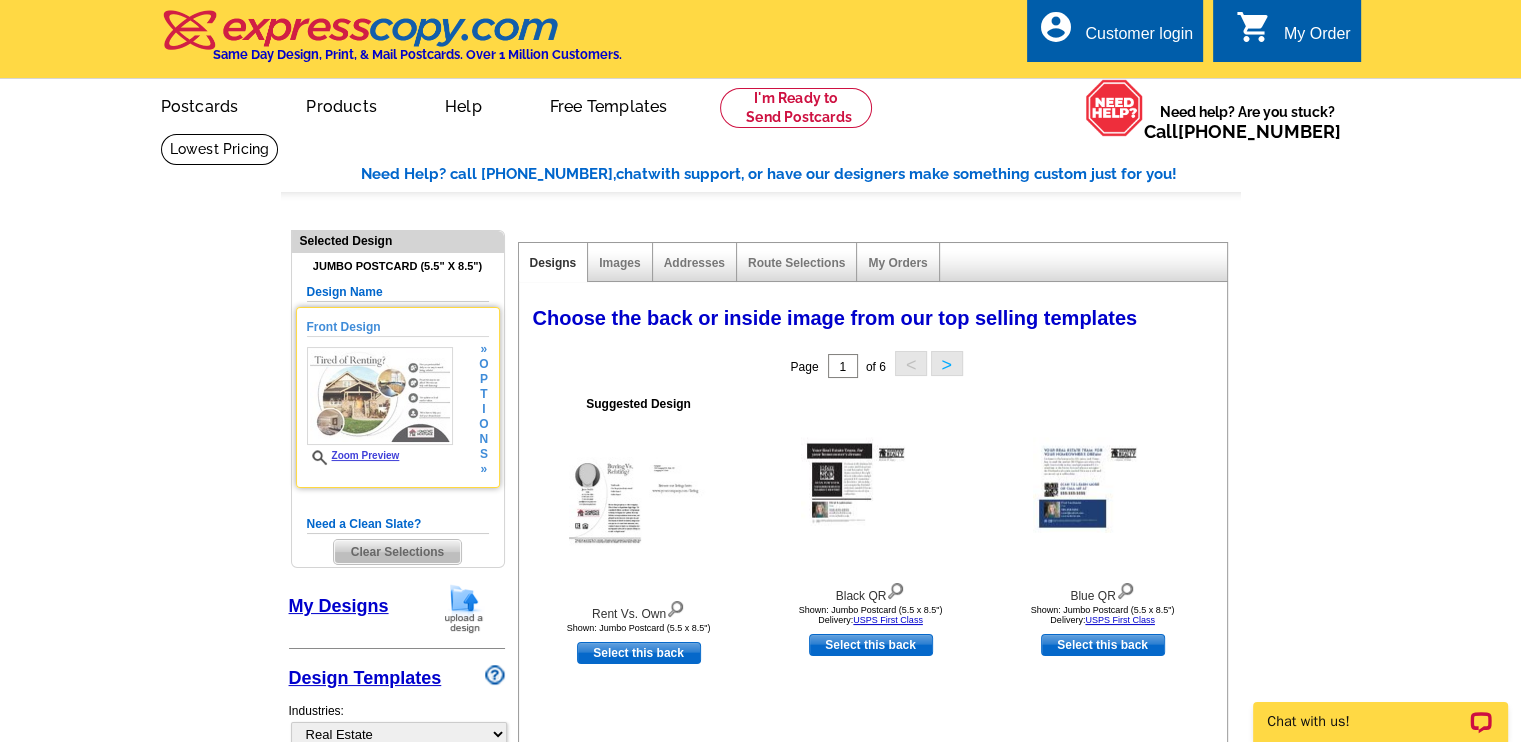 click on "t" at bounding box center (483, 394) 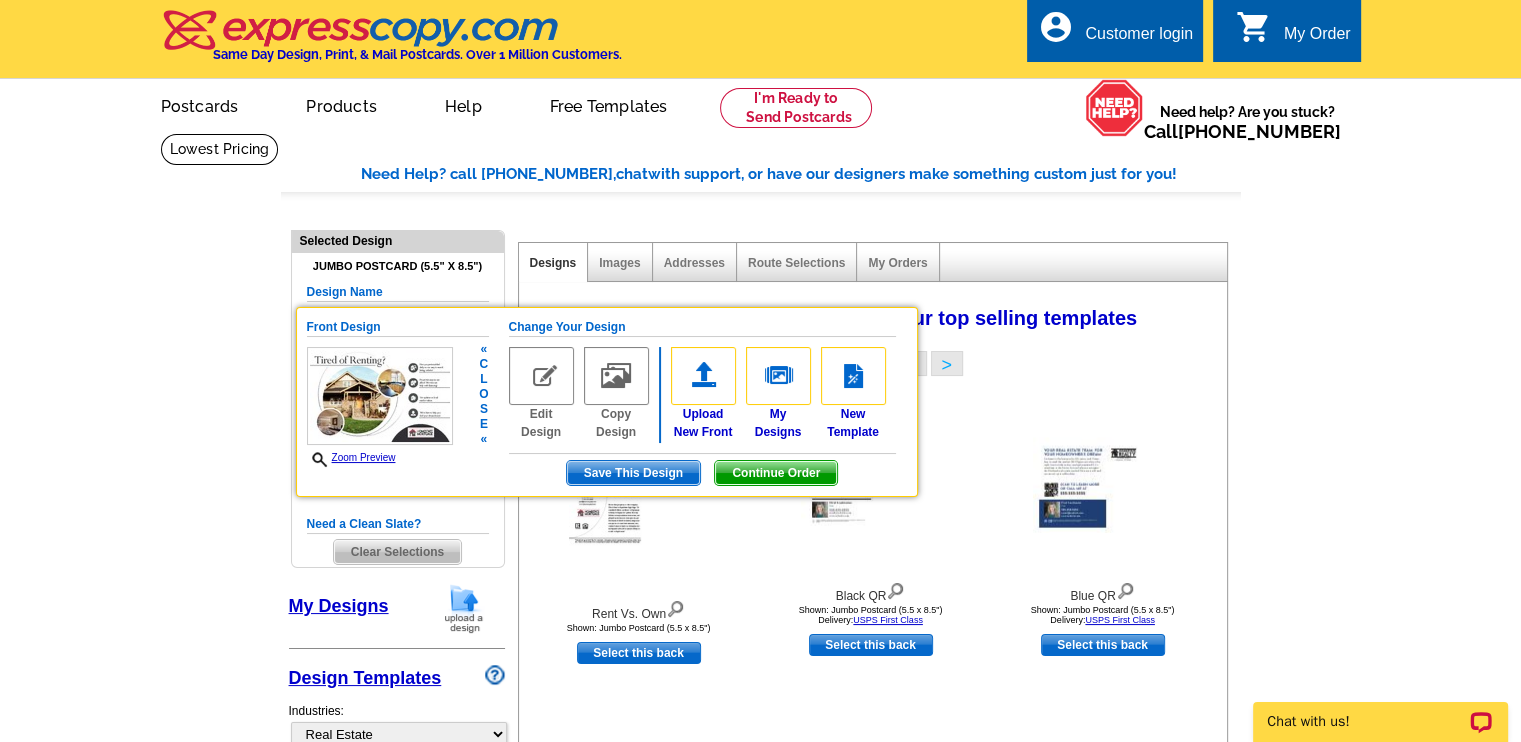 click at bounding box center [541, 376] 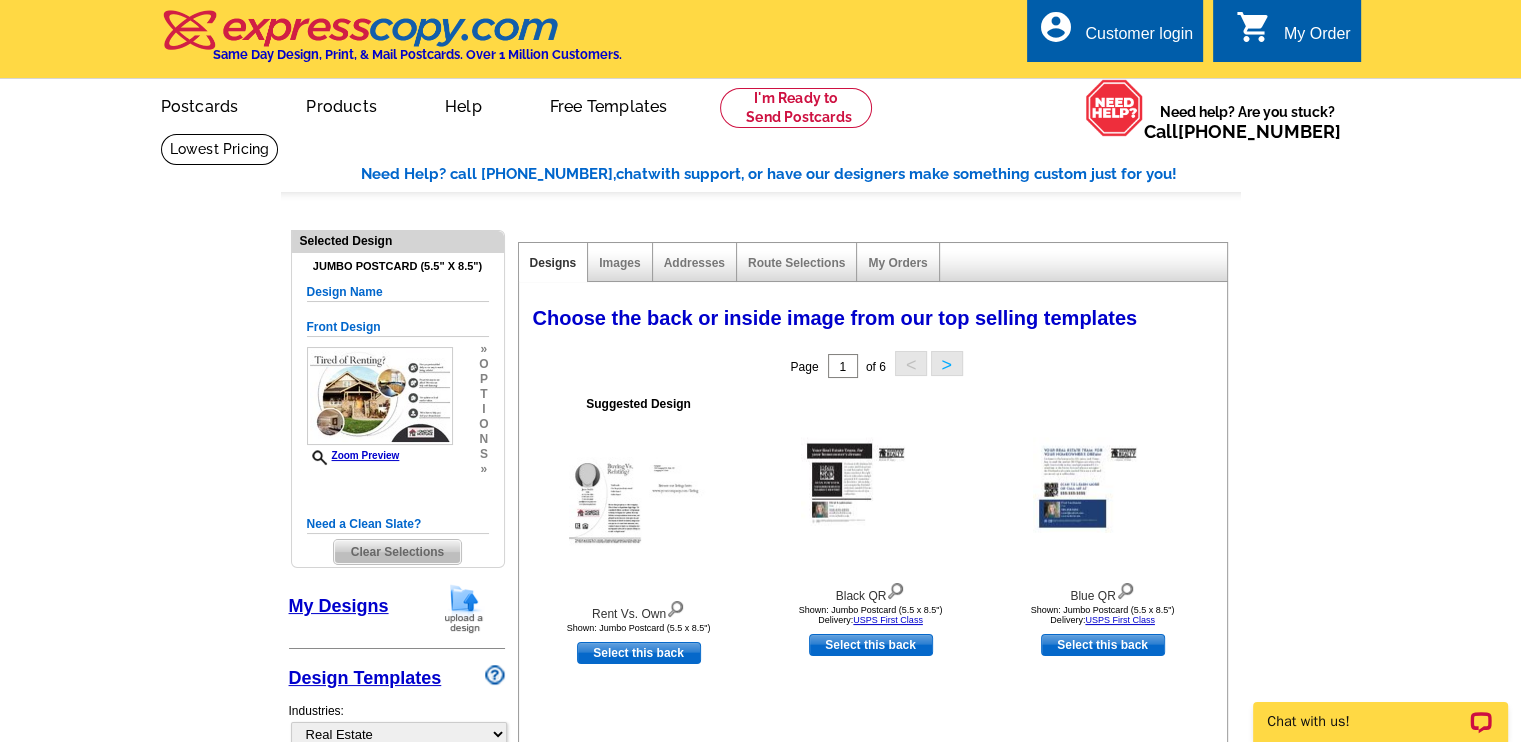 click on "Zoom Preview" at bounding box center (353, 455) 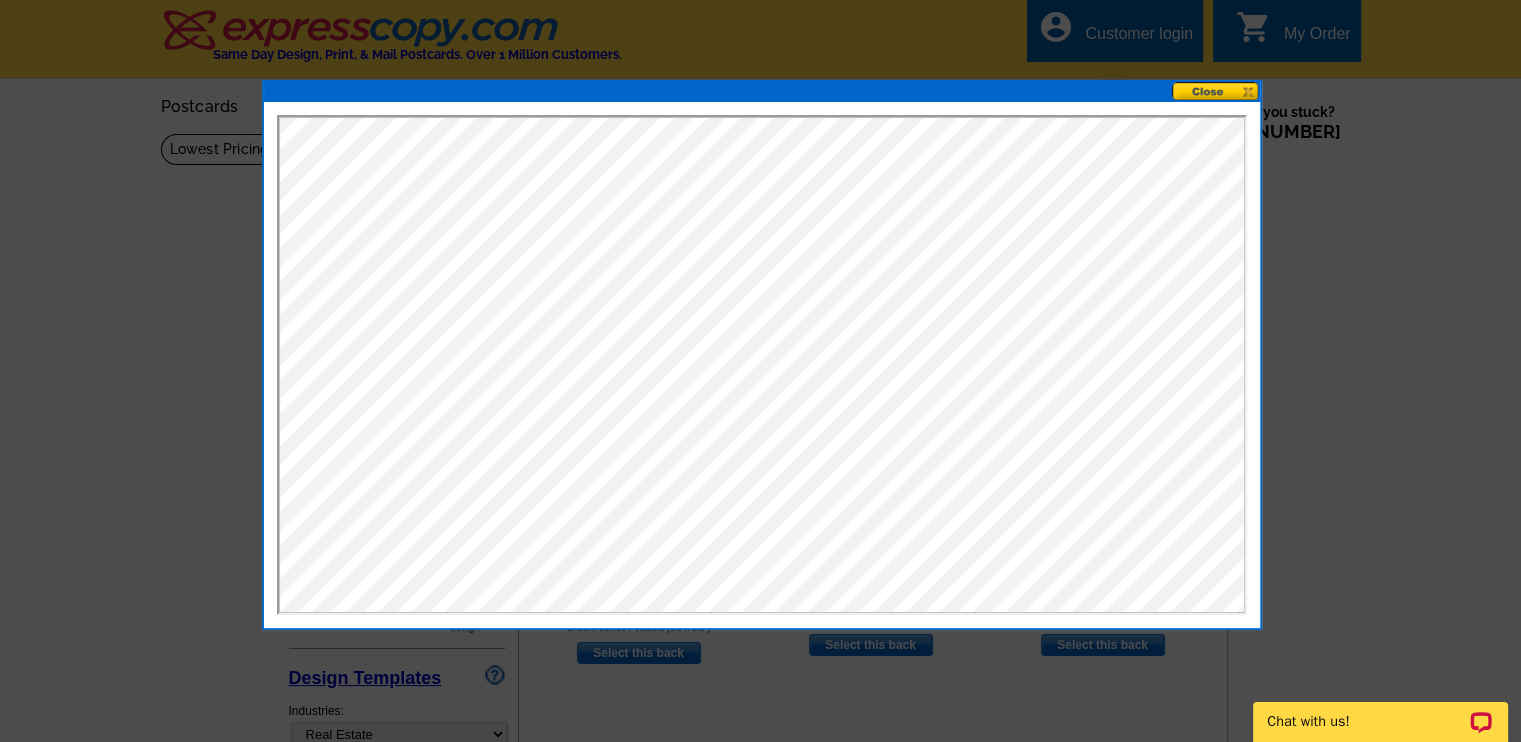 scroll, scrollTop: 0, scrollLeft: 0, axis: both 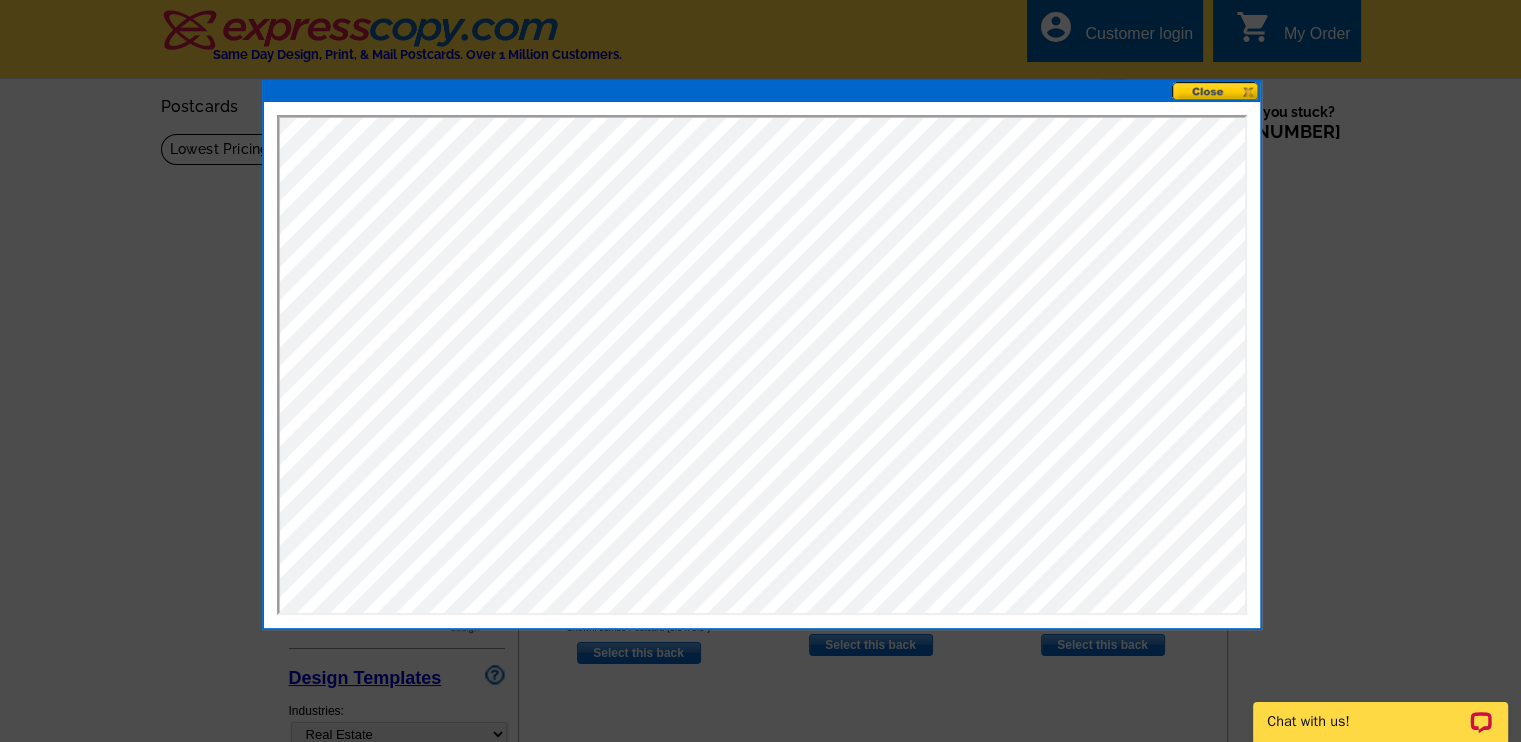 click at bounding box center (760, 371) 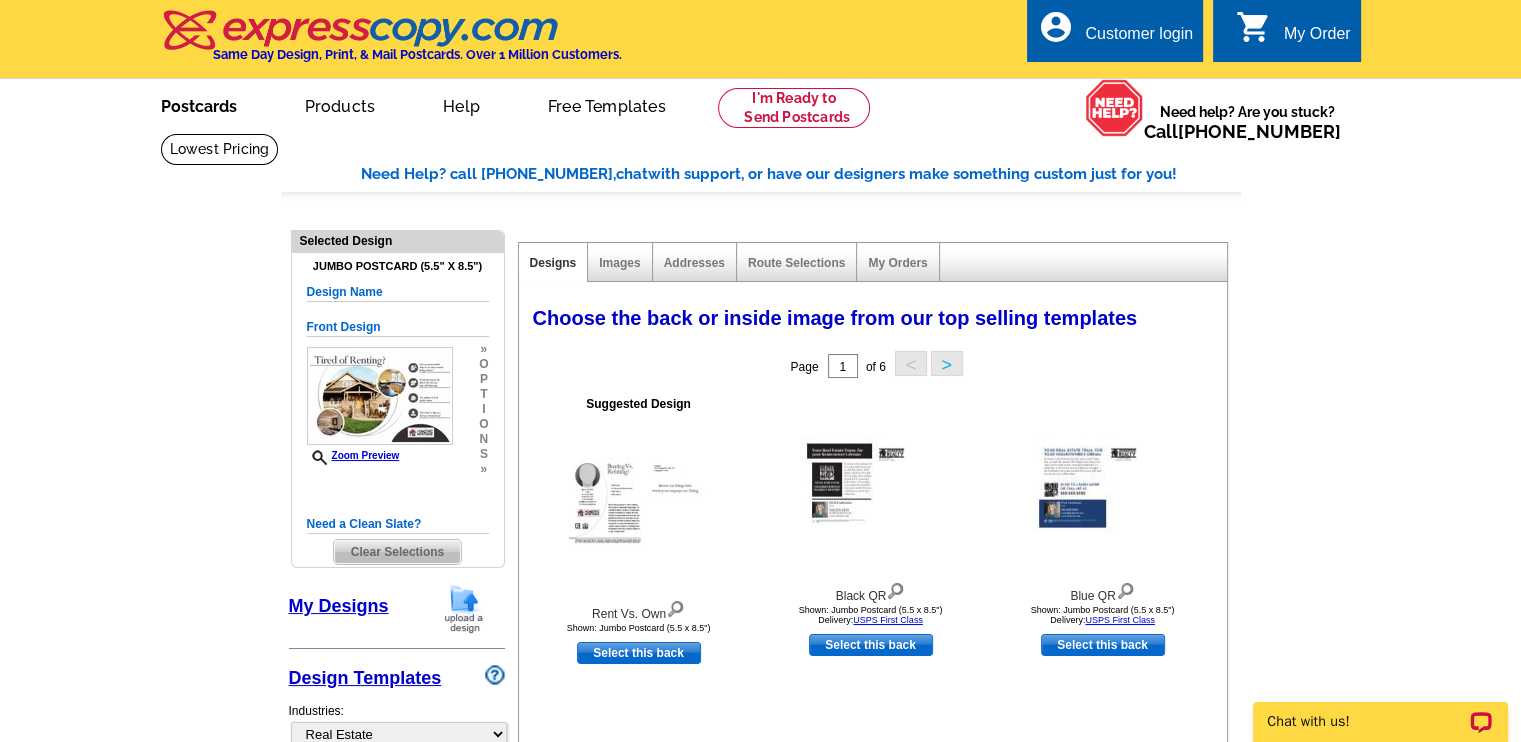 click on "Postcards" at bounding box center (199, 104) 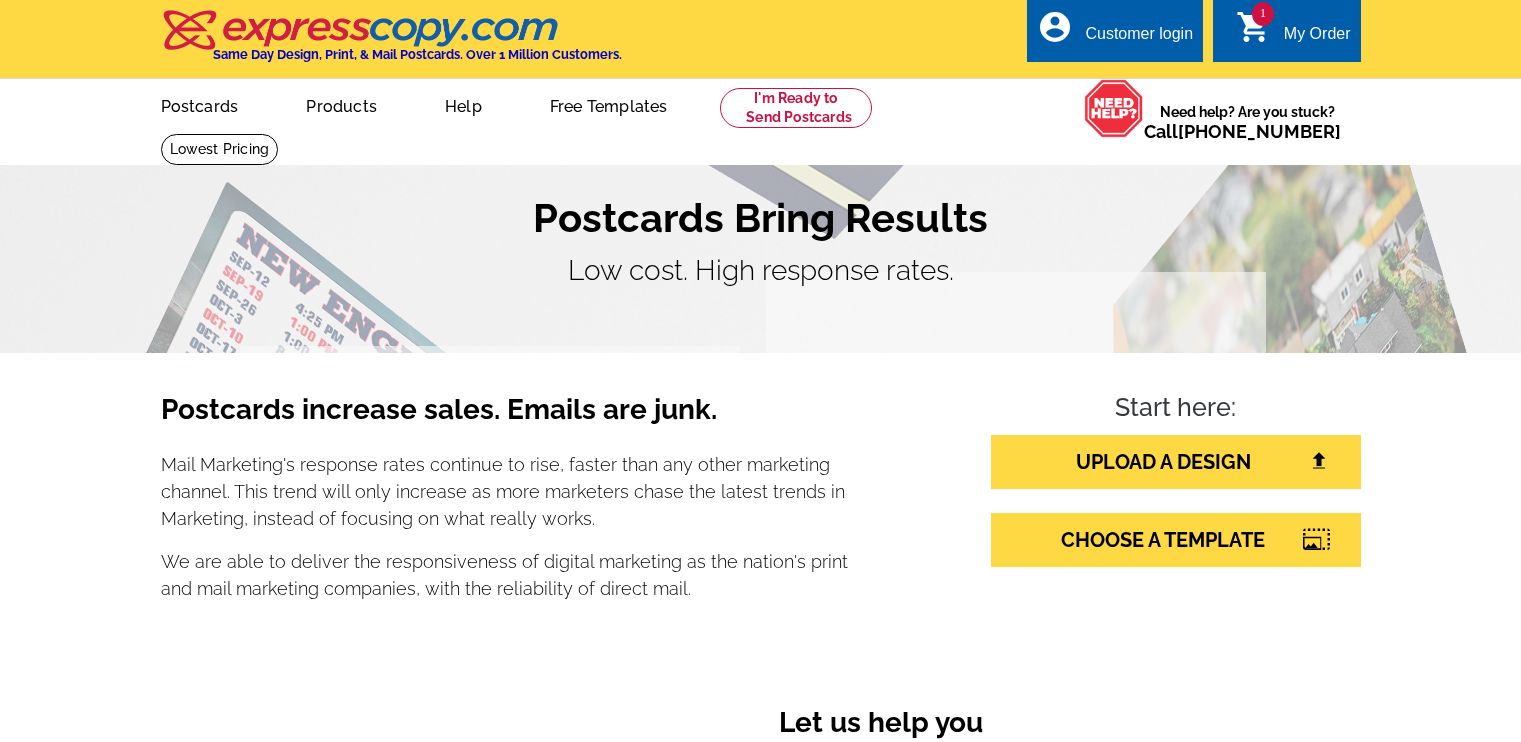 scroll, scrollTop: 0, scrollLeft: 0, axis: both 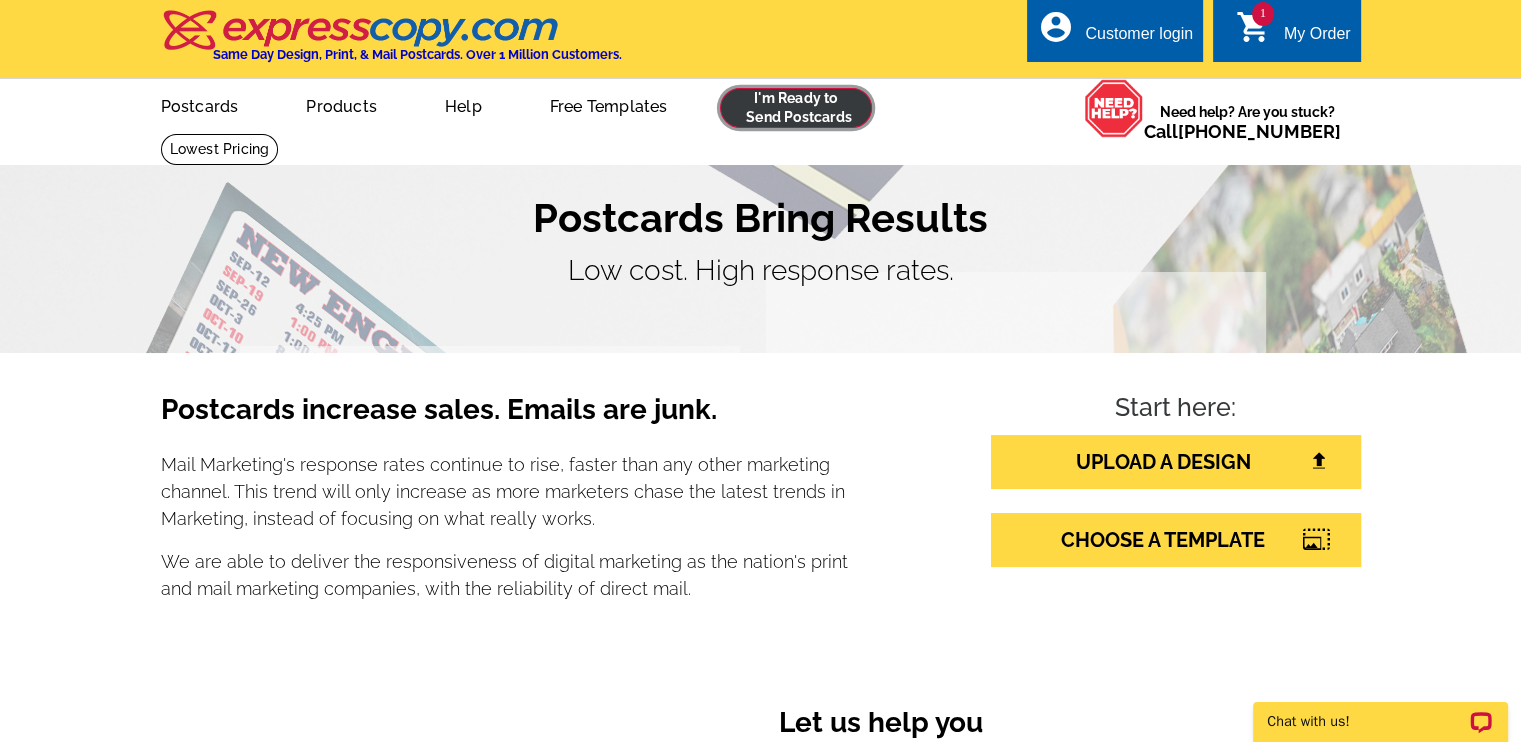 click at bounding box center [796, 108] 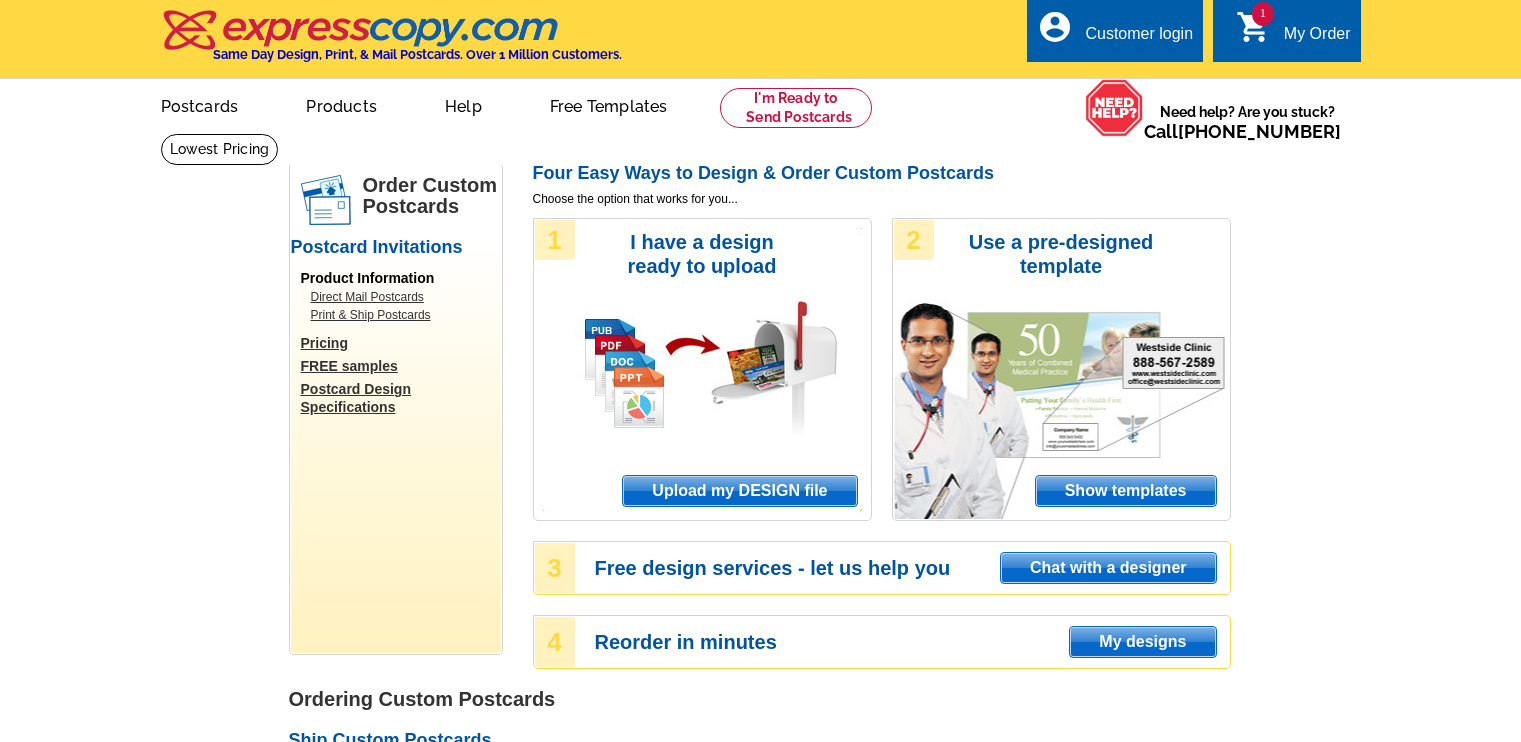 scroll, scrollTop: 0, scrollLeft: 0, axis: both 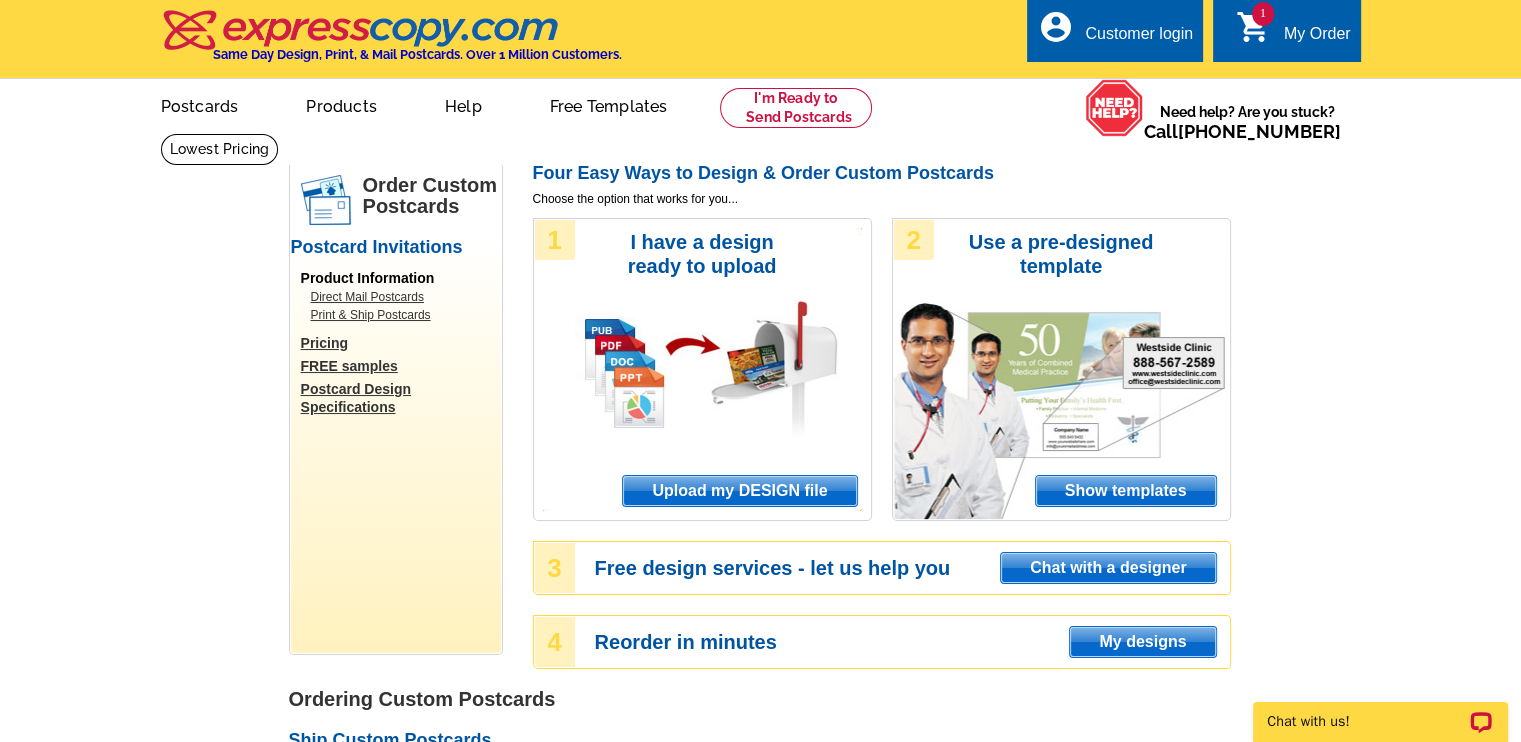 click on "Show templates" at bounding box center (1126, 491) 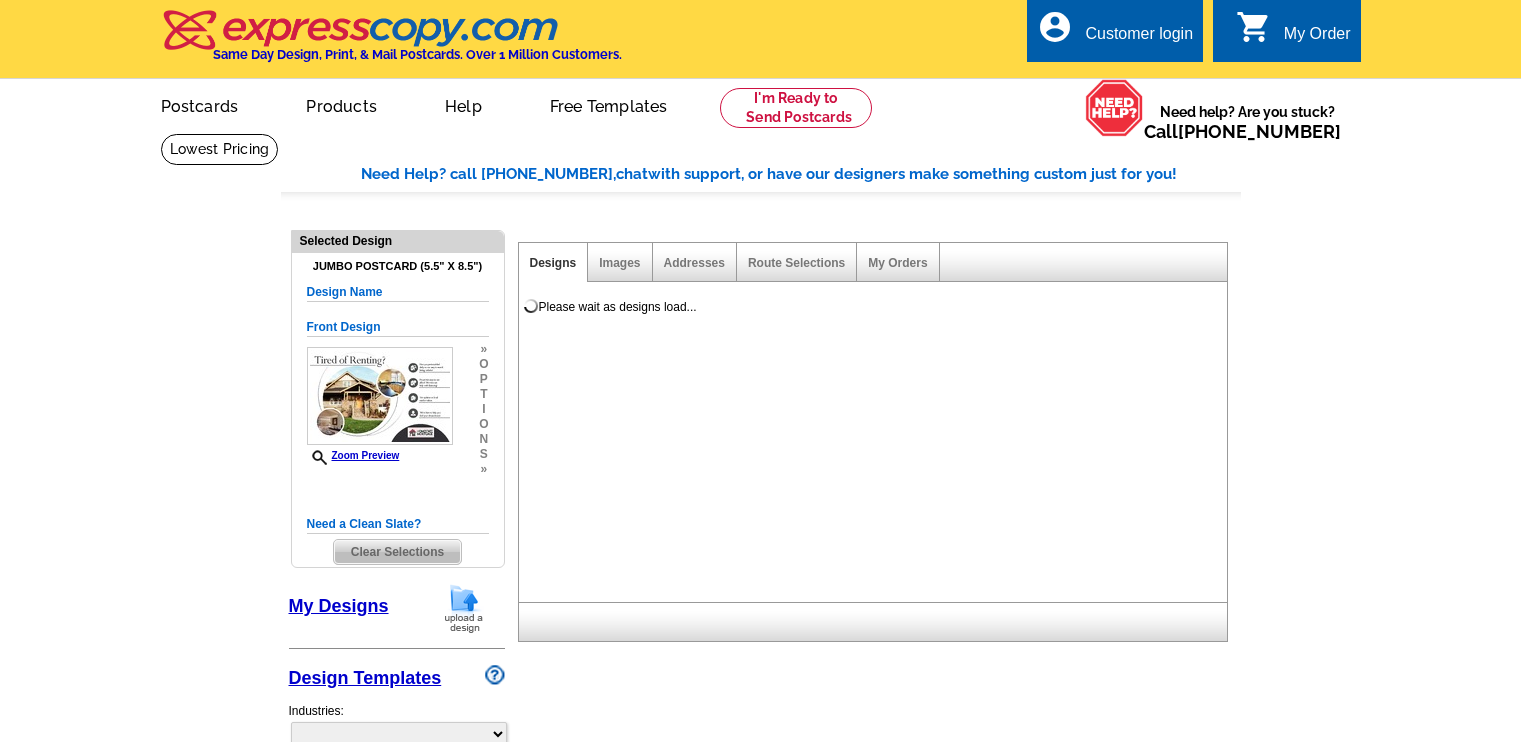 select on "1" 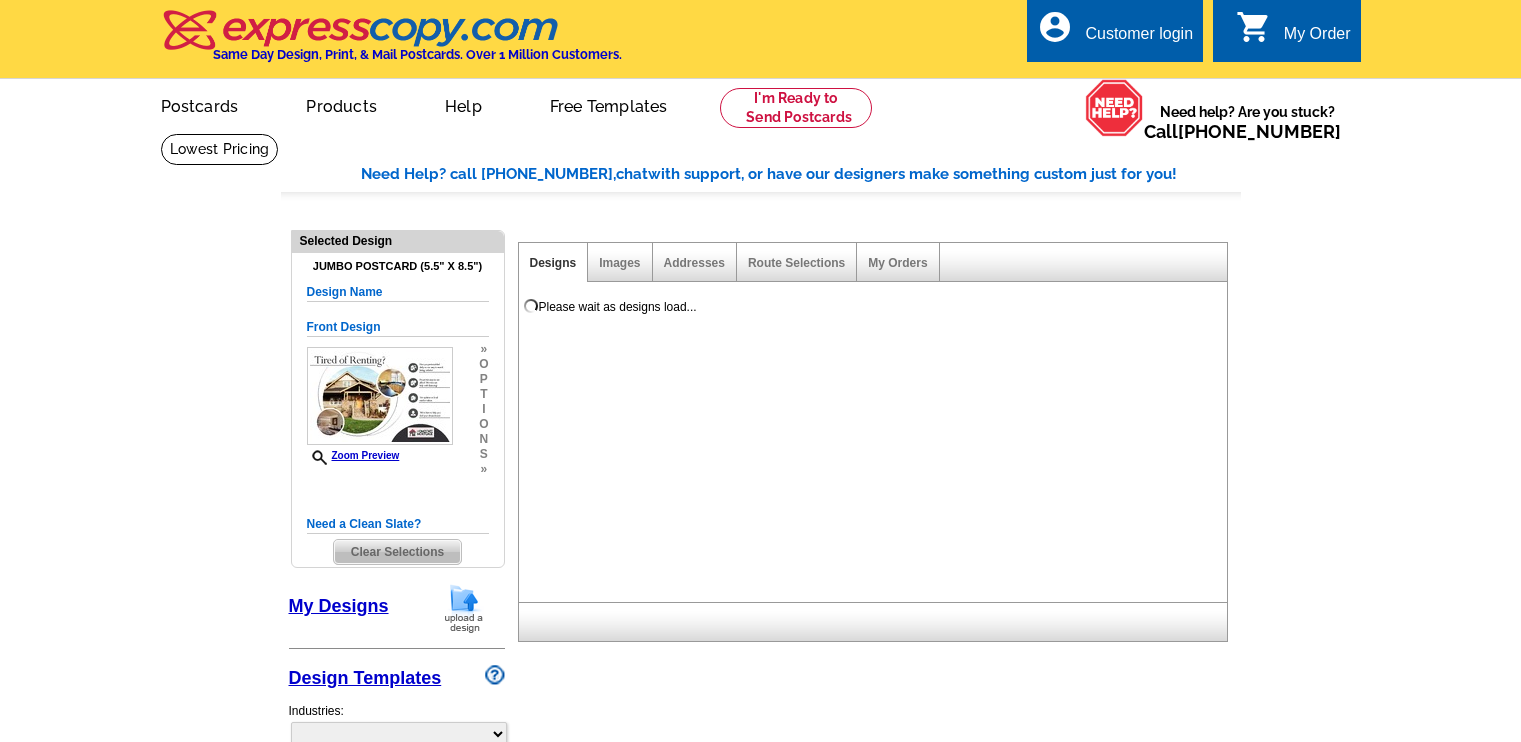 select on "2" 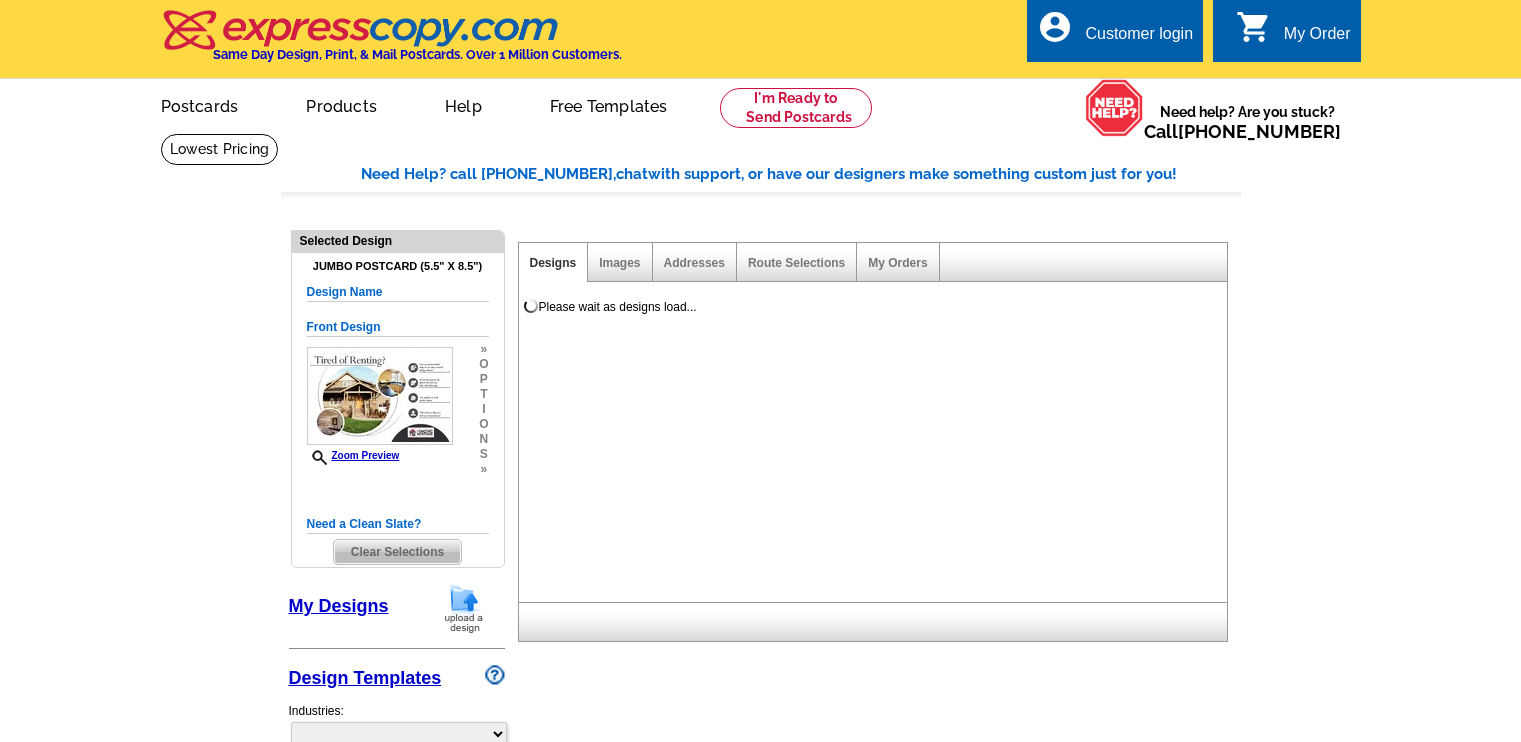 select on "back" 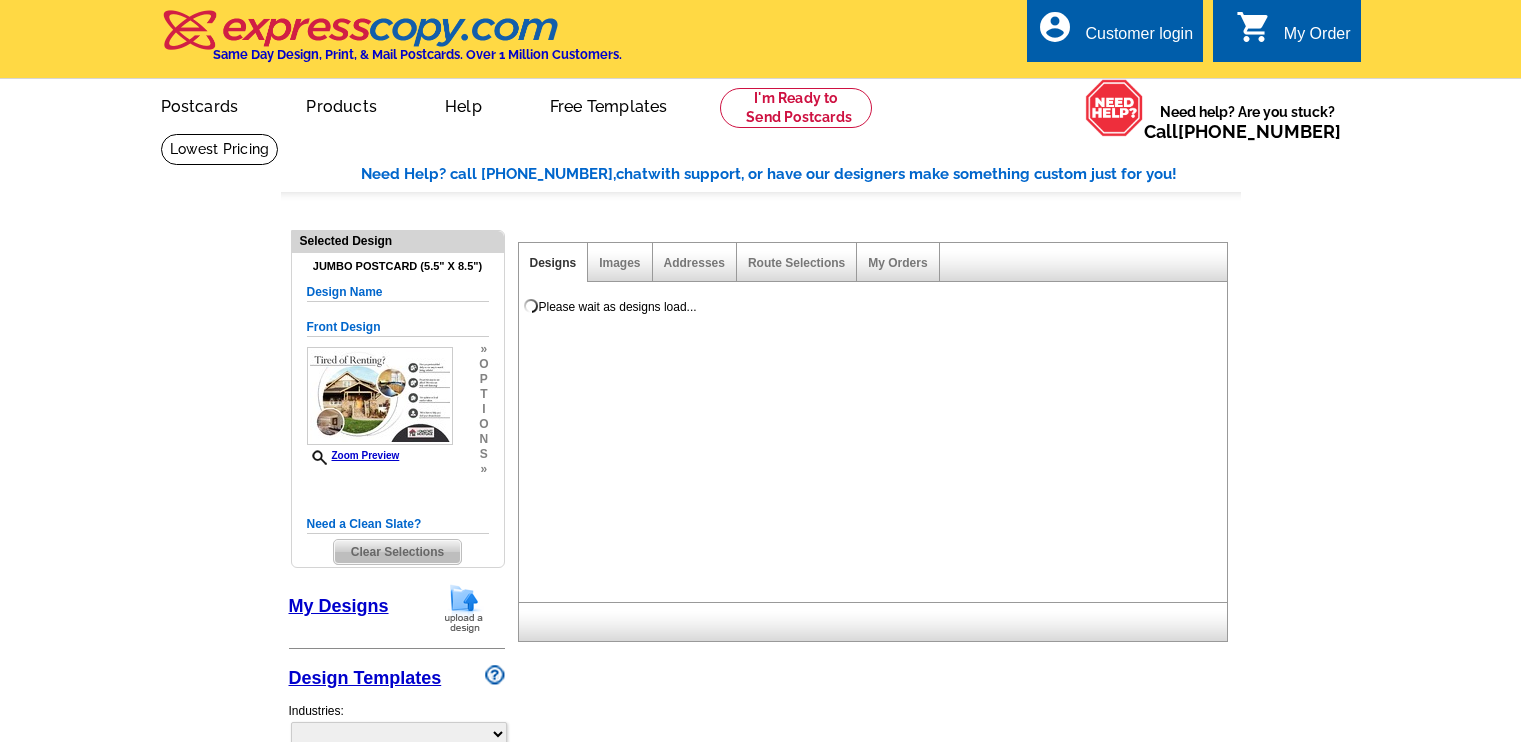 scroll, scrollTop: 0, scrollLeft: 0, axis: both 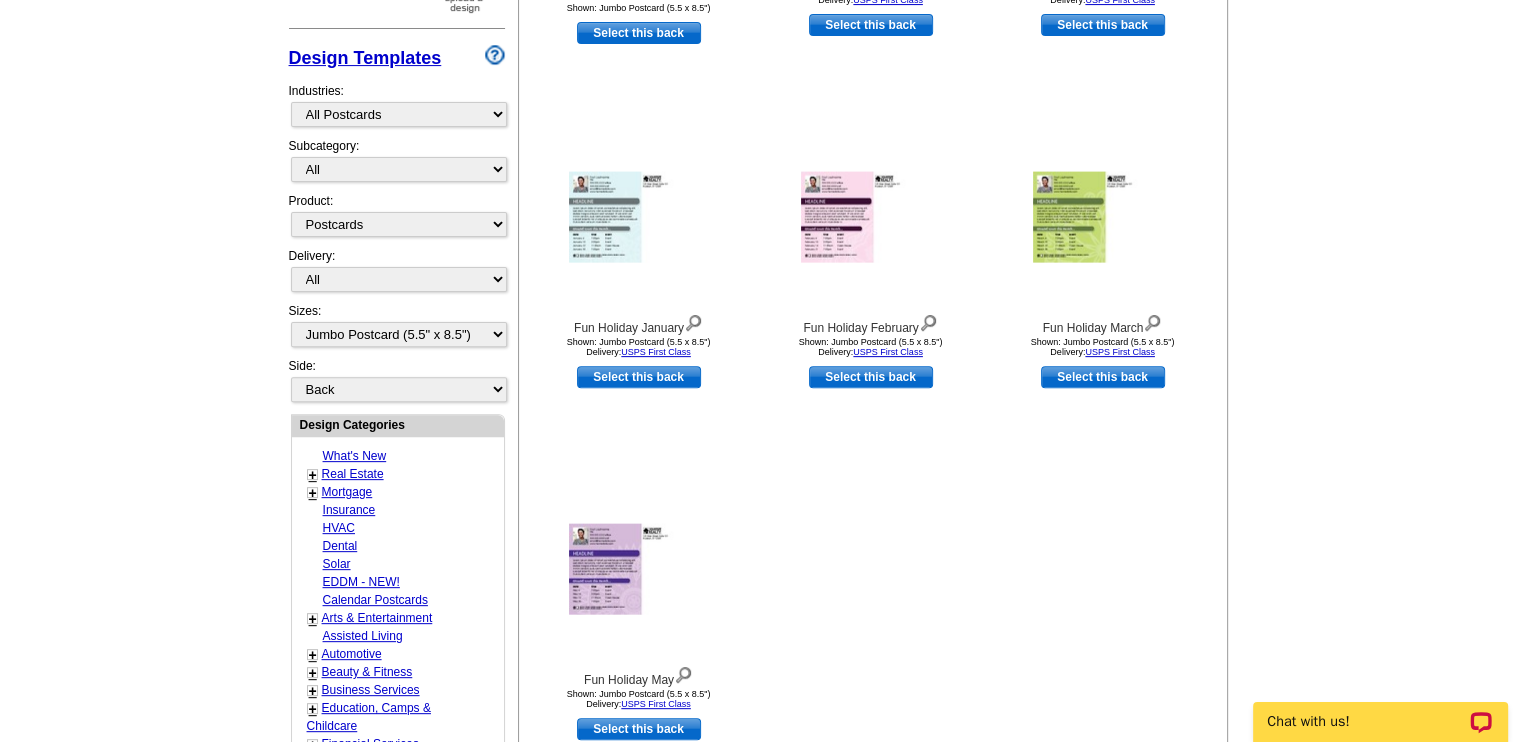 click on "+" at bounding box center (313, 475) 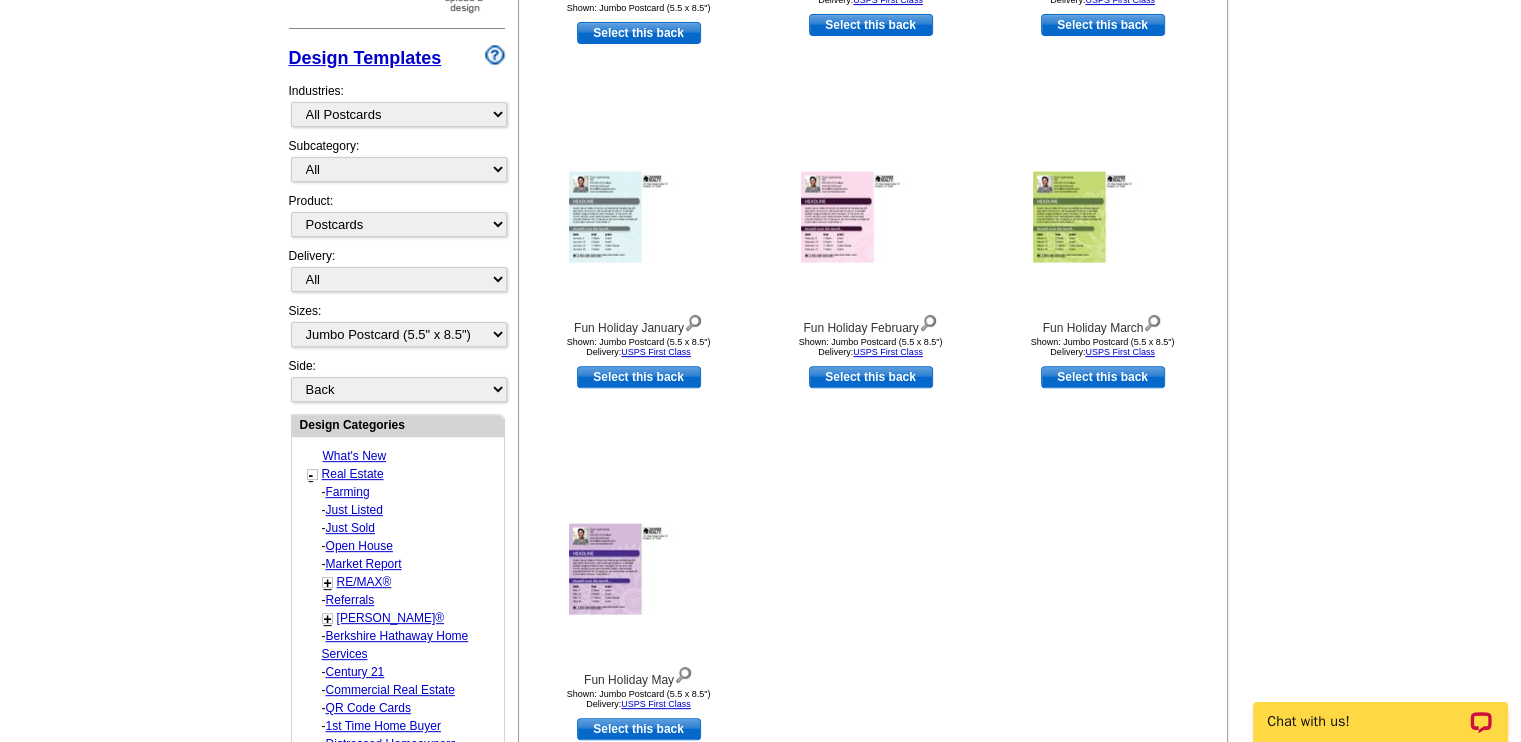 click on "Just Listed" at bounding box center [348, 492] 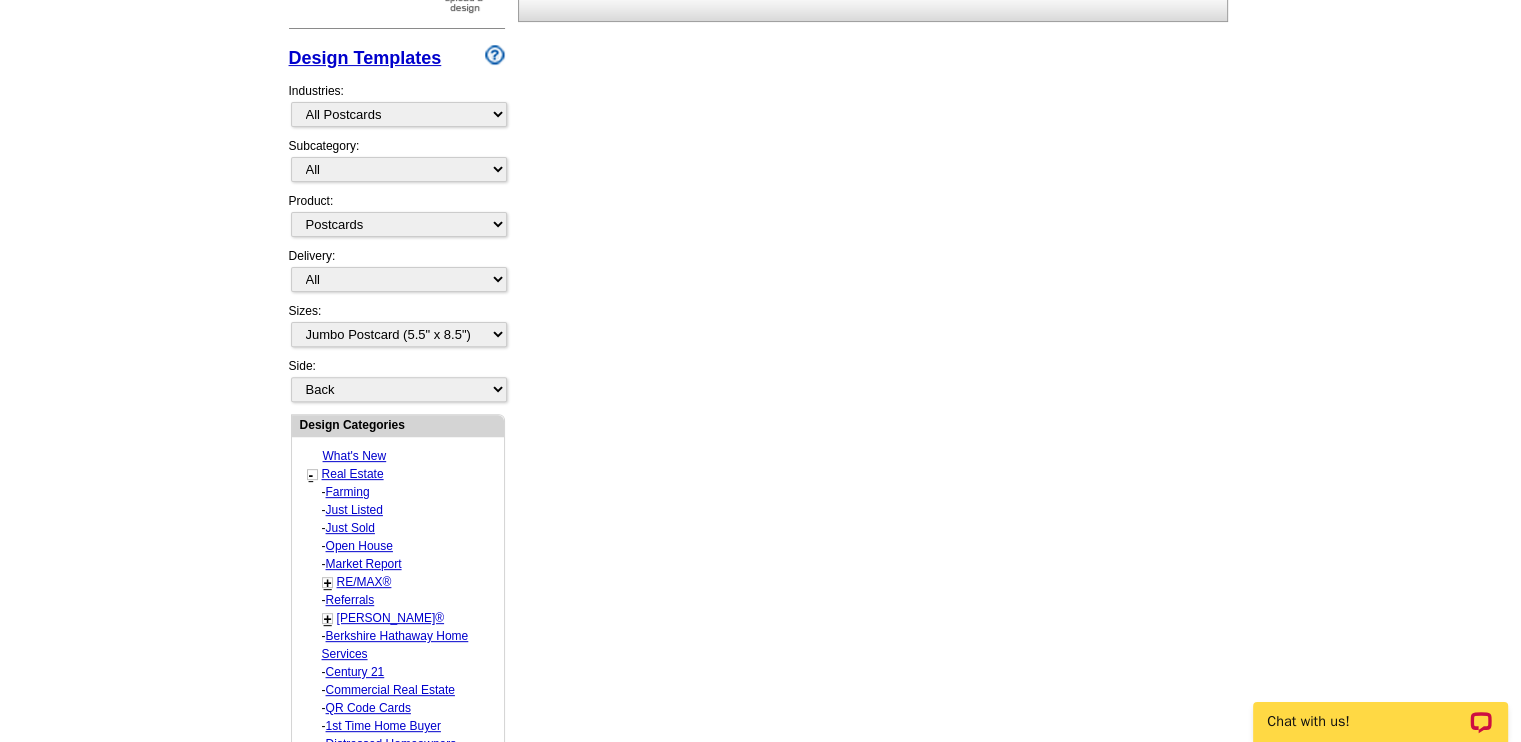 select on "785" 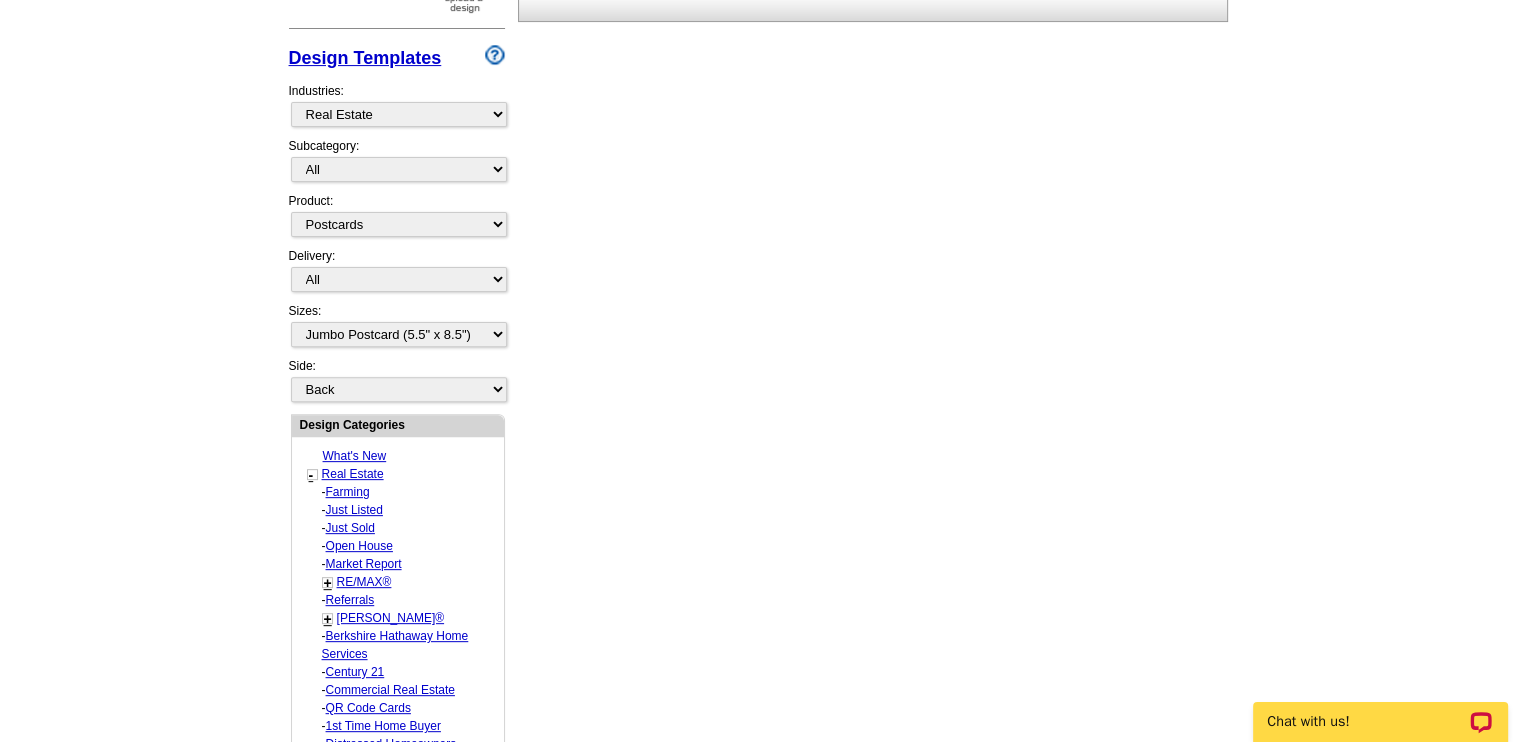 select on "788" 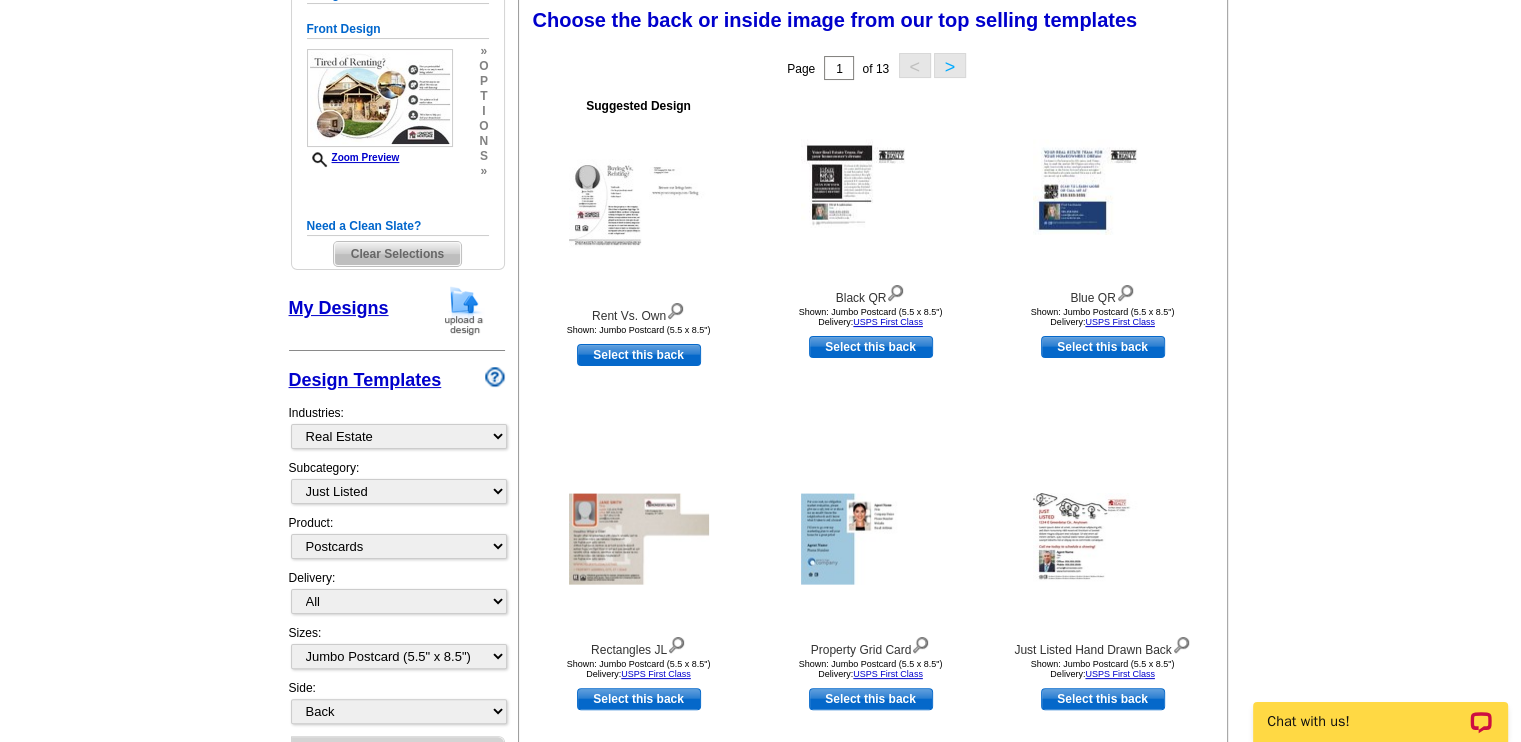 scroll, scrollTop: 295, scrollLeft: 0, axis: vertical 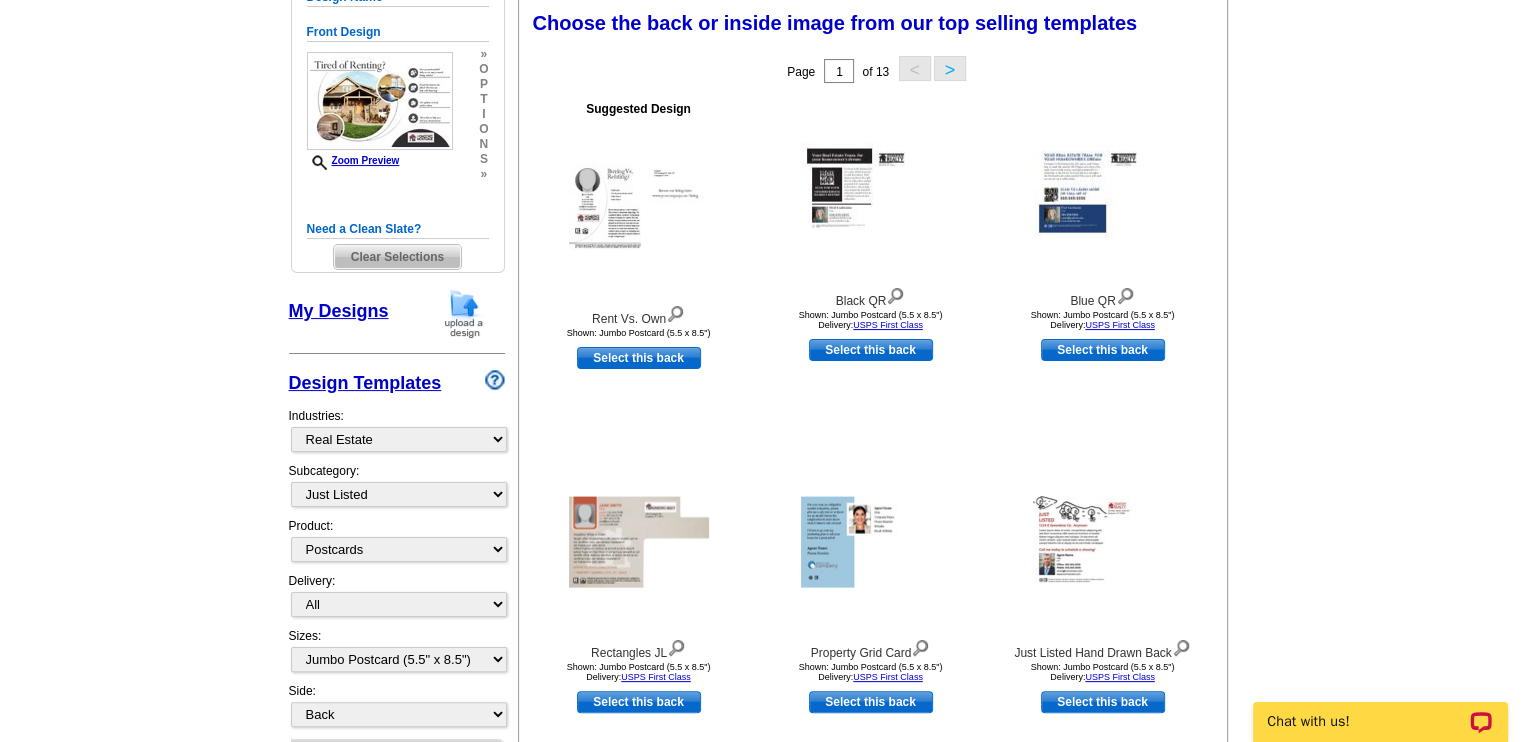 click on "Clear Selections" at bounding box center (397, 257) 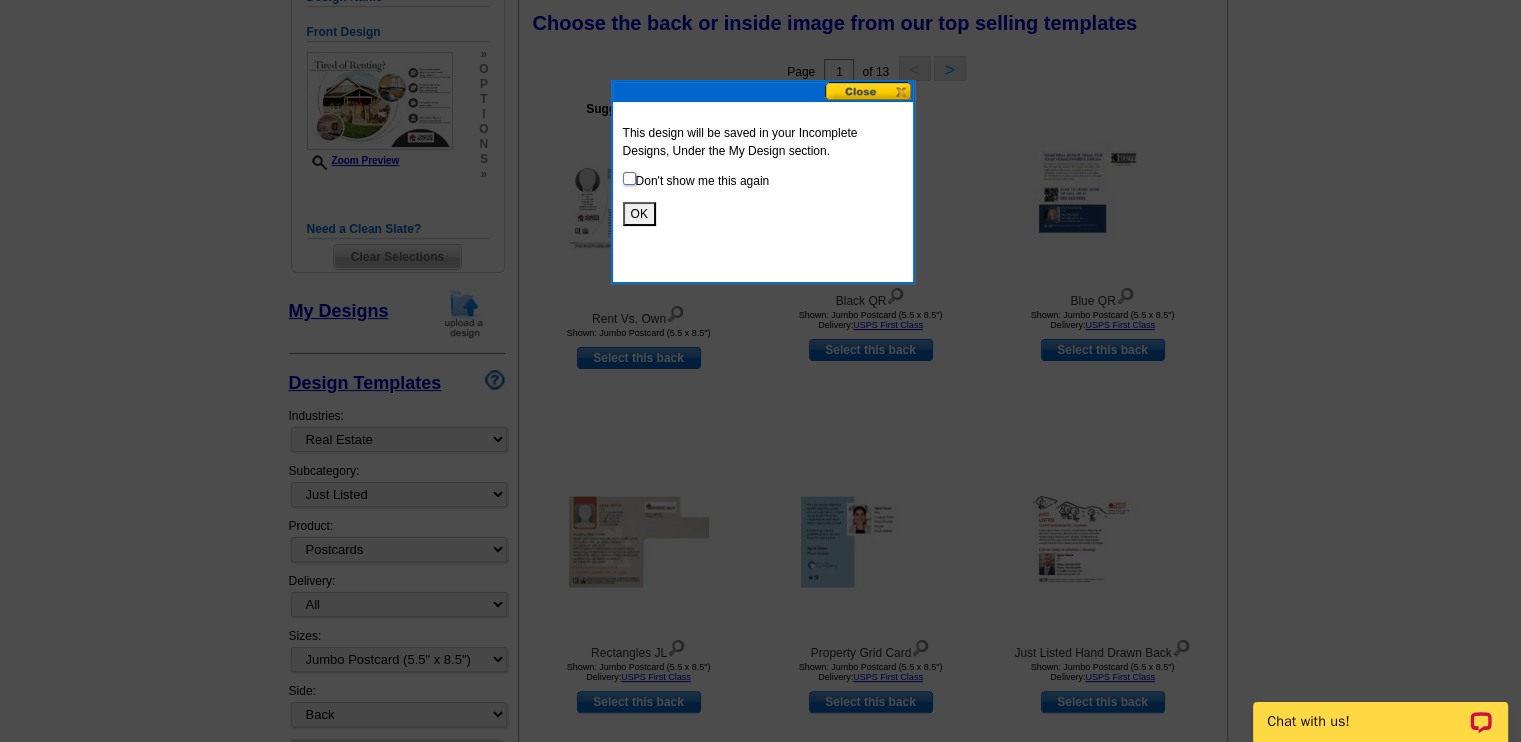 click at bounding box center [629, 178] 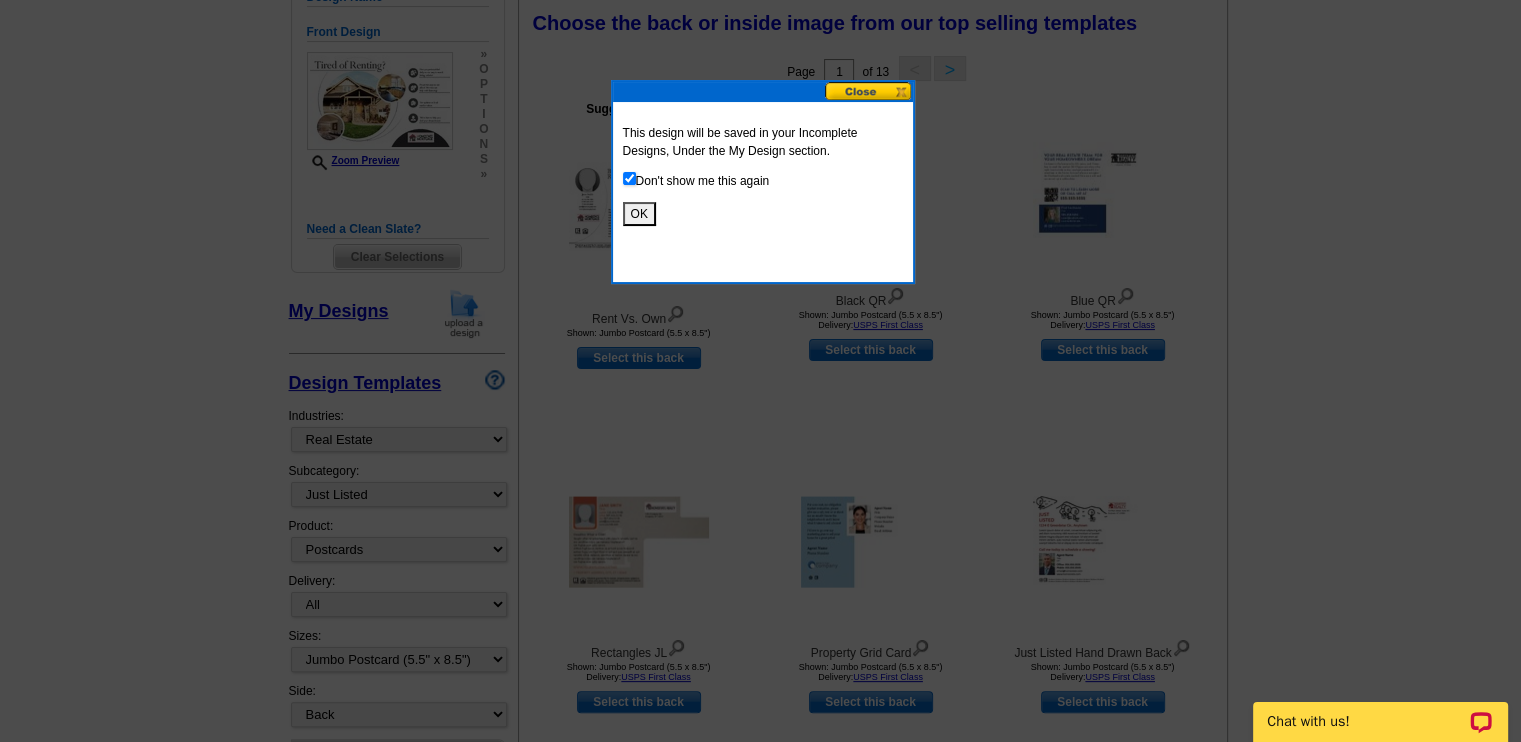 click on "OK" at bounding box center [639, 214] 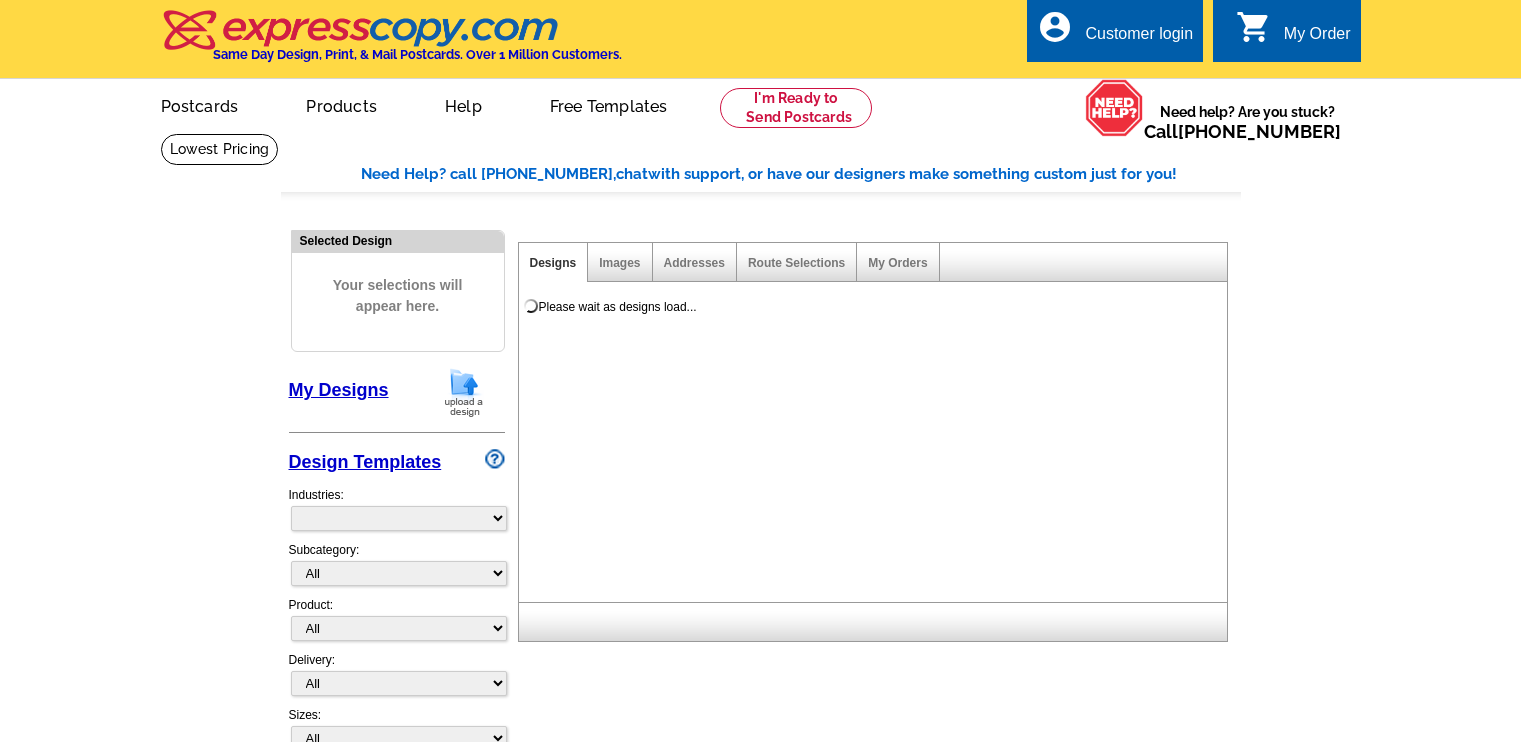 scroll, scrollTop: 0, scrollLeft: 0, axis: both 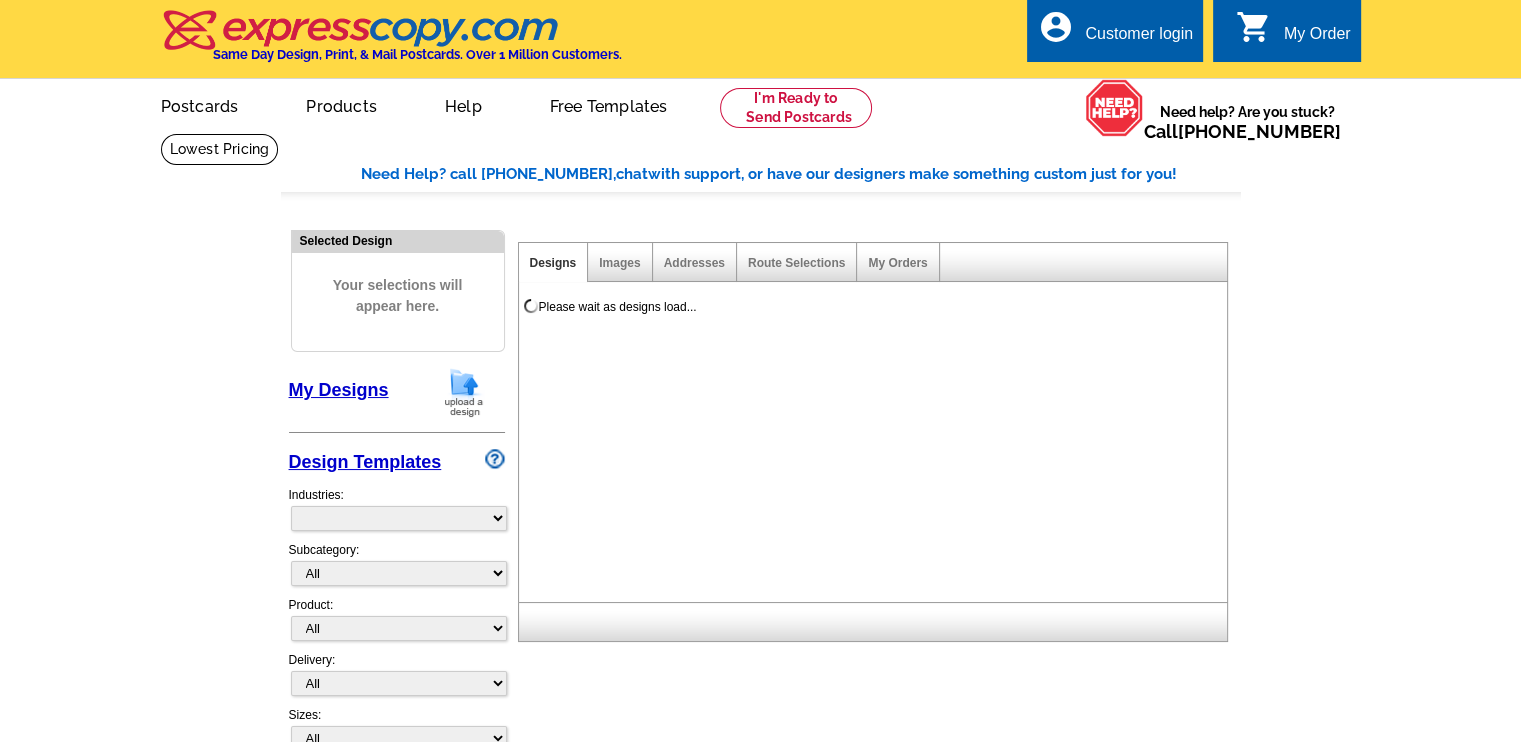 select on "785" 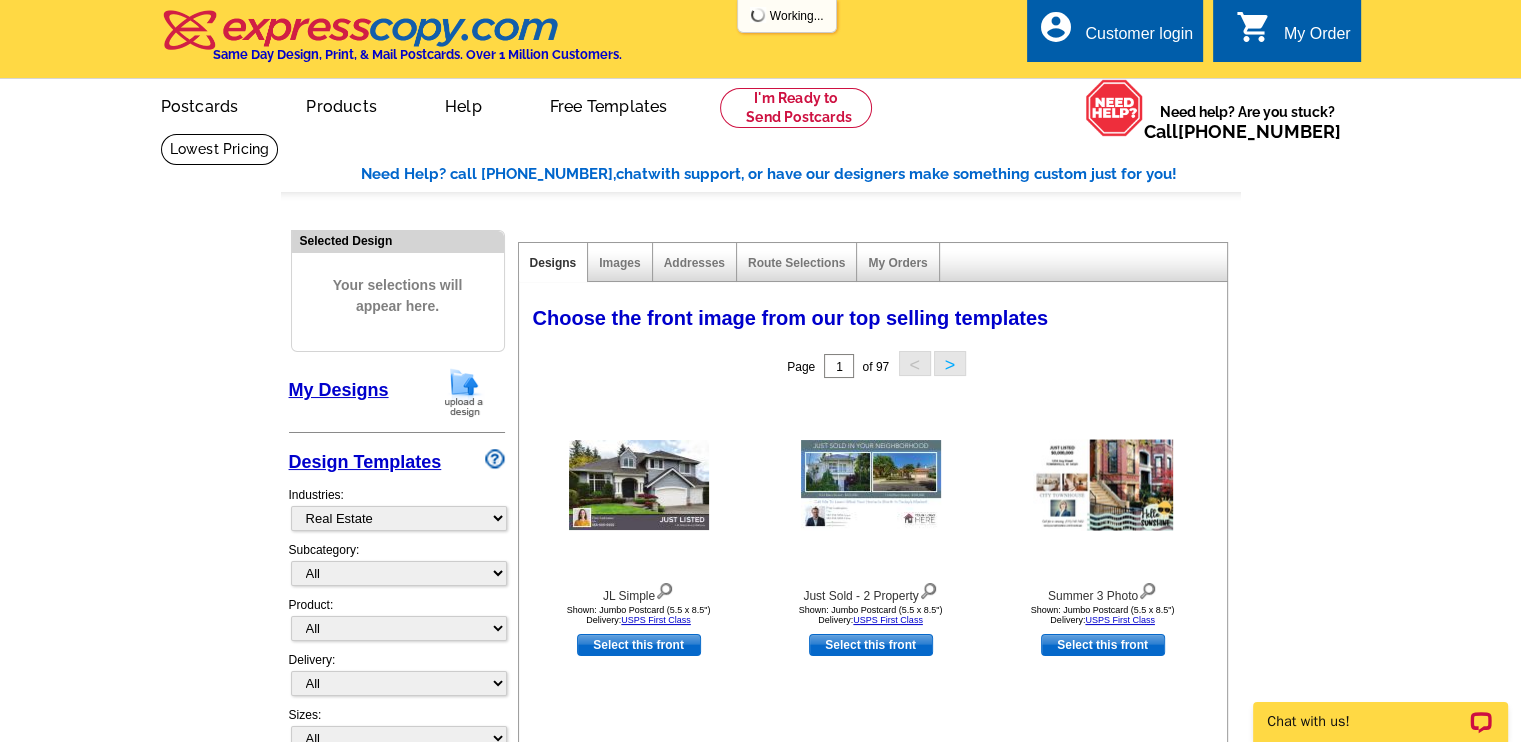 scroll, scrollTop: 0, scrollLeft: 0, axis: both 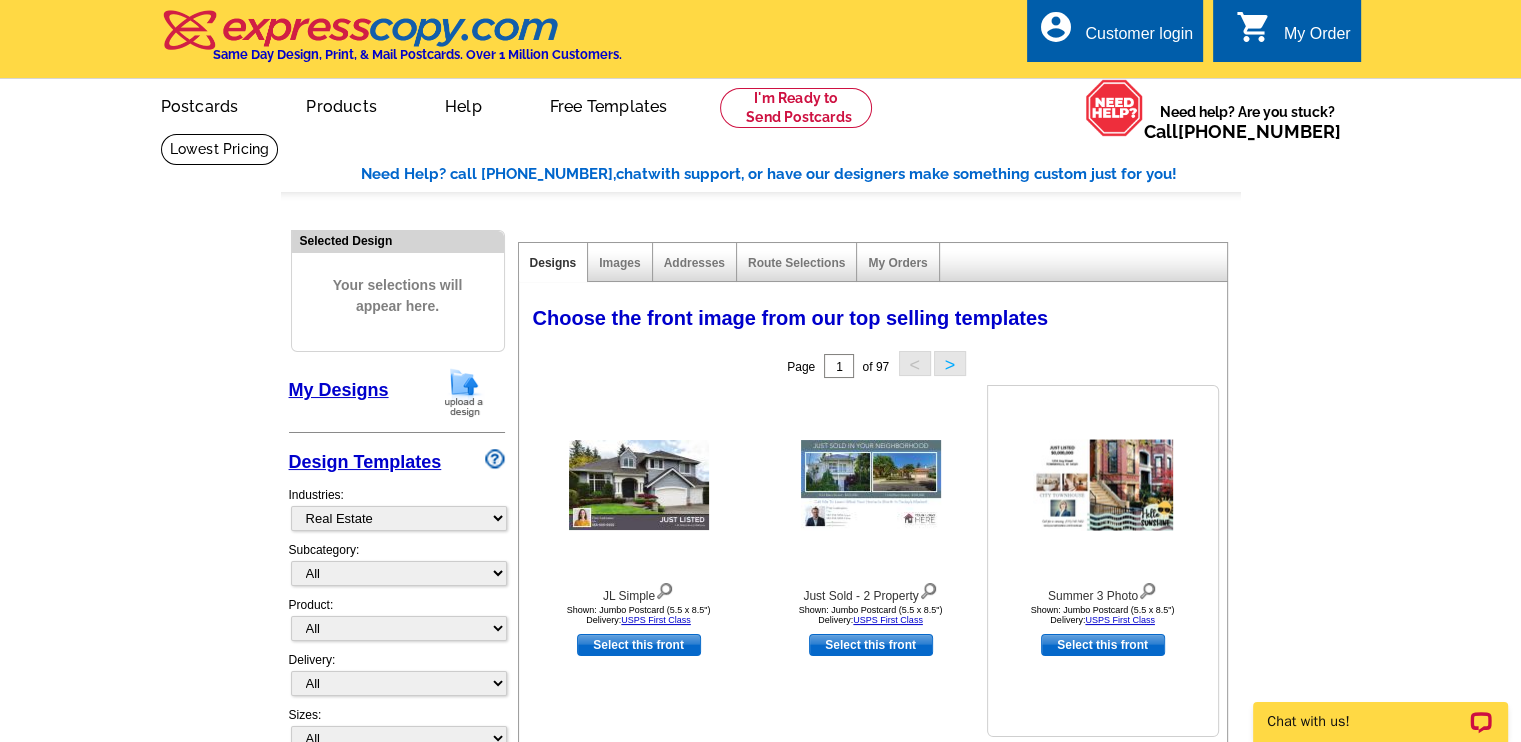 click at bounding box center (1147, 589) 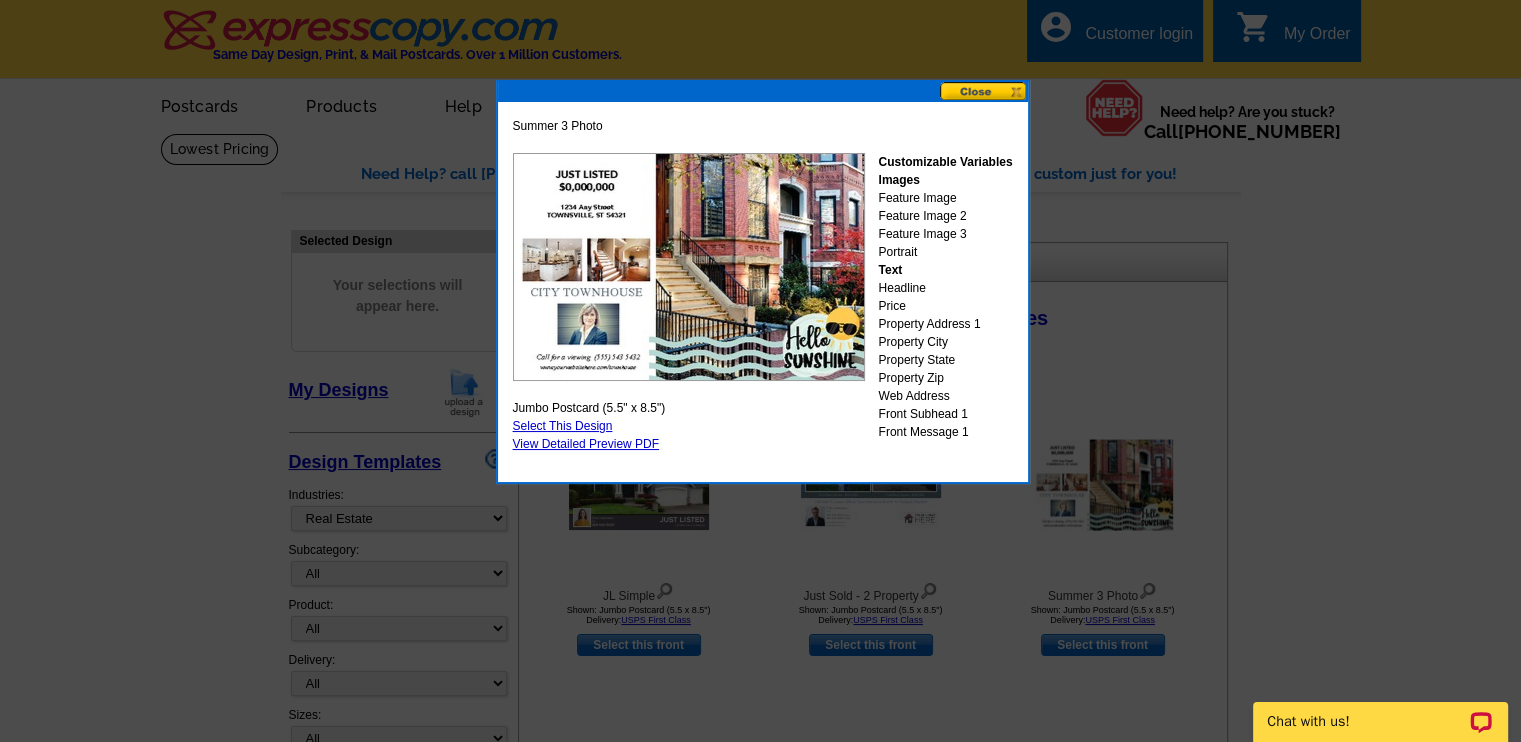 click at bounding box center [984, 91] 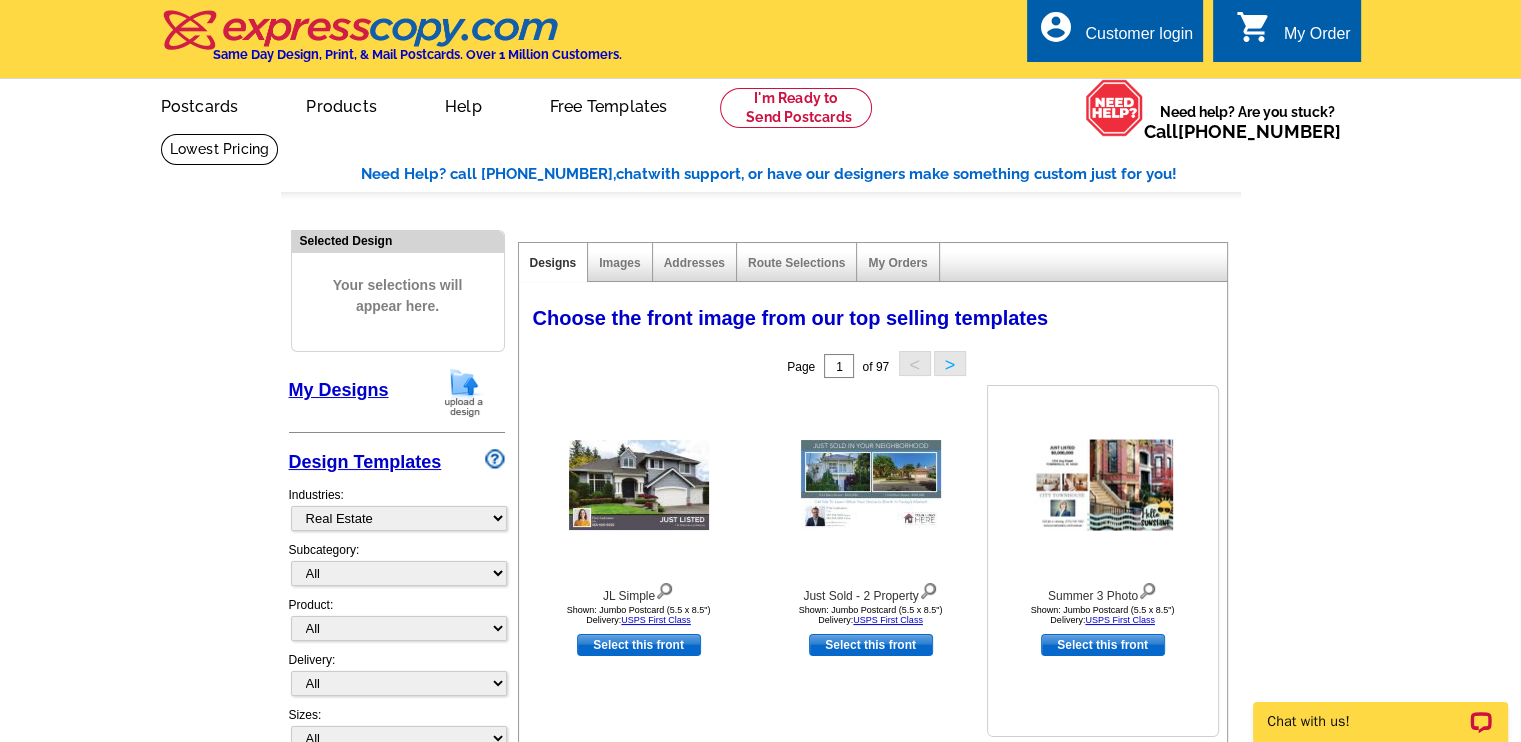 click on "Select this front" at bounding box center (1103, 645) 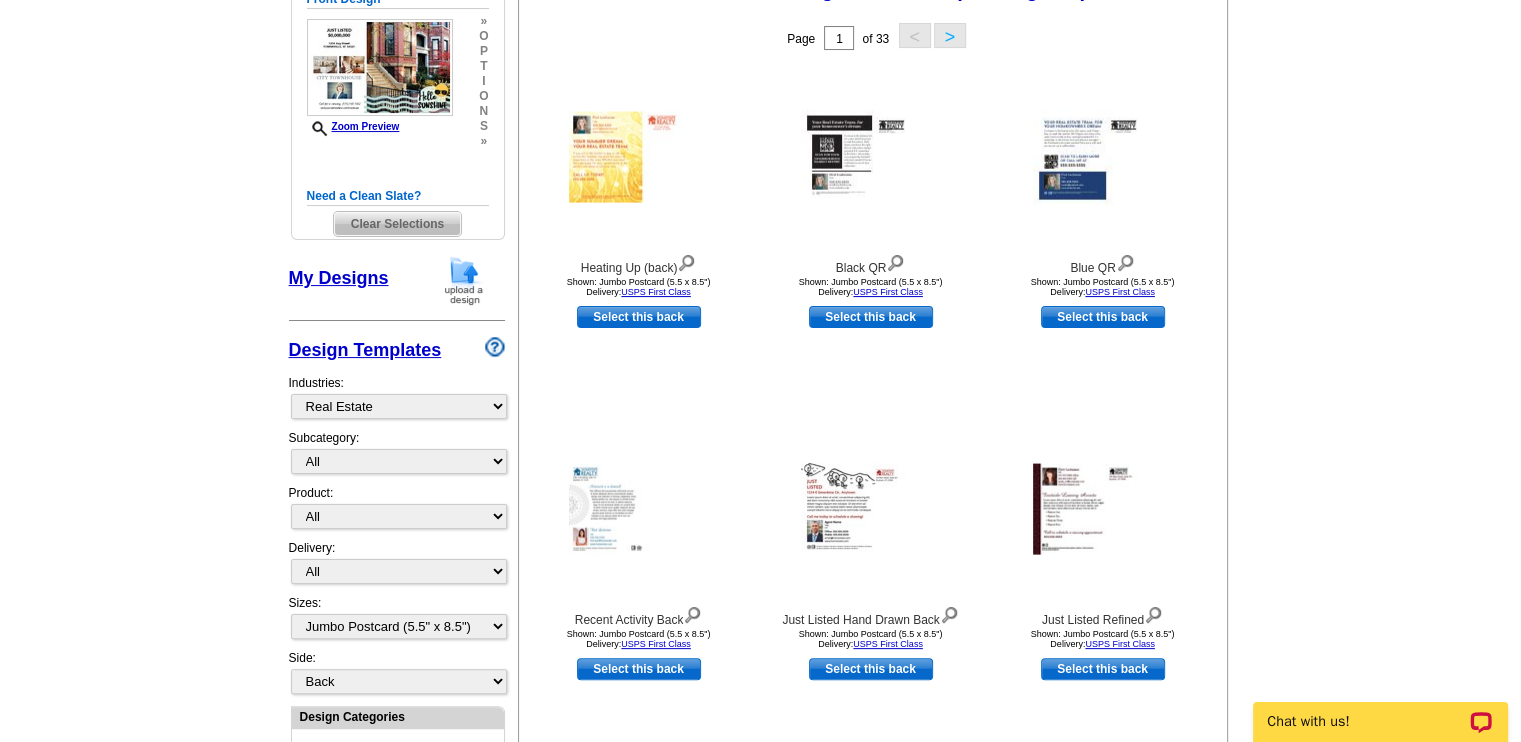 scroll, scrollTop: 341, scrollLeft: 0, axis: vertical 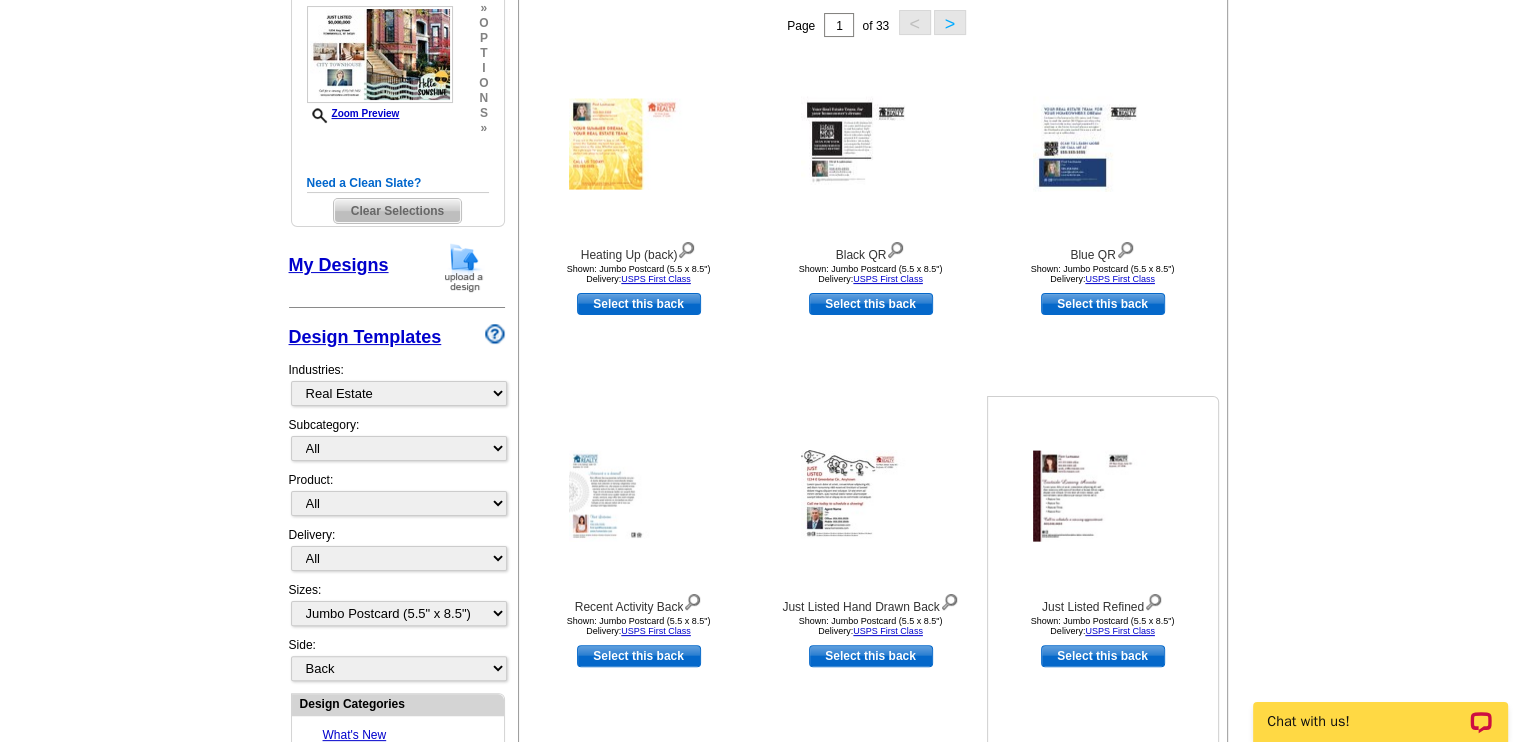 click at bounding box center (1153, 600) 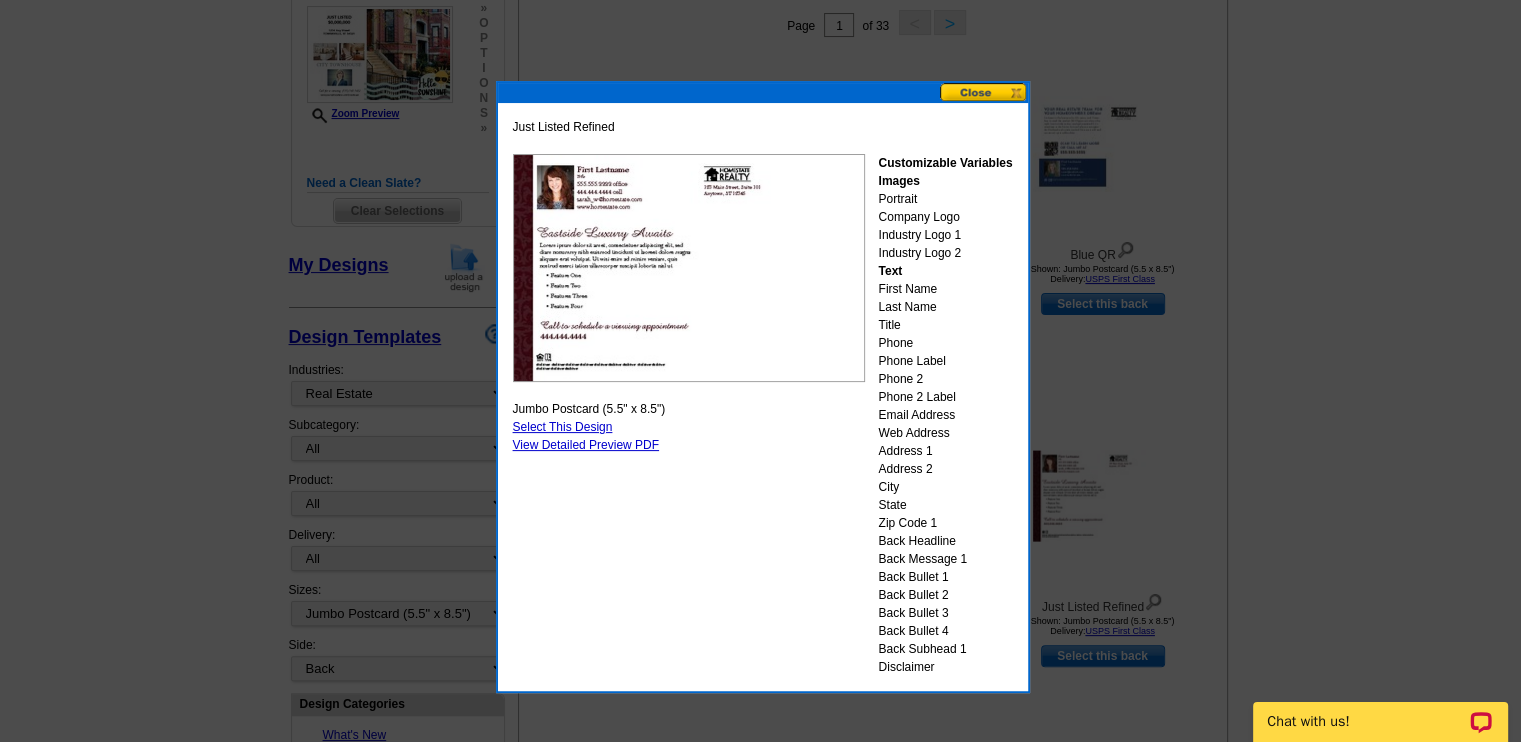 click at bounding box center (984, 92) 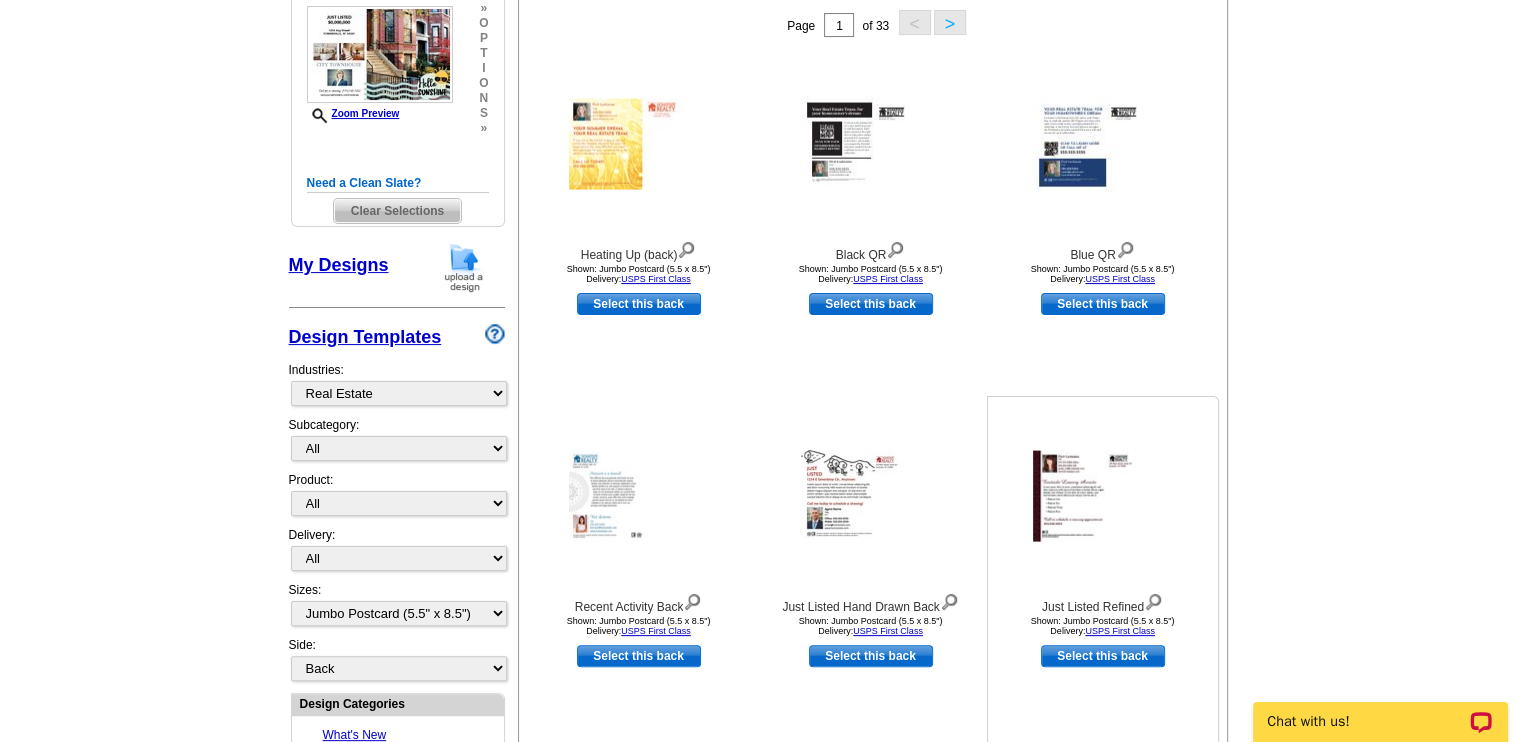 click on "Select this back" at bounding box center [1103, 656] 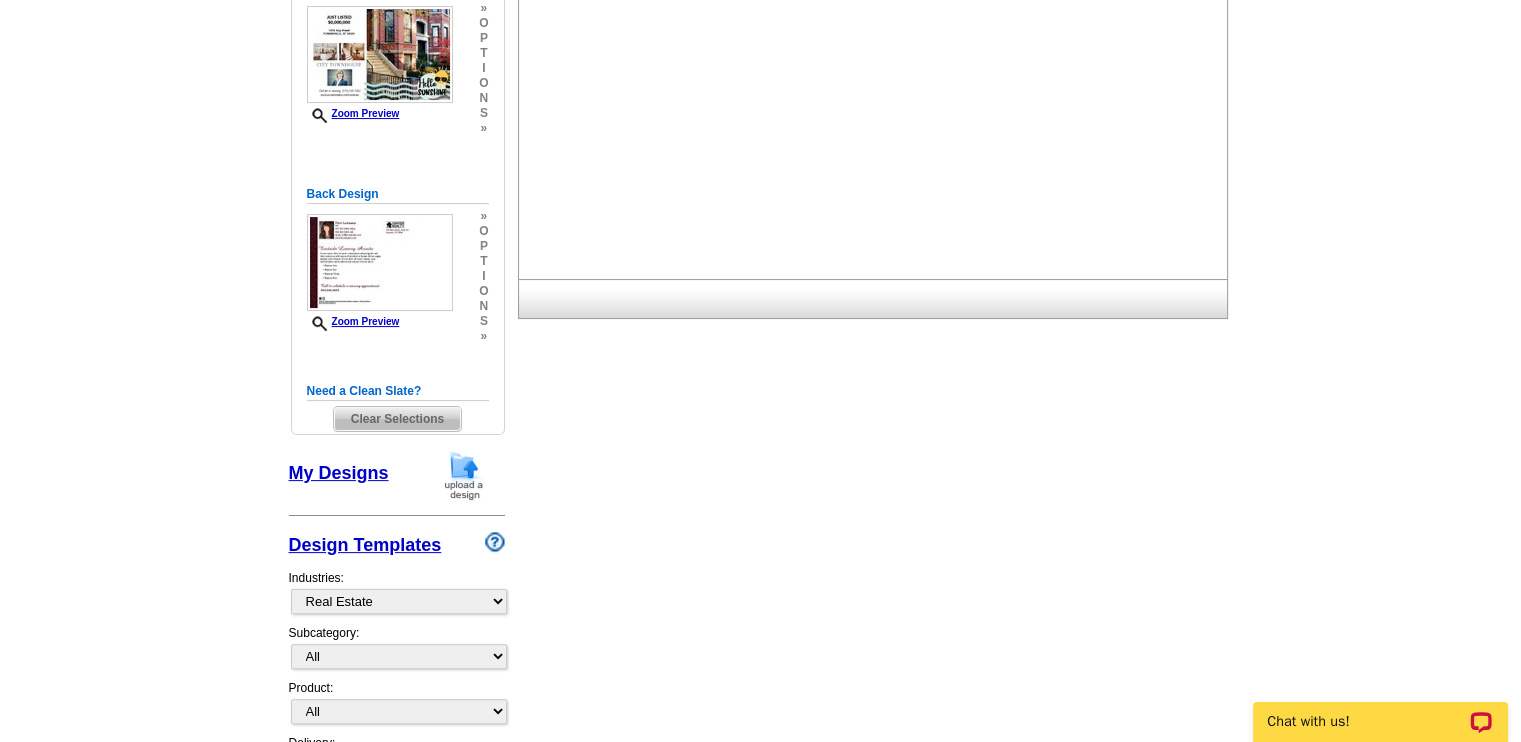 scroll, scrollTop: 0, scrollLeft: 0, axis: both 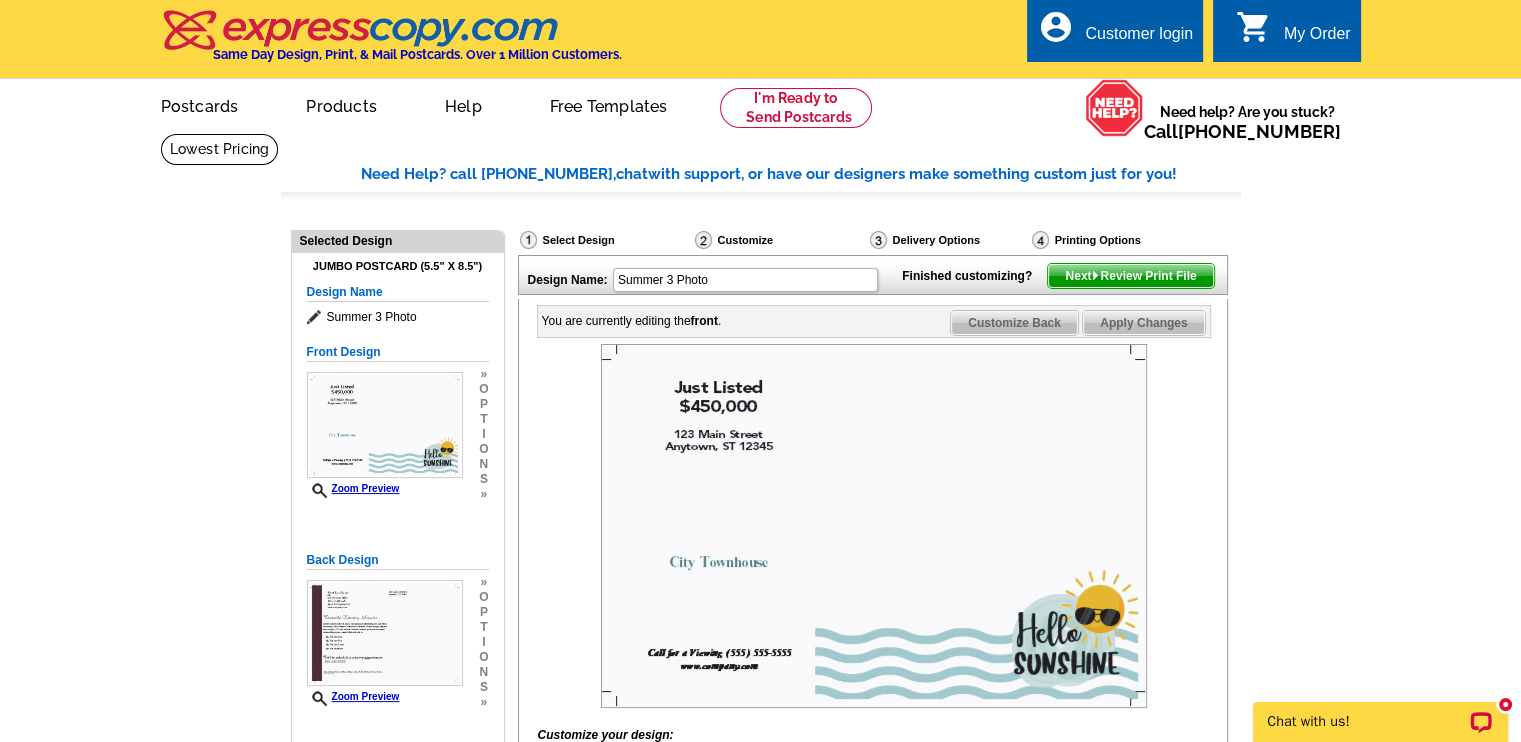 click at bounding box center (874, 526) 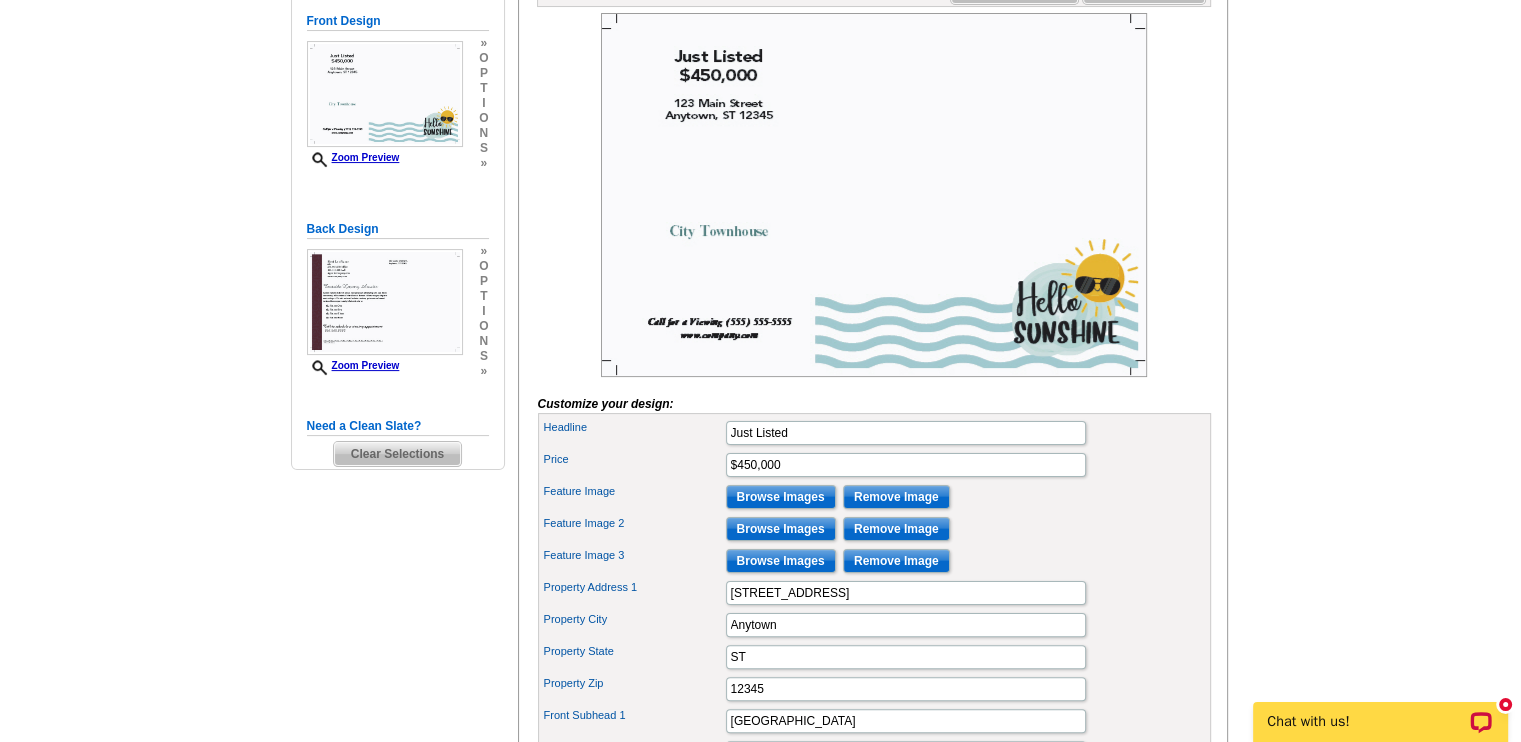 scroll, scrollTop: 333, scrollLeft: 0, axis: vertical 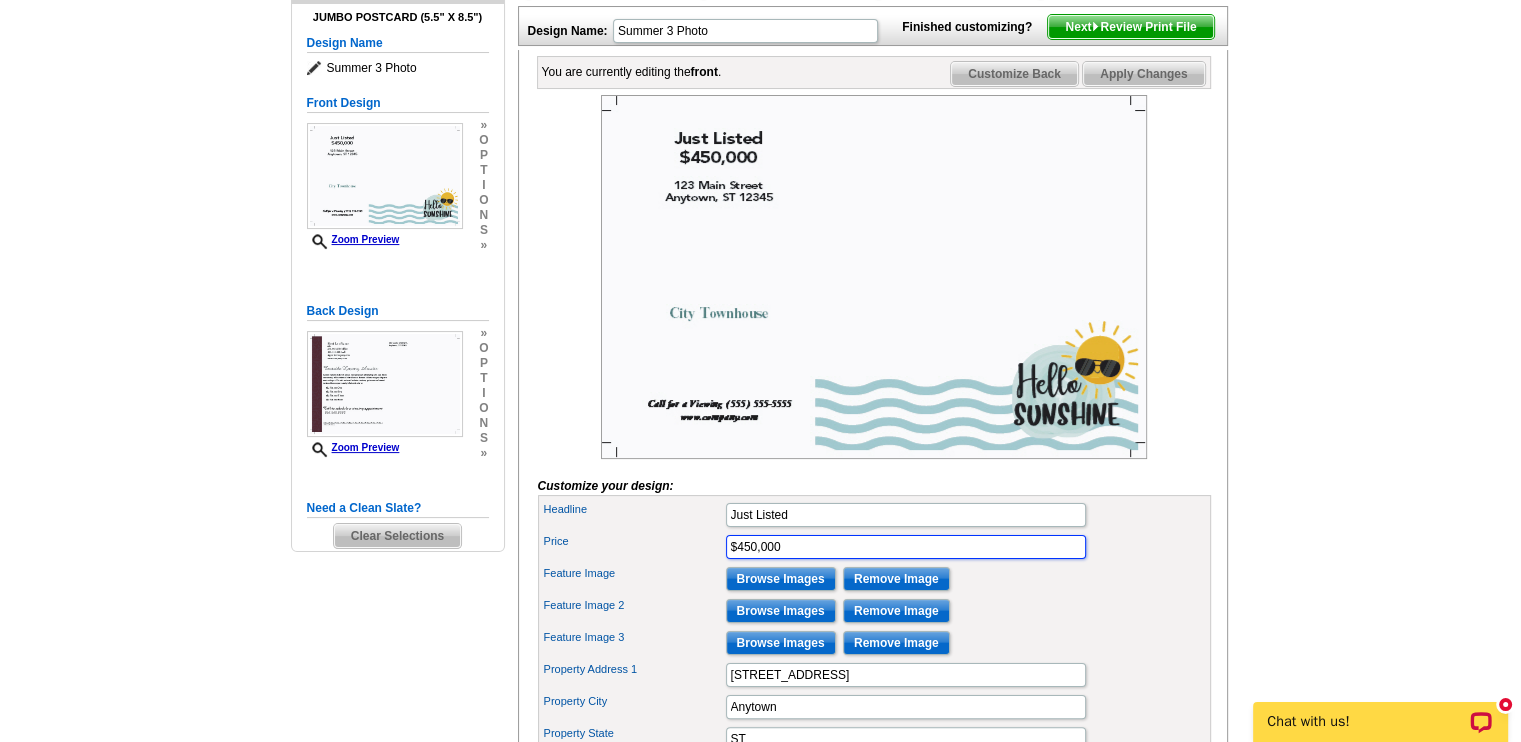 click on "$450,000" at bounding box center (906, 547) 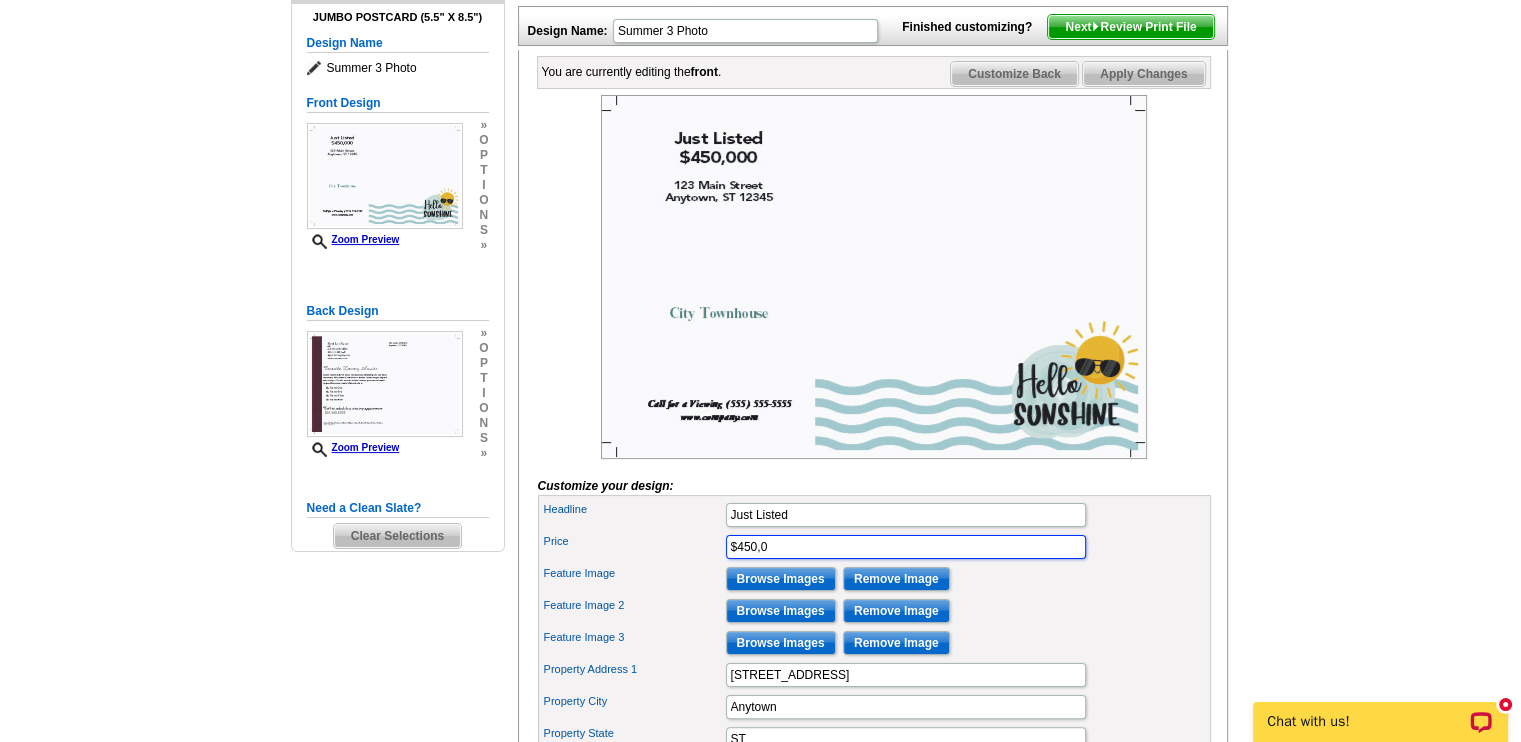 click on "$450,0" at bounding box center [906, 547] 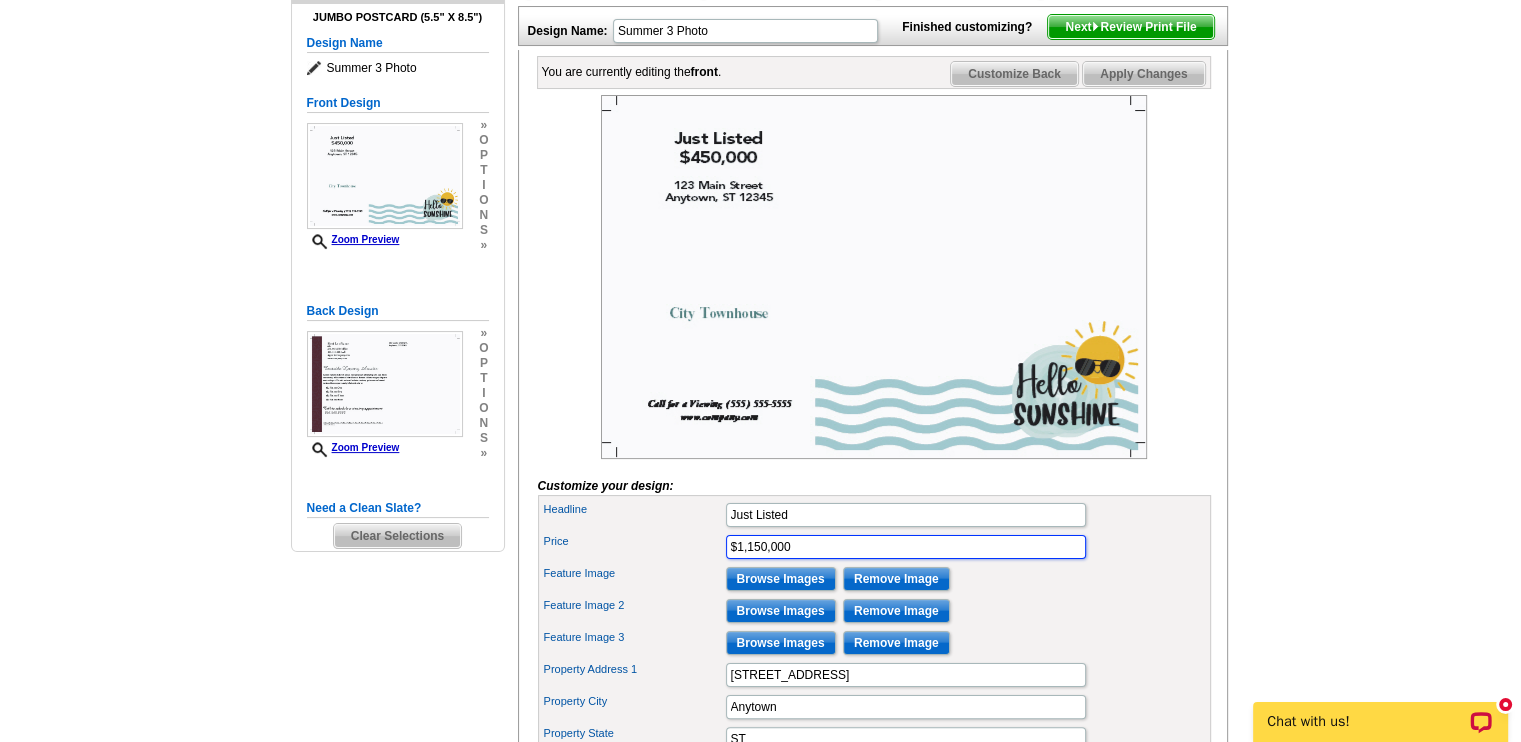 type on "$1,150,000" 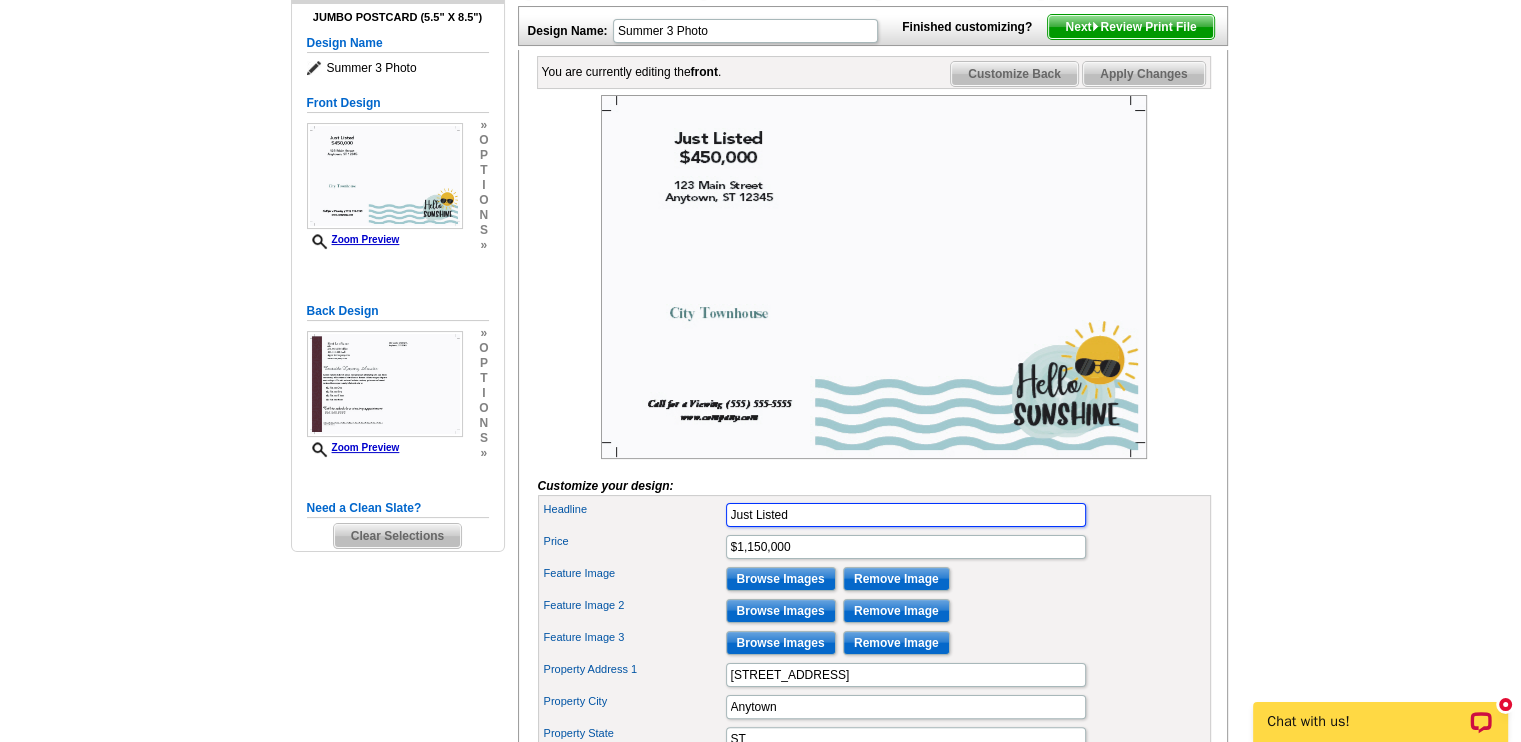 click on "Just Listed" at bounding box center (906, 515) 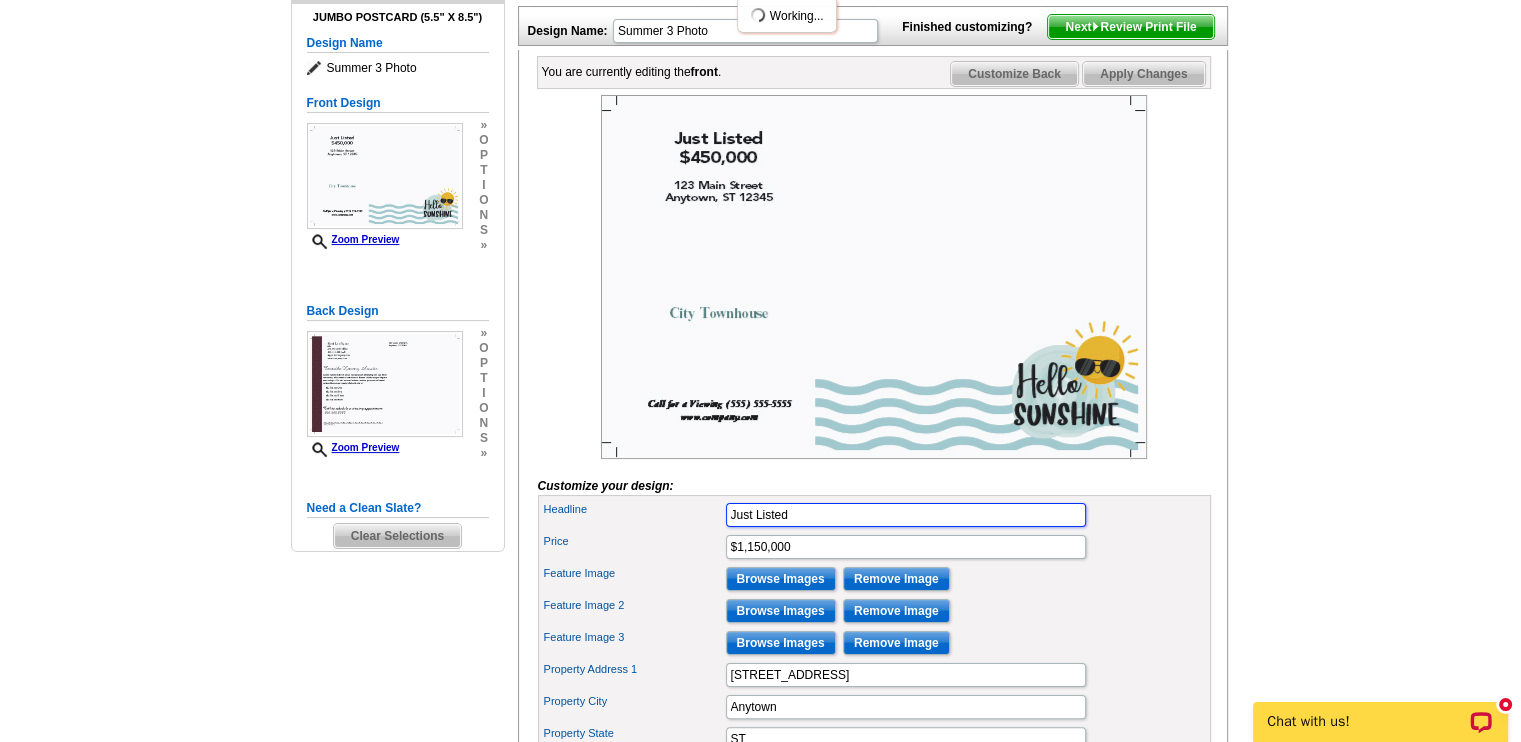 drag, startPoint x: 805, startPoint y: 544, endPoint x: 720, endPoint y: 544, distance: 85 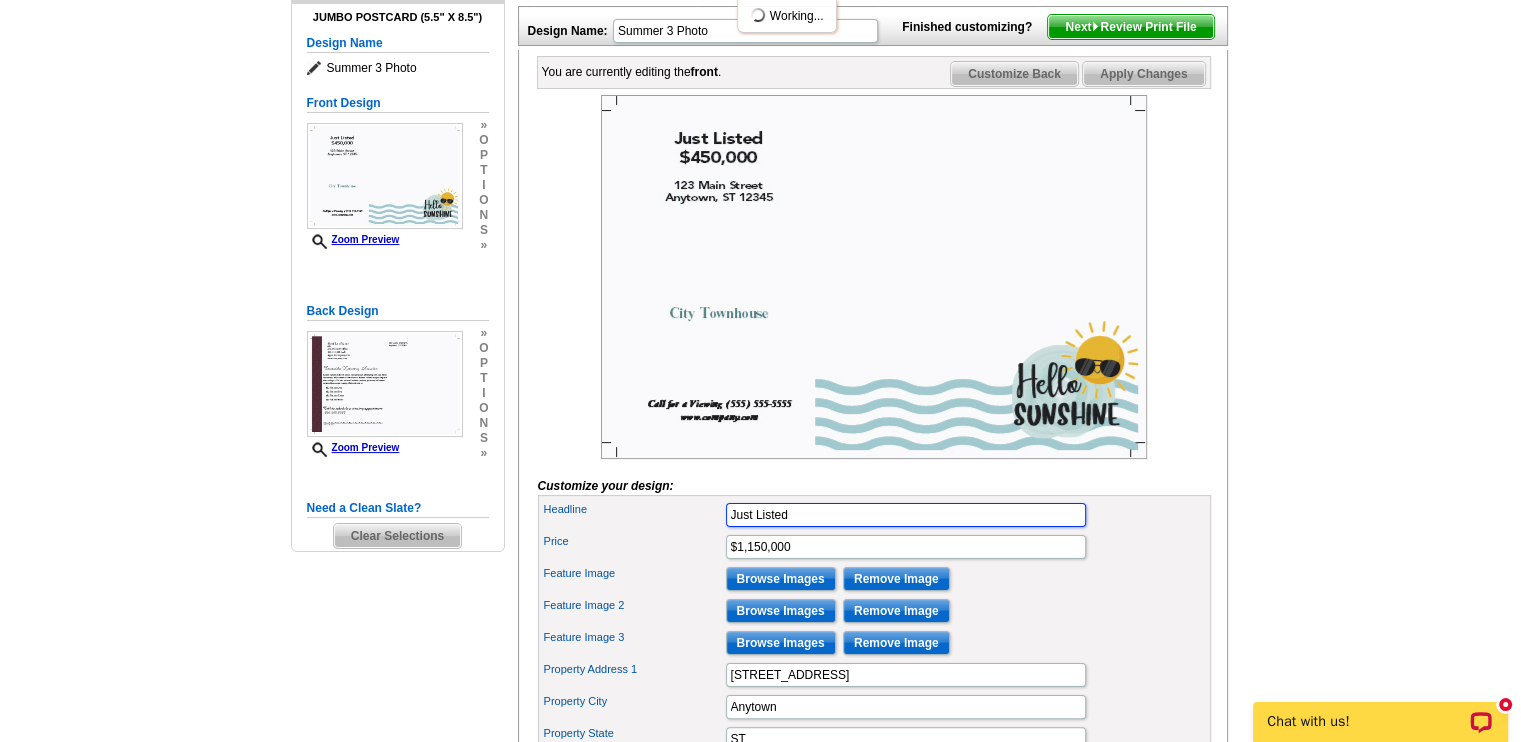 click on "Headline
Just Listed" at bounding box center [874, 515] 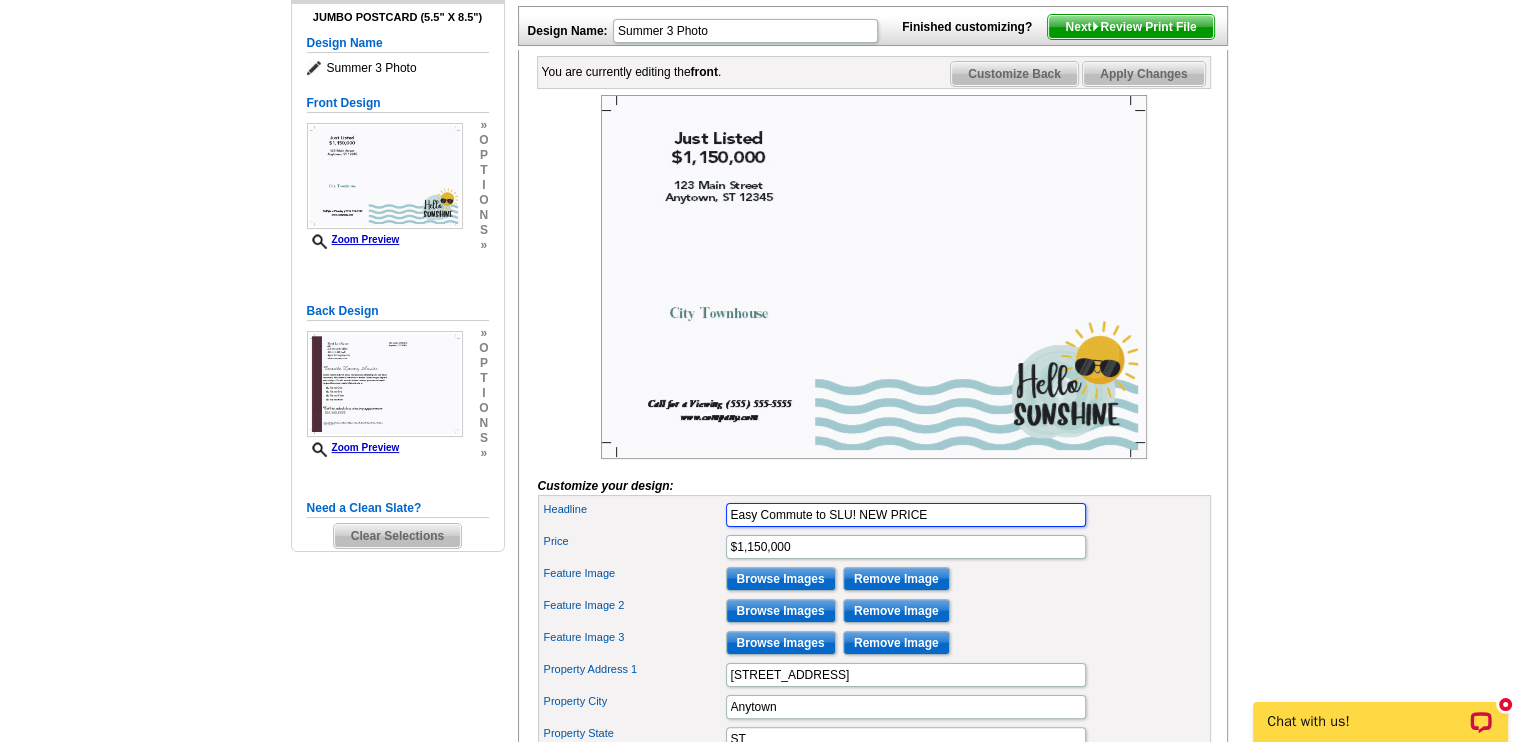type on "Easy Commute to SLU! NEW PRICE" 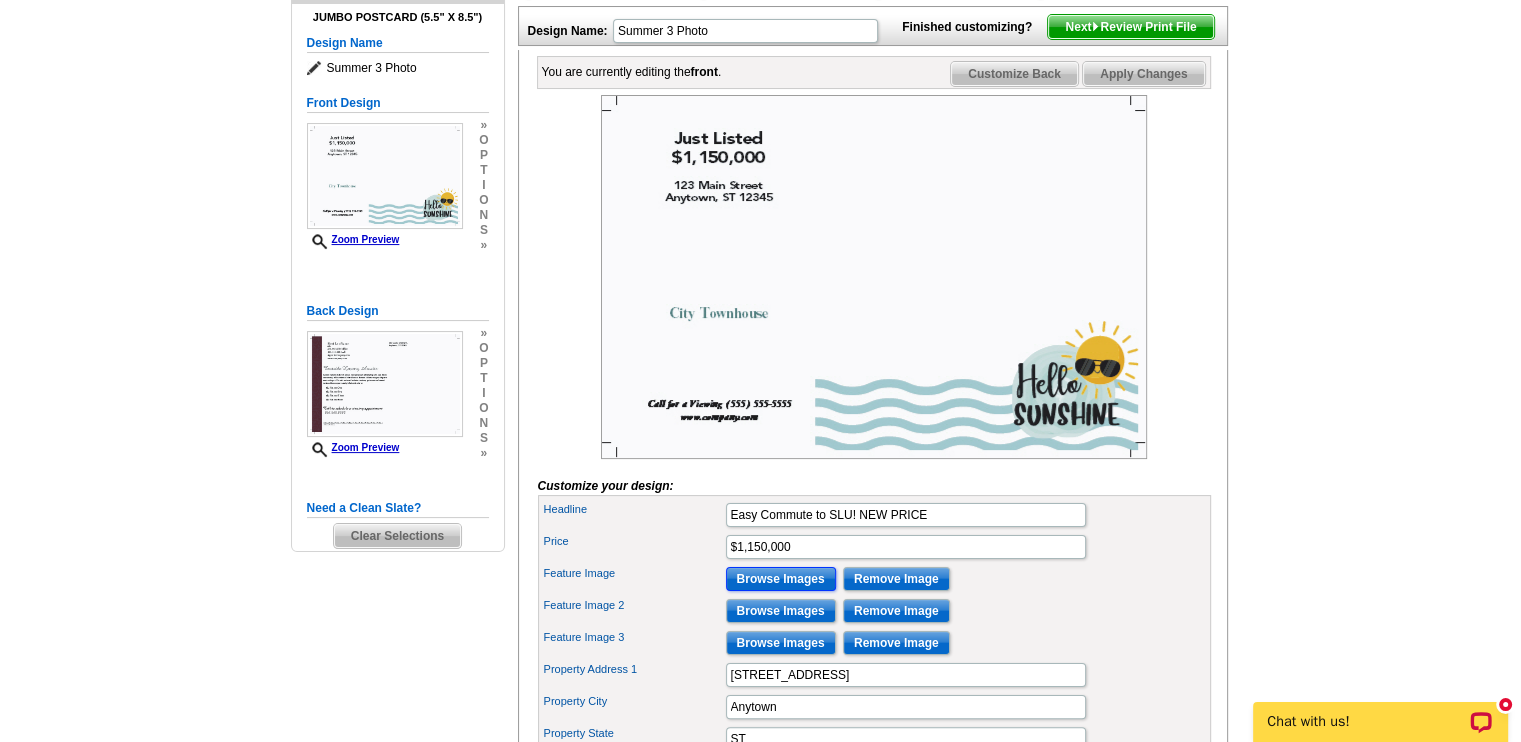click on "Browse Images" at bounding box center (781, 579) 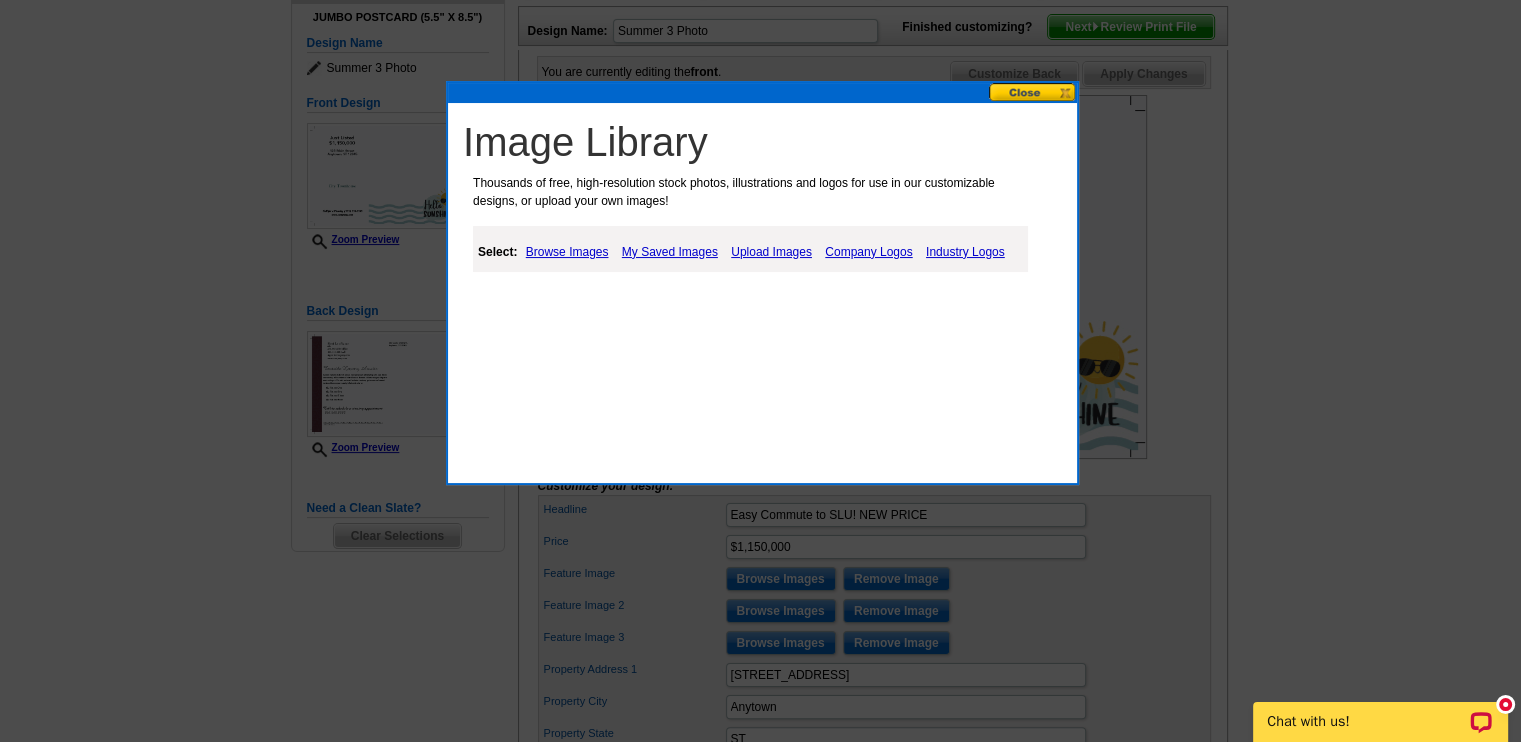 click on "Browse Images" at bounding box center [567, 252] 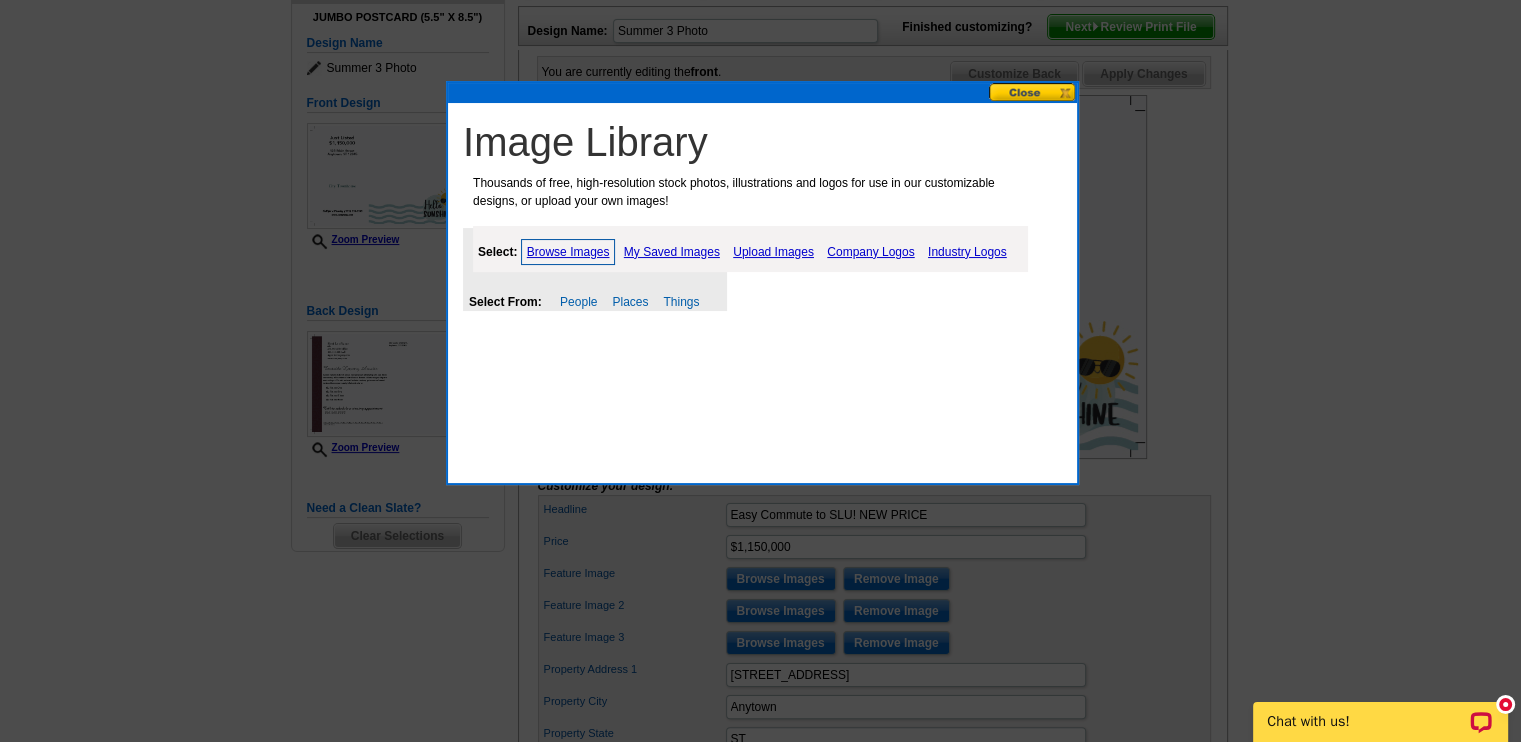 click on "Upload Images" at bounding box center [773, 252] 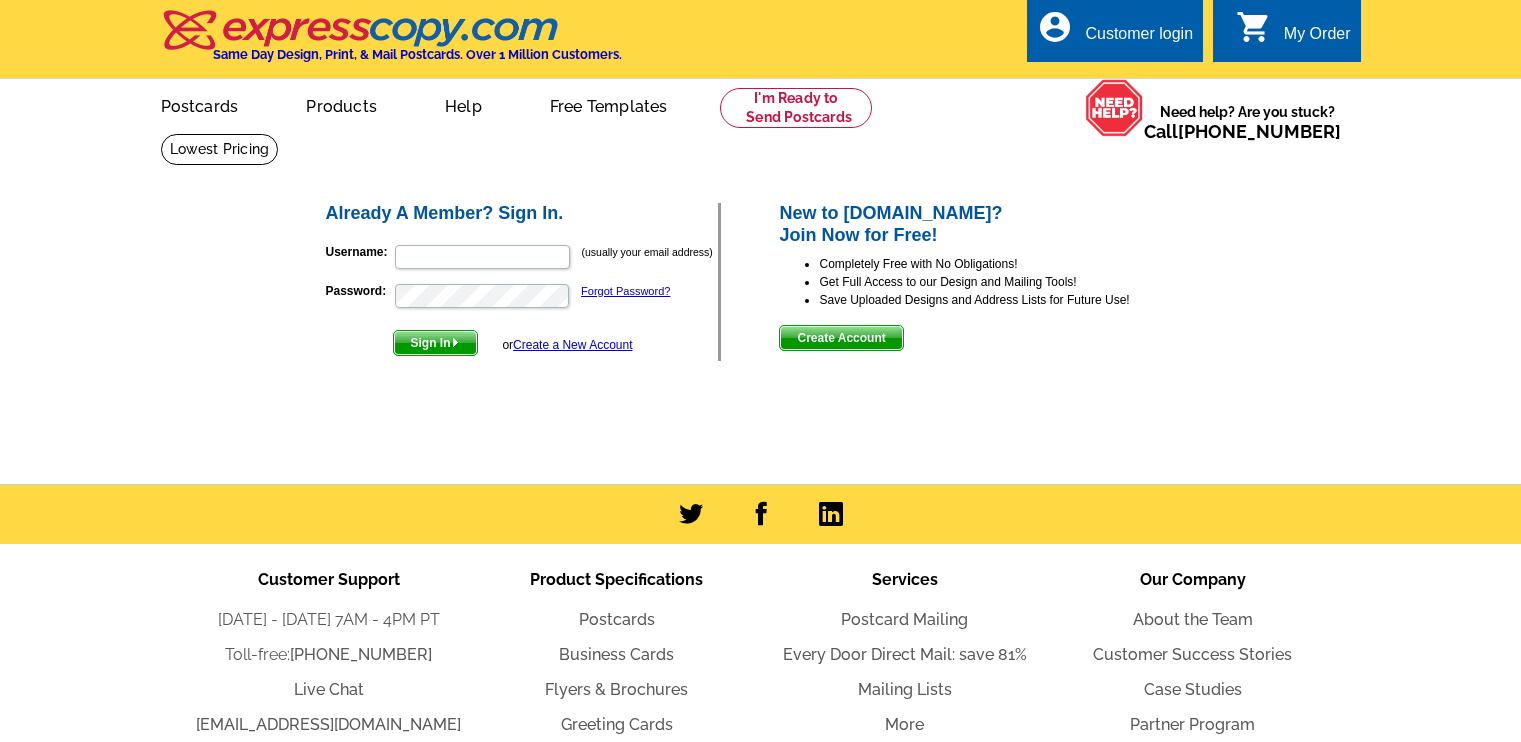 scroll, scrollTop: 0, scrollLeft: 0, axis: both 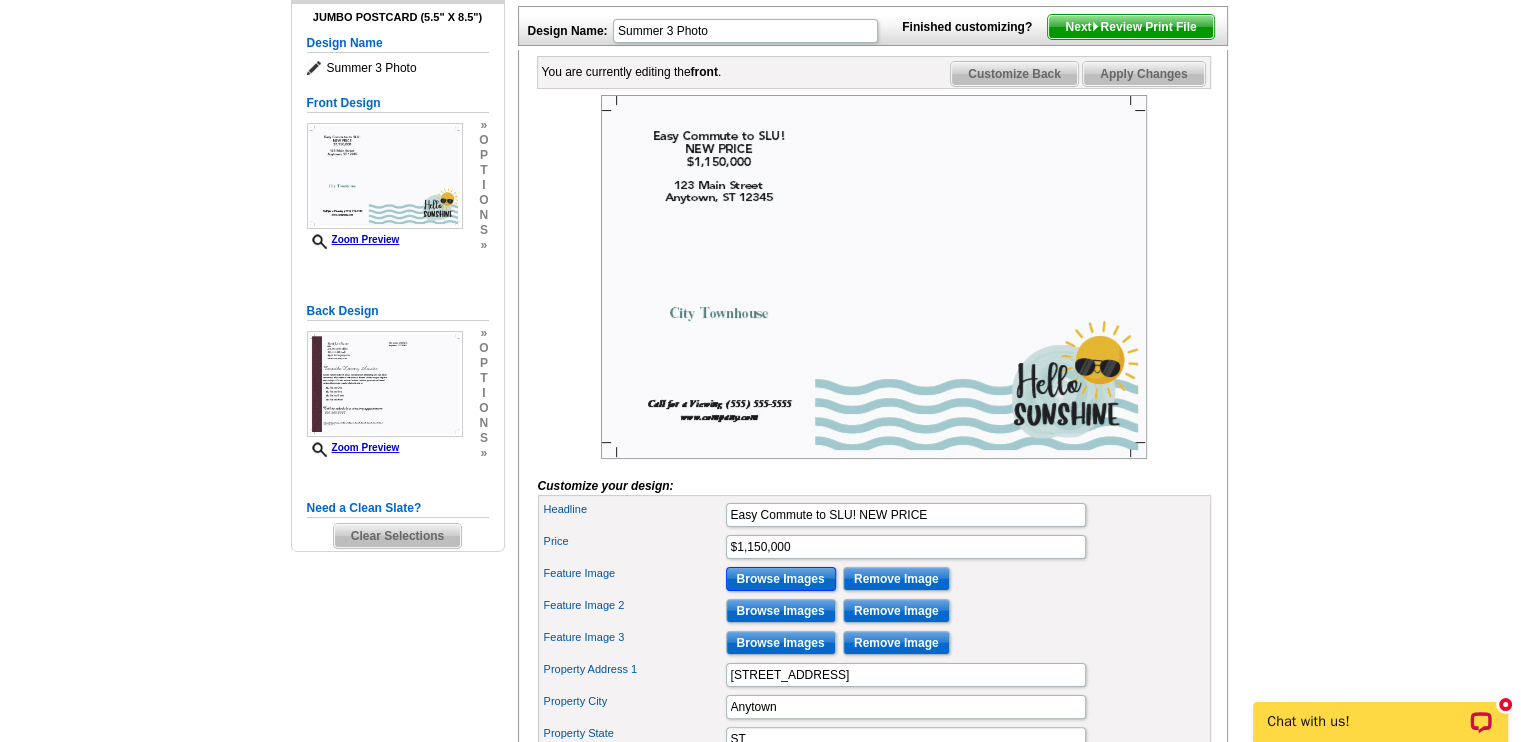 click on "Browse Images" at bounding box center (781, 579) 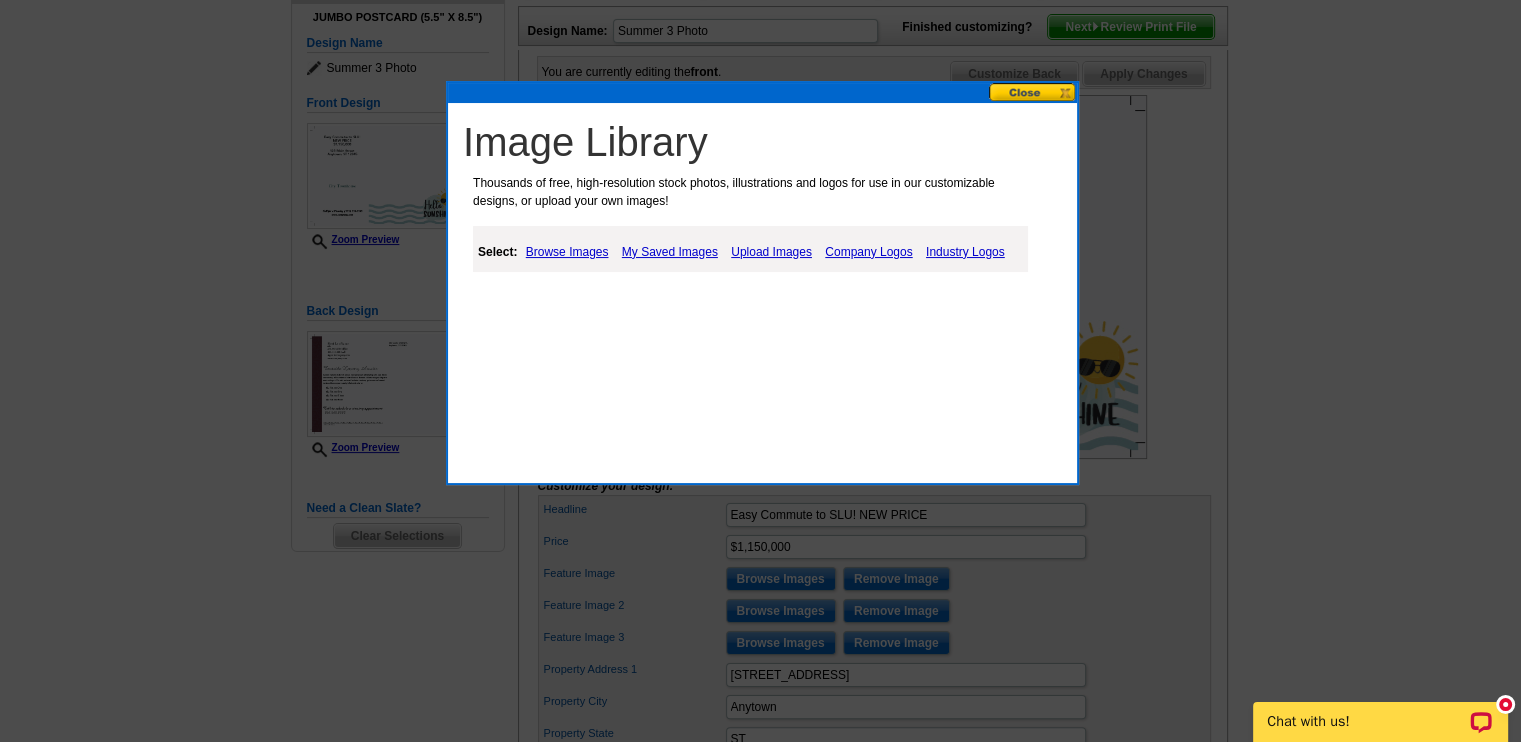 click on "Upload Images" at bounding box center (771, 252) 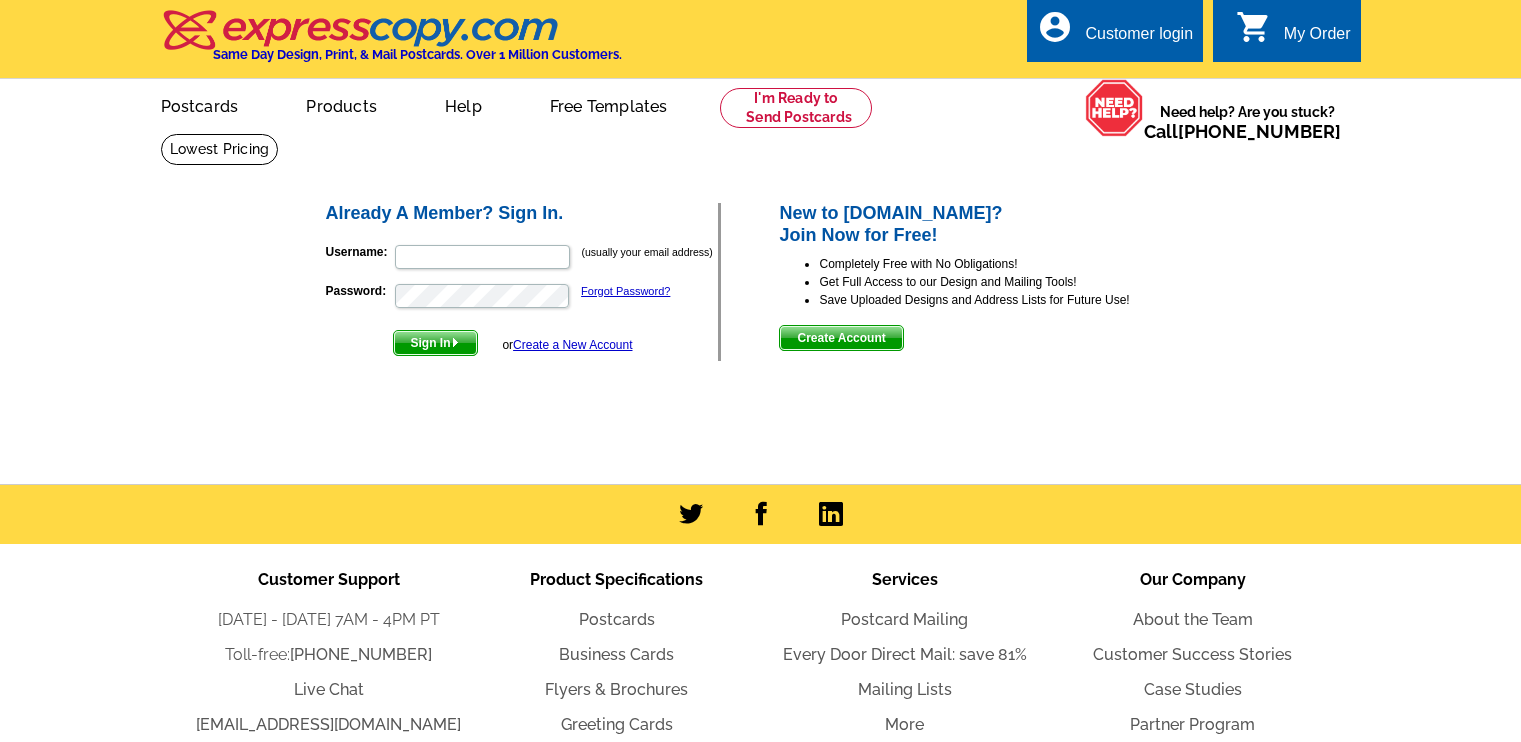 scroll, scrollTop: 0, scrollLeft: 0, axis: both 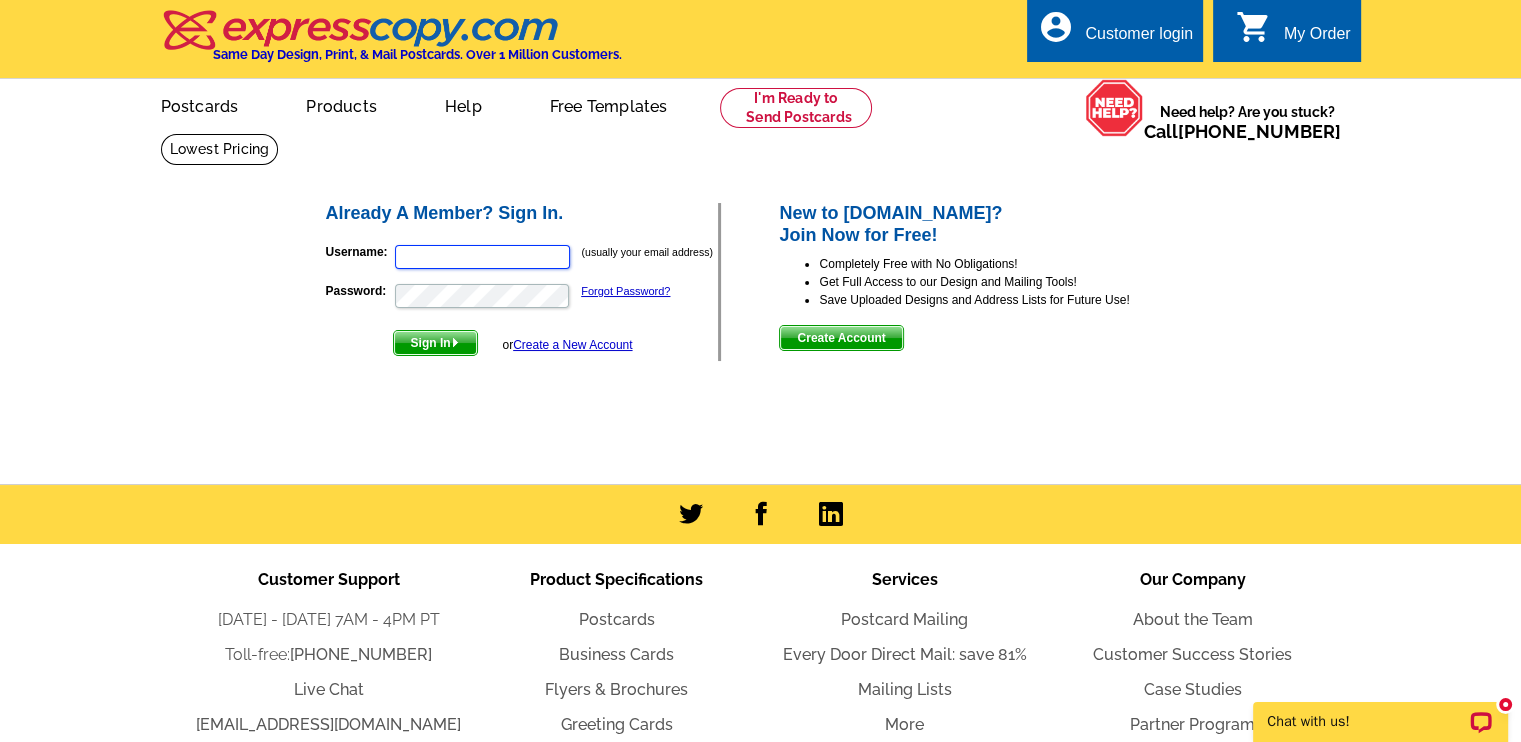 click on "Username:" at bounding box center (482, 257) 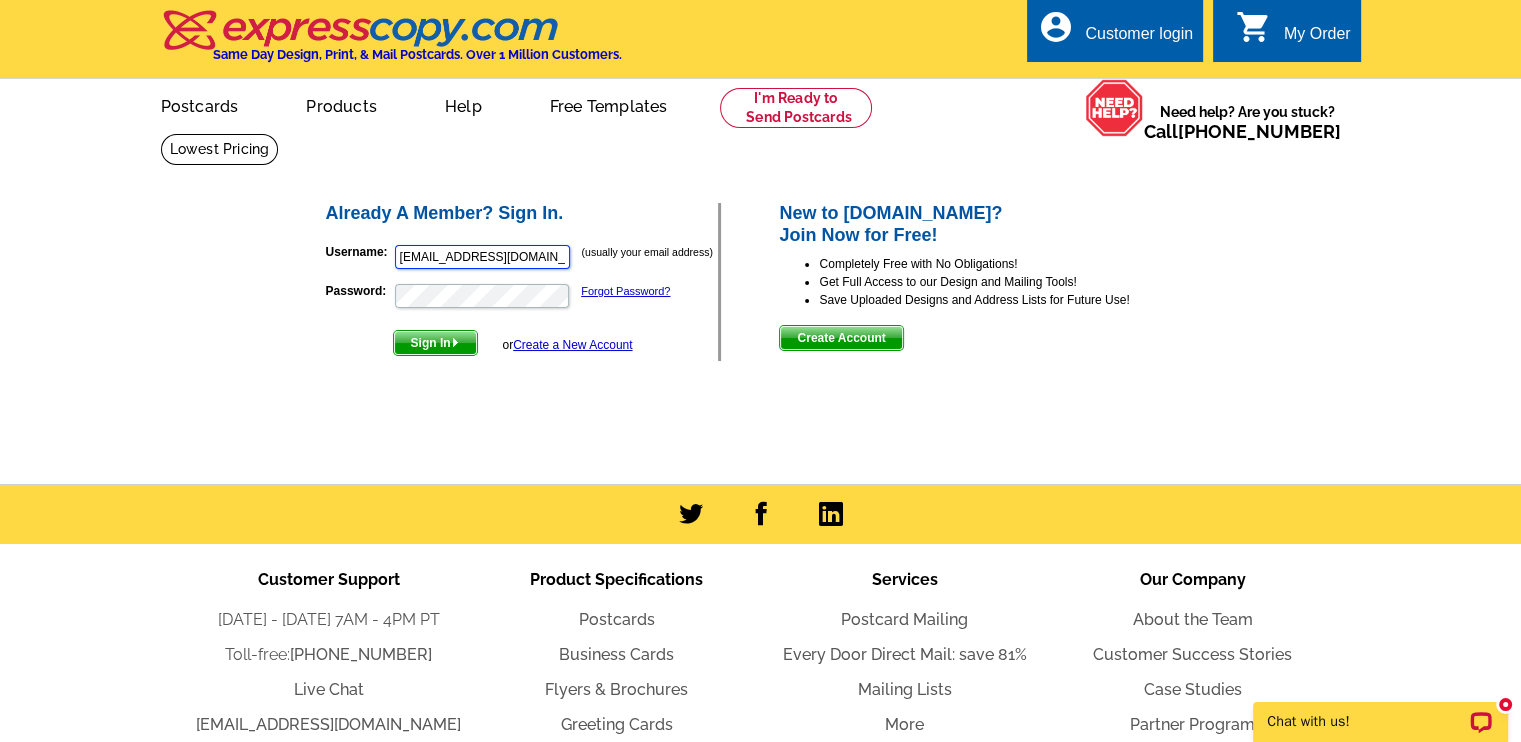 scroll, scrollTop: 0, scrollLeft: 0, axis: both 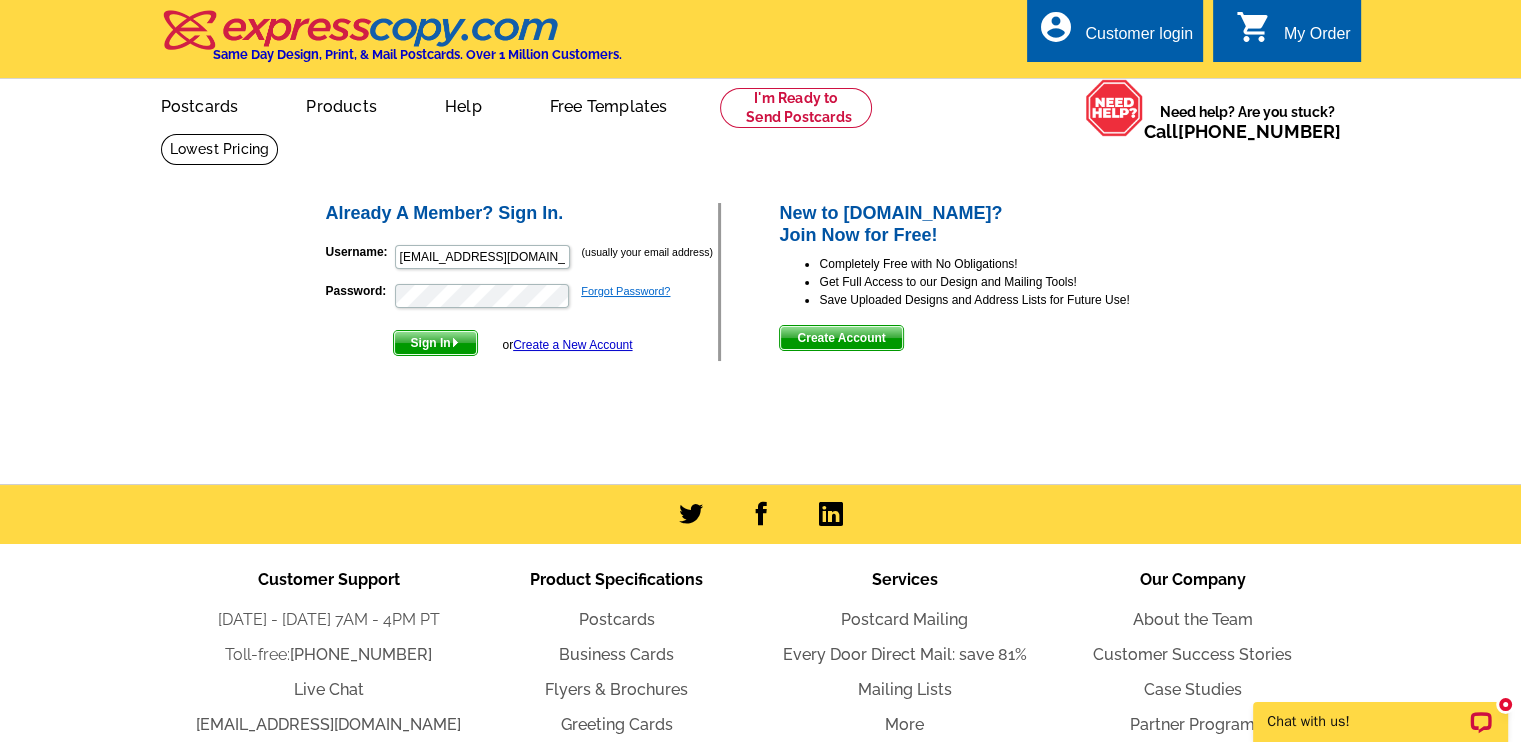 click on "Forgot
Password?" at bounding box center (625, 291) 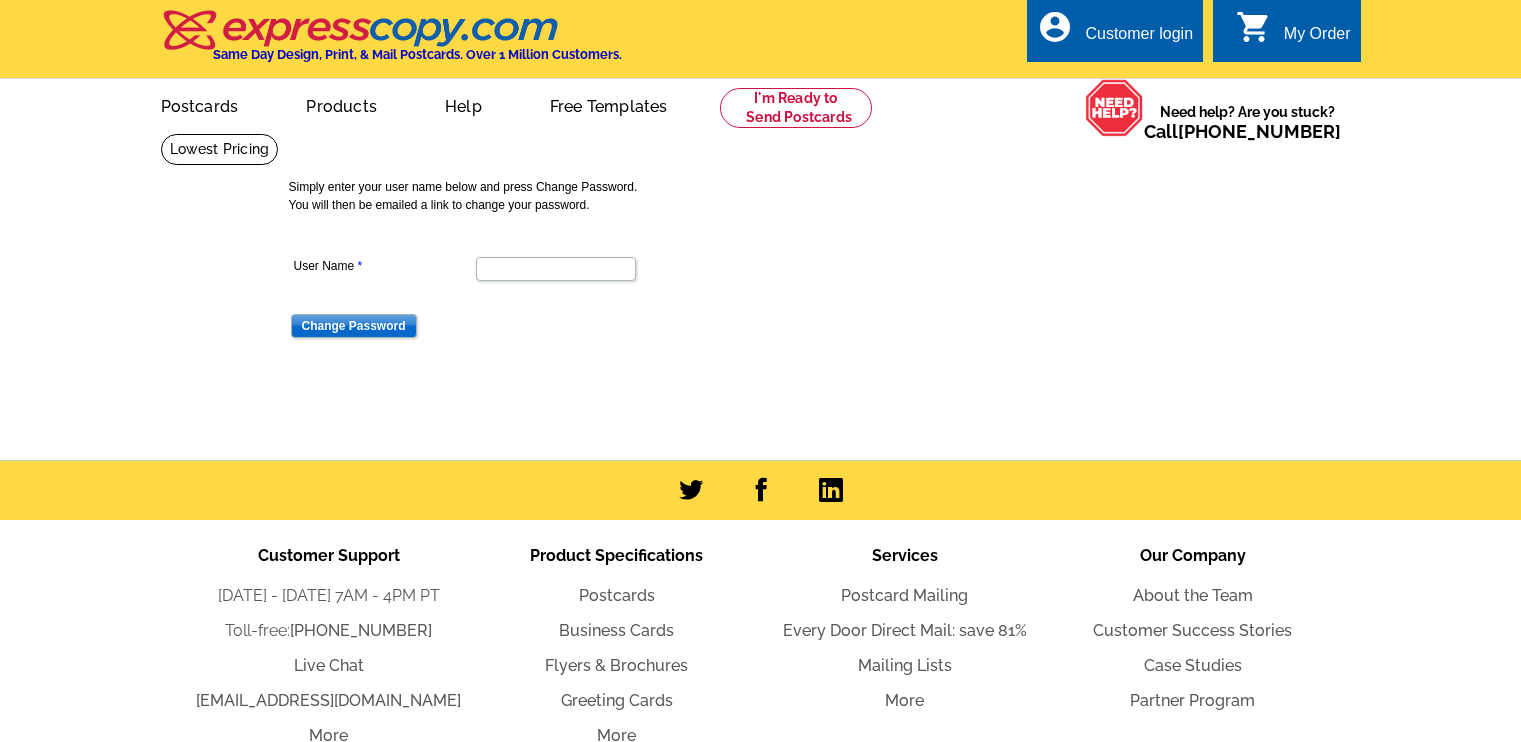 scroll, scrollTop: 0, scrollLeft: 0, axis: both 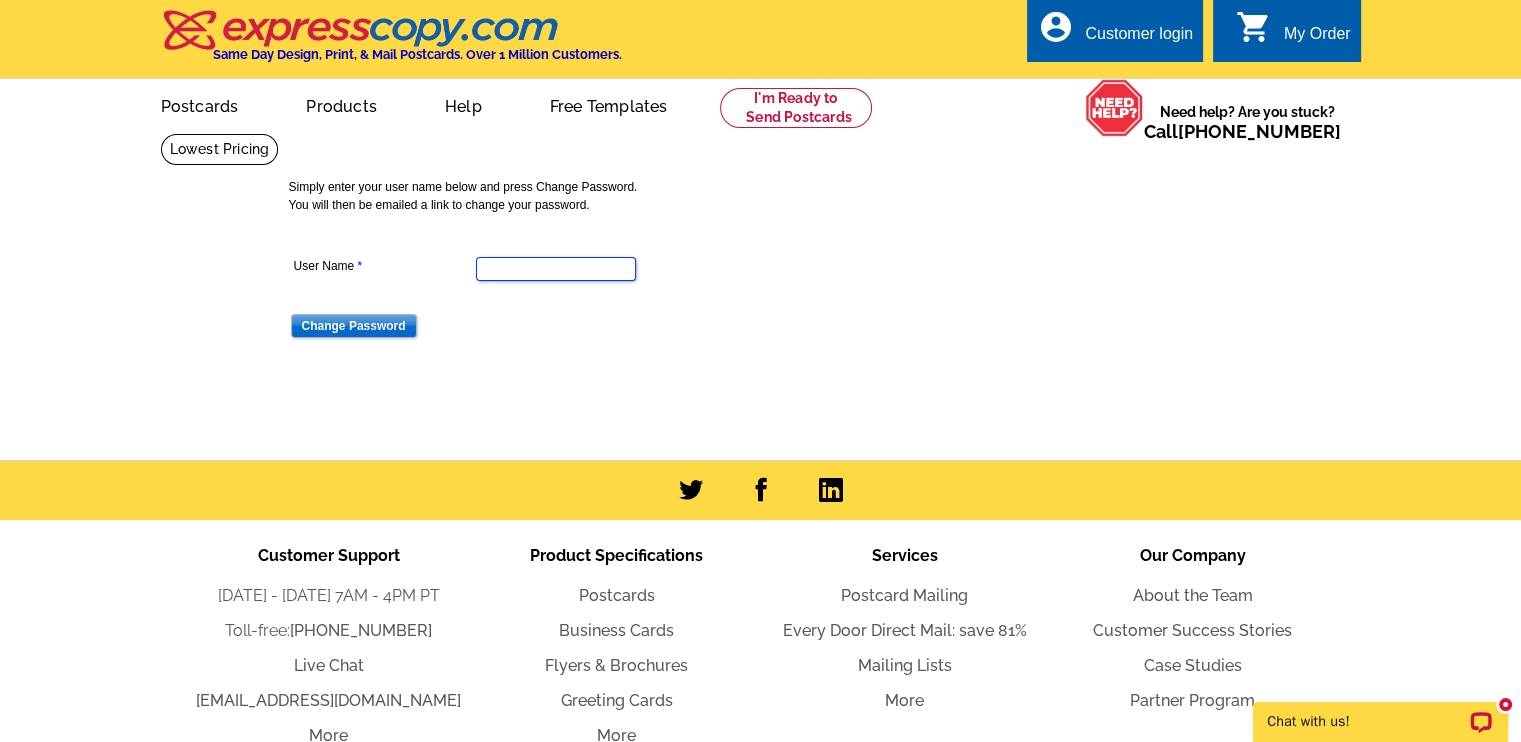 click on "User Name" at bounding box center [556, 269] 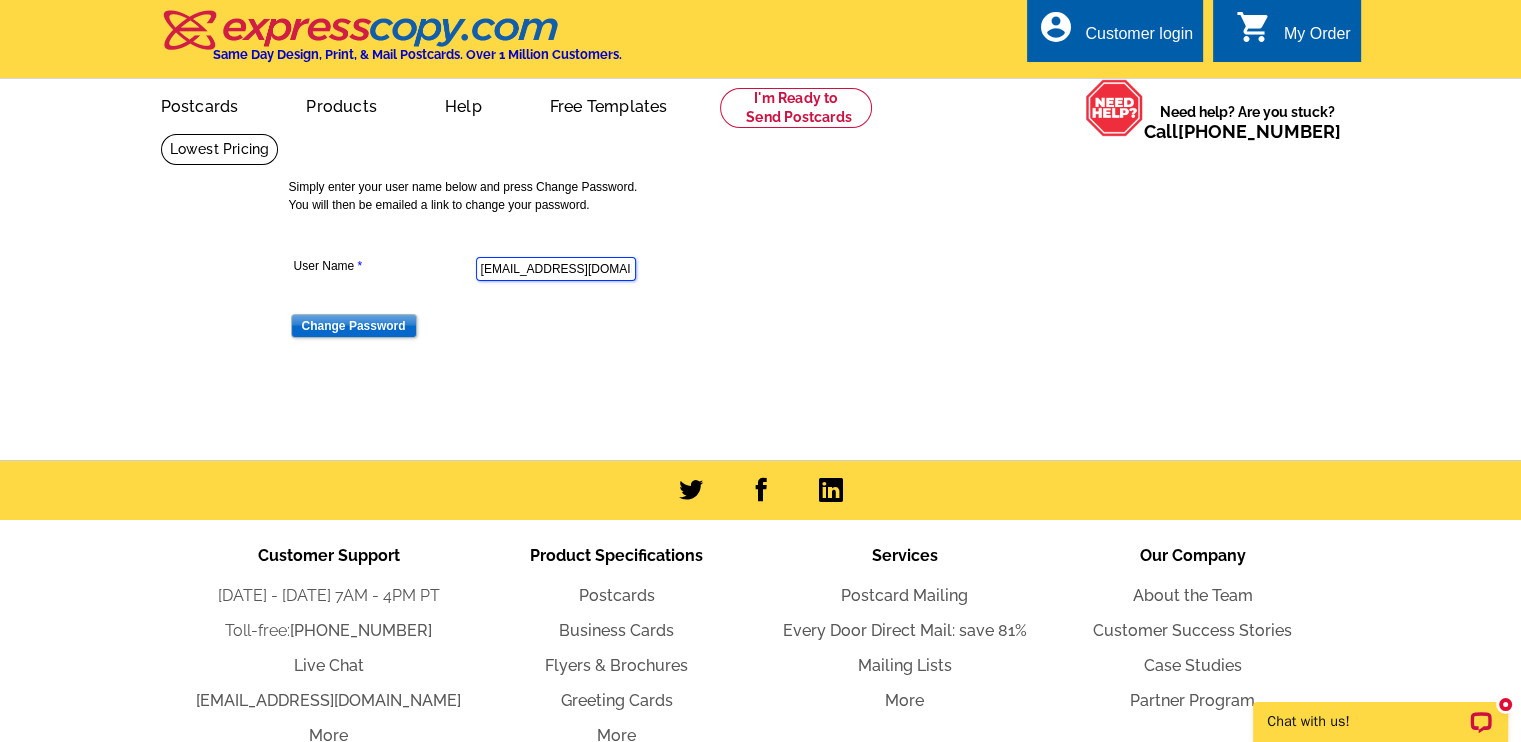 scroll, scrollTop: 0, scrollLeft: 0, axis: both 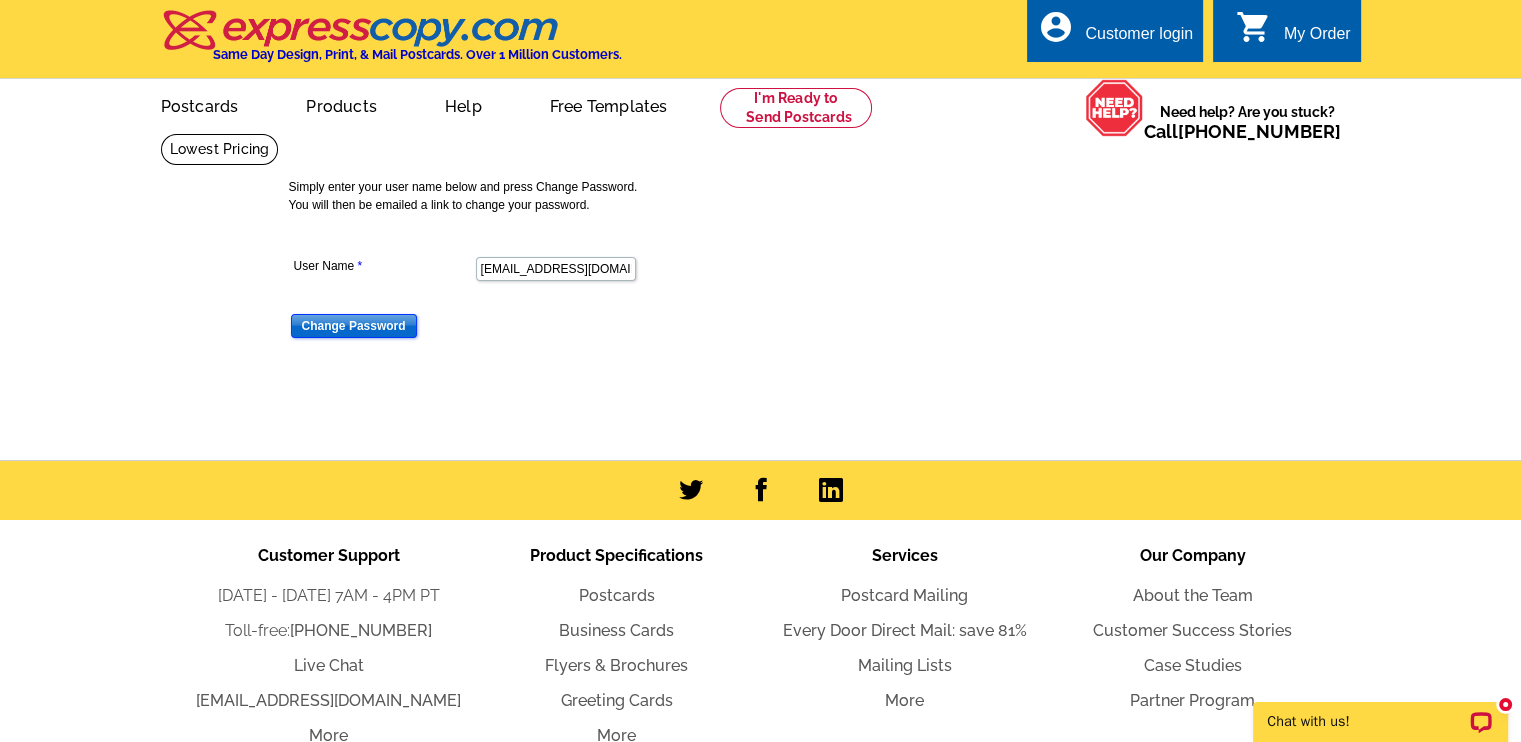 click on "Change Password" at bounding box center (354, 326) 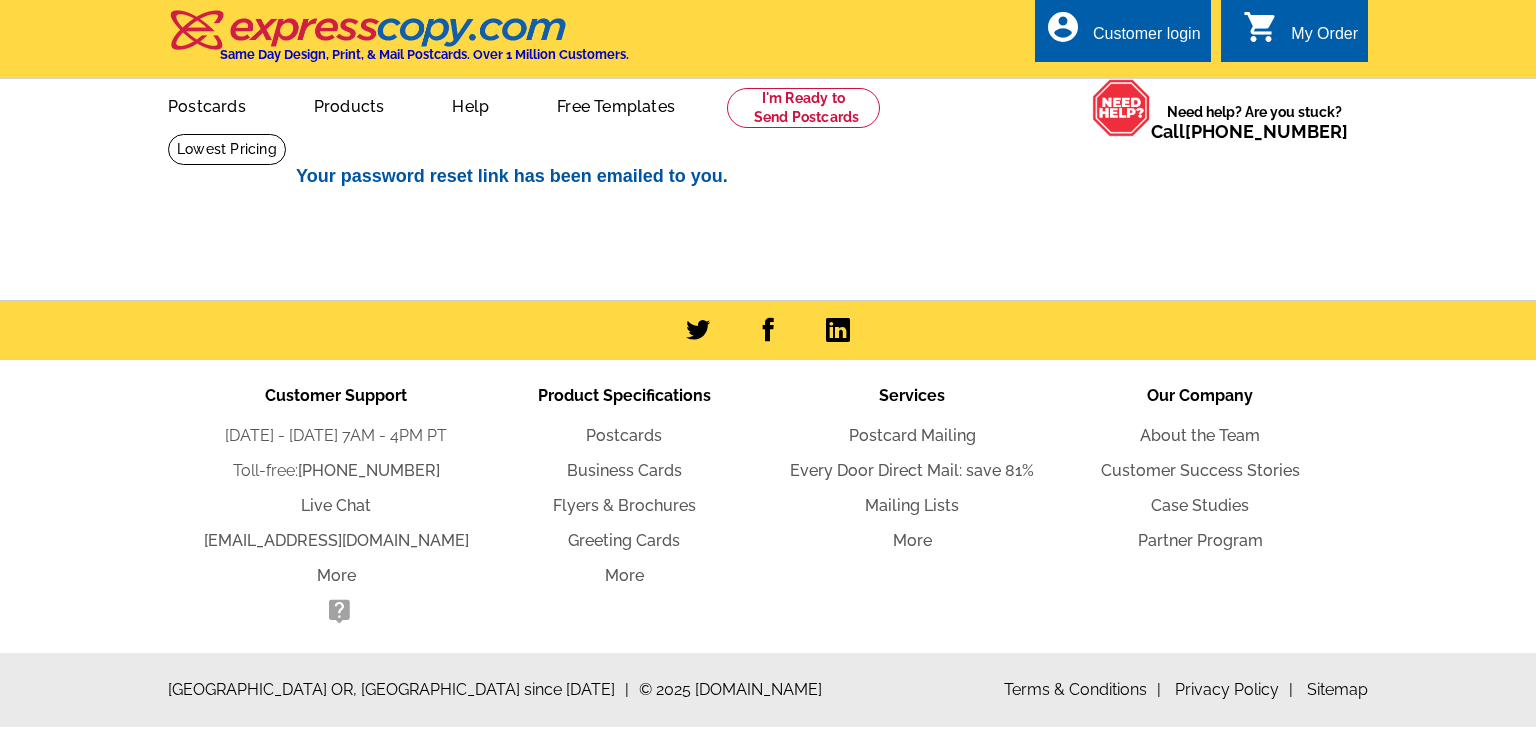 scroll, scrollTop: 0, scrollLeft: 0, axis: both 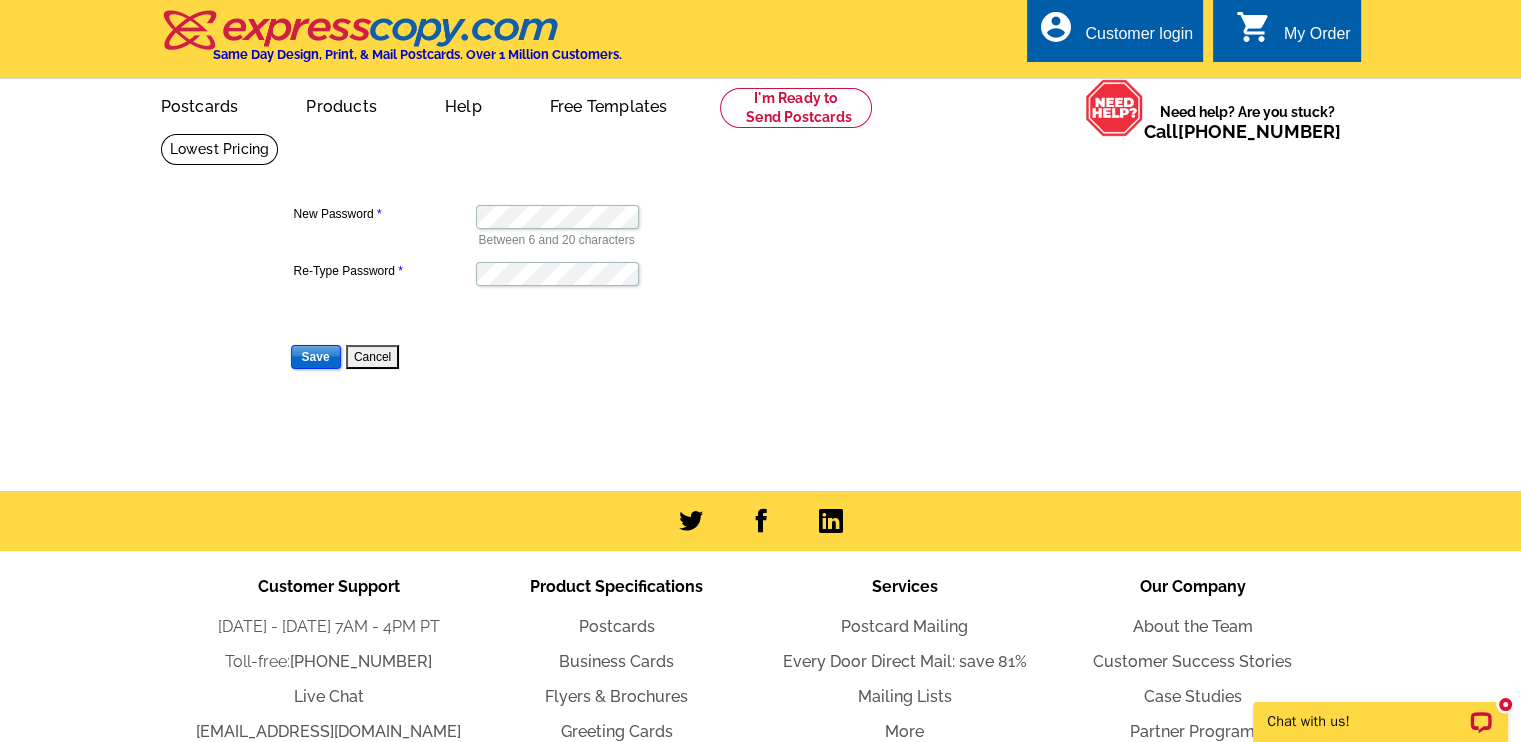 click on "Save" at bounding box center [316, 357] 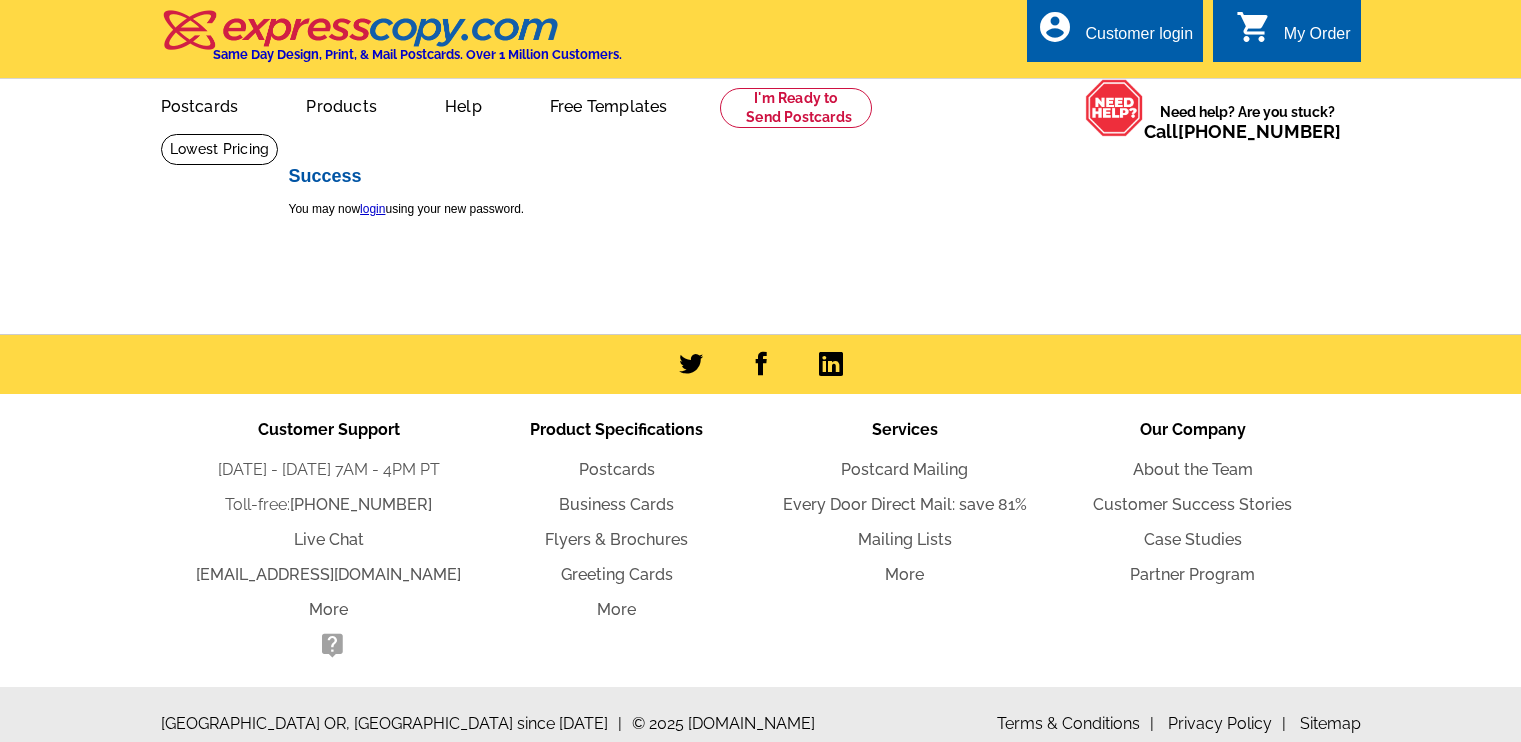 scroll, scrollTop: 0, scrollLeft: 0, axis: both 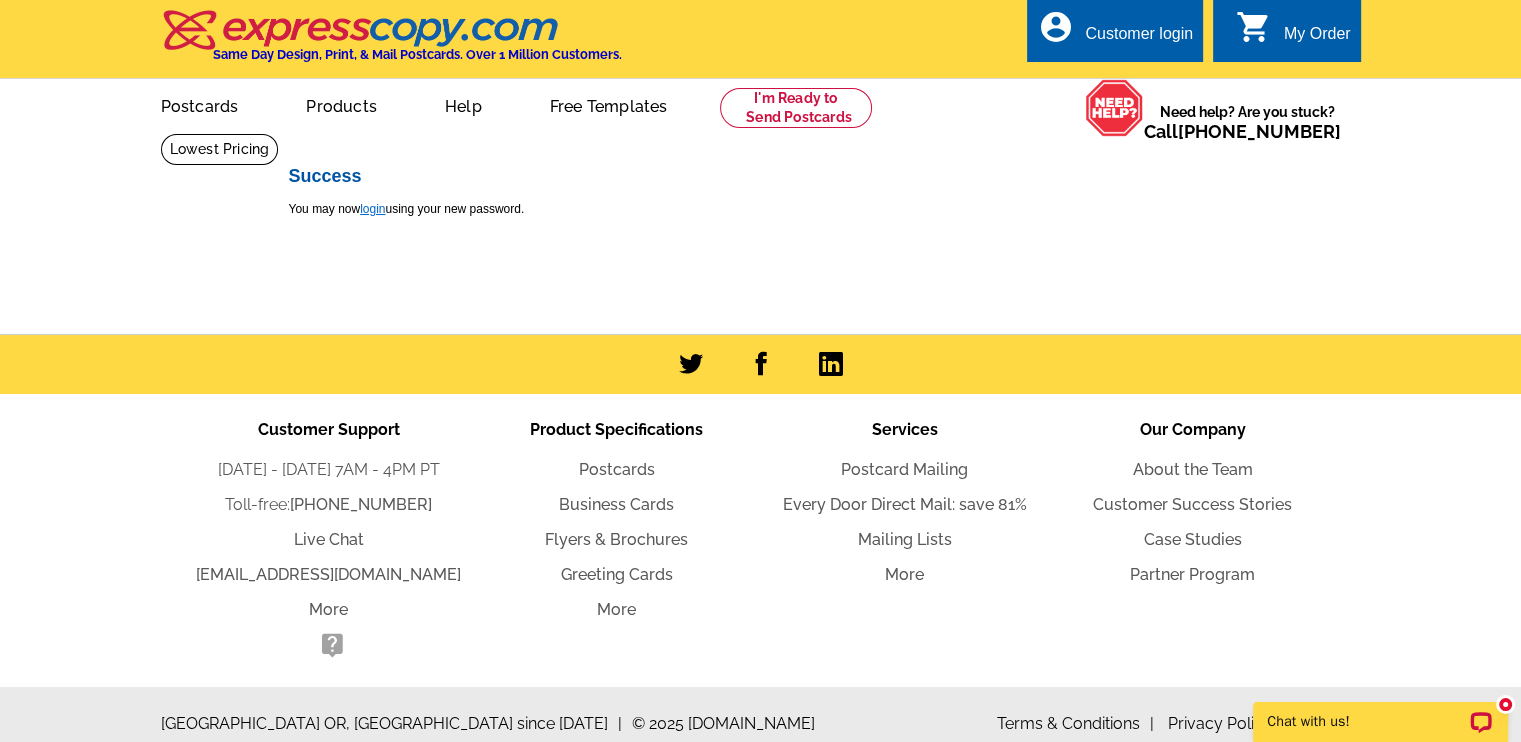 click on "login" at bounding box center (372, 209) 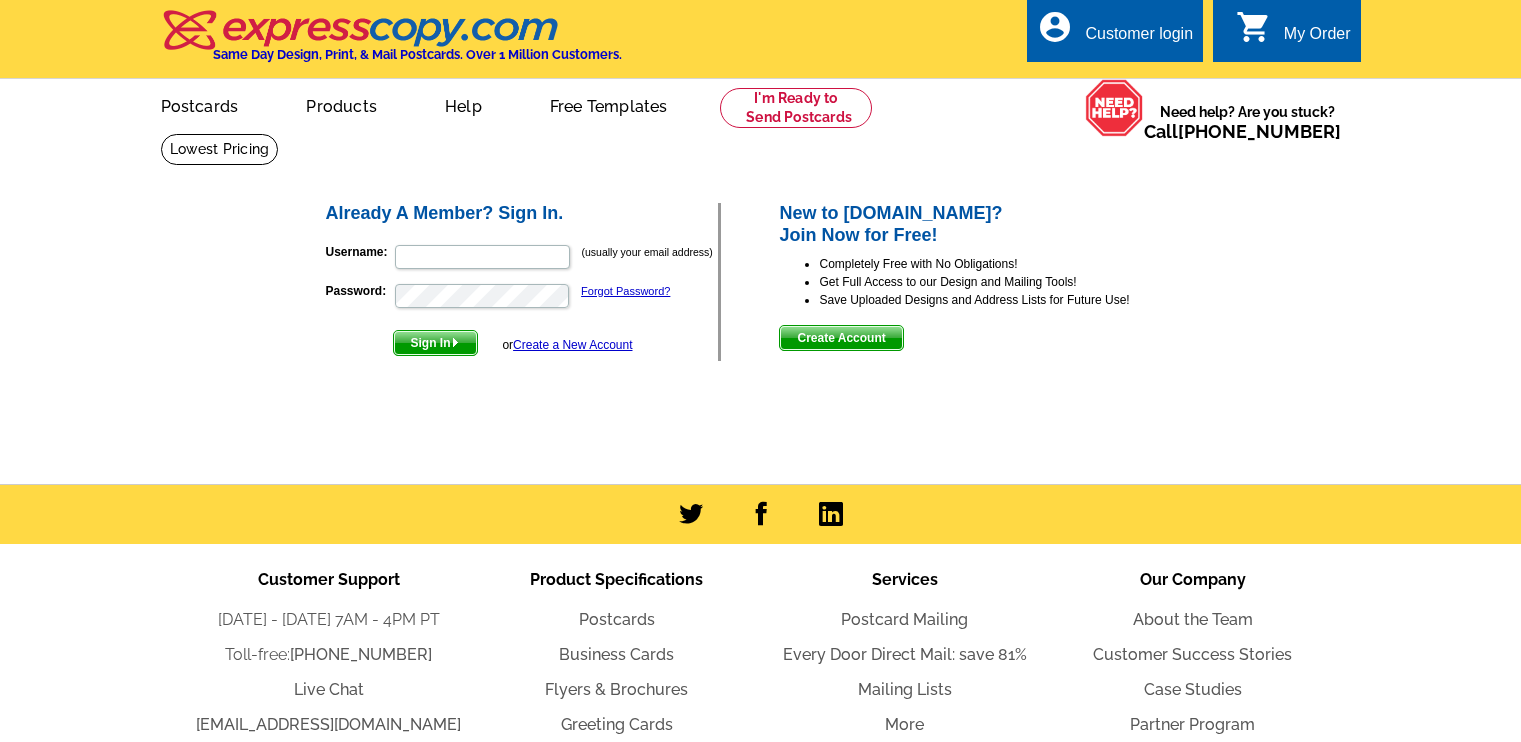 scroll, scrollTop: 0, scrollLeft: 0, axis: both 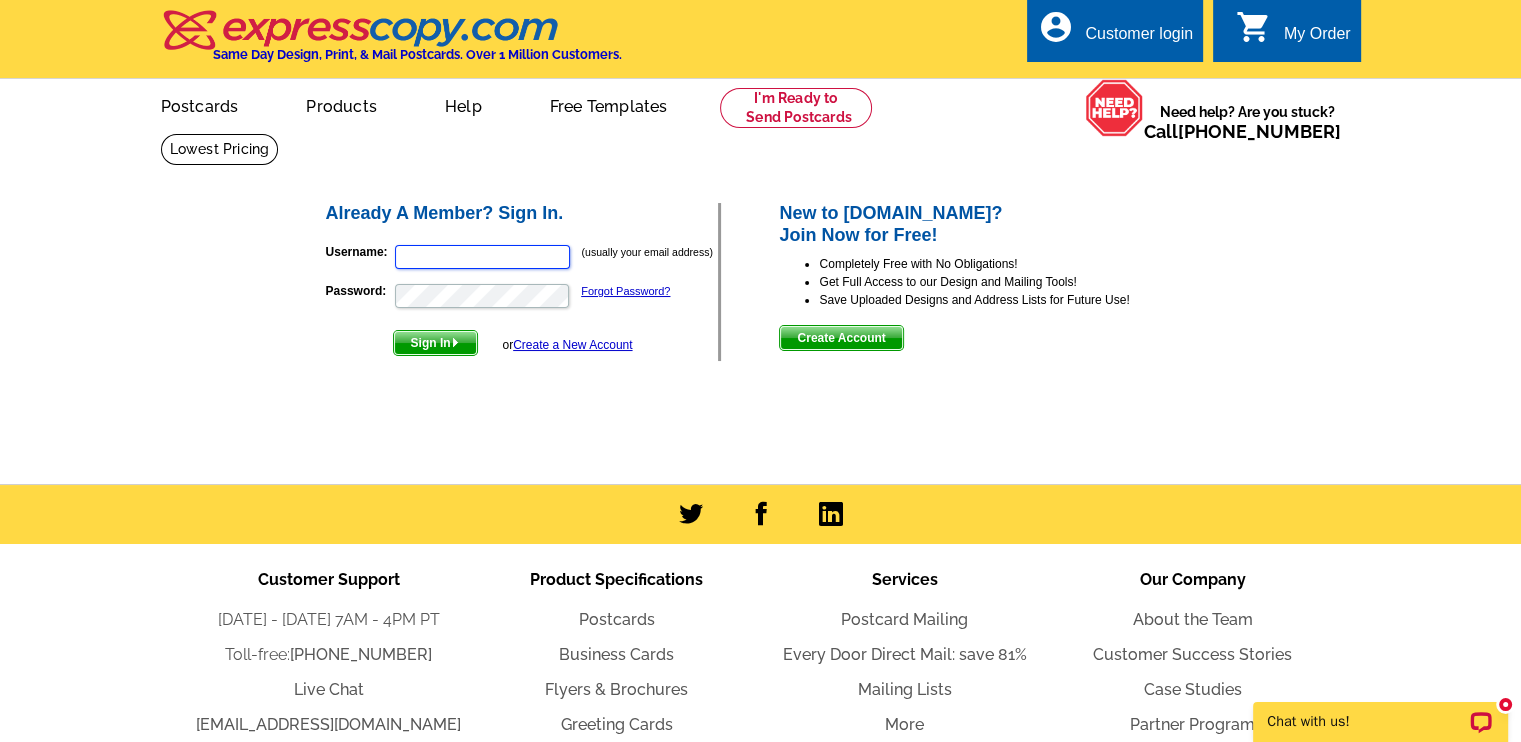 type on "claudiakuniholm@bhhnwrealestate.com" 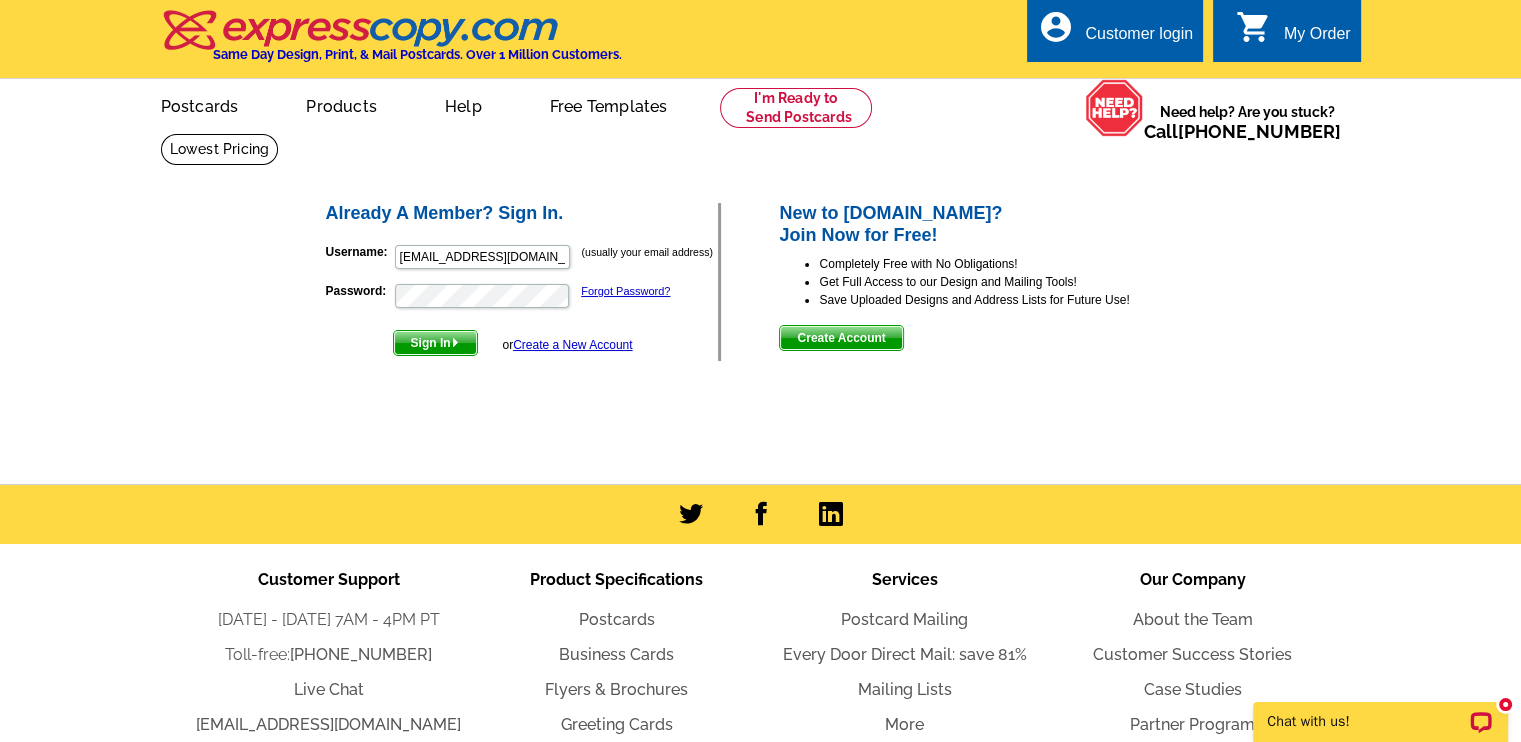 click on "Sign In" at bounding box center [435, 343] 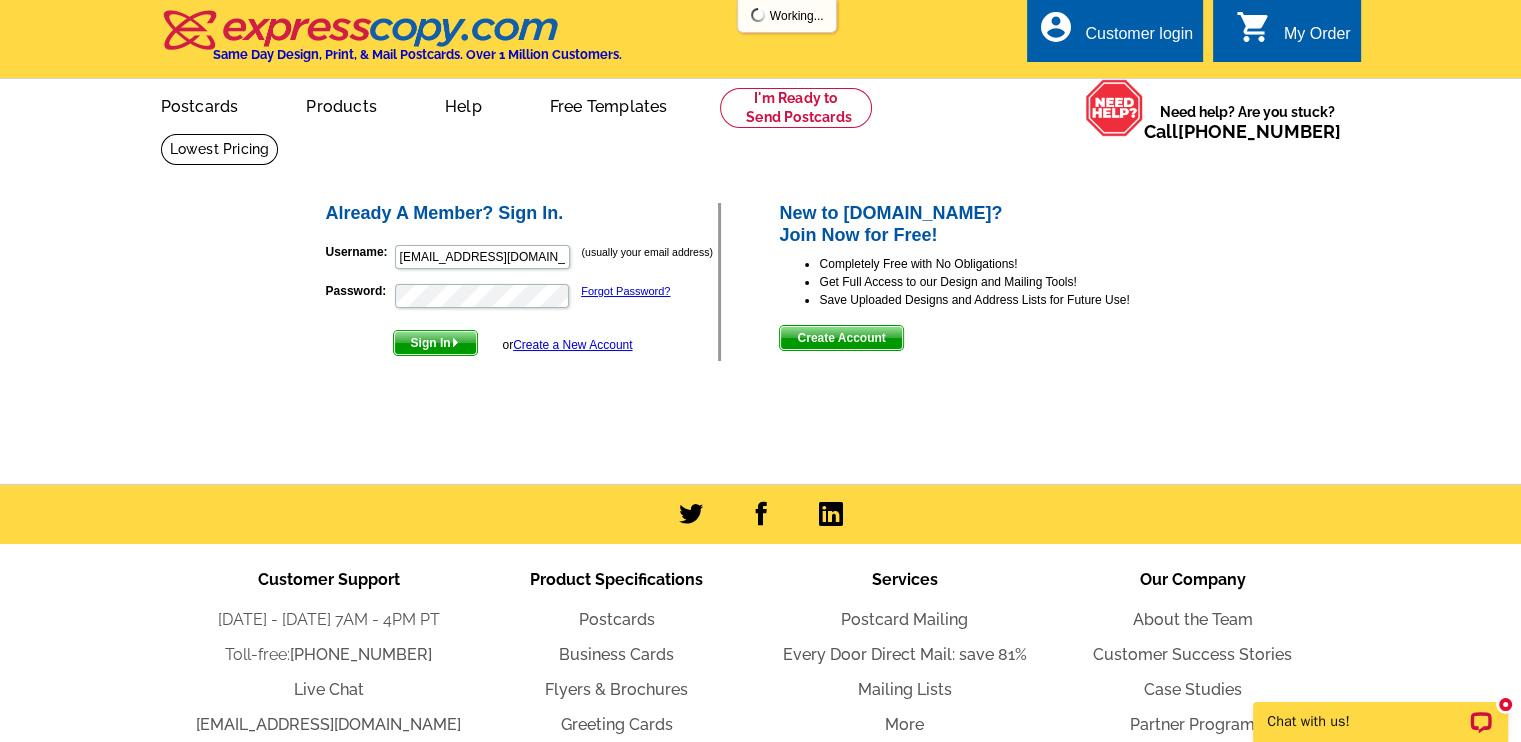 scroll, scrollTop: 0, scrollLeft: 0, axis: both 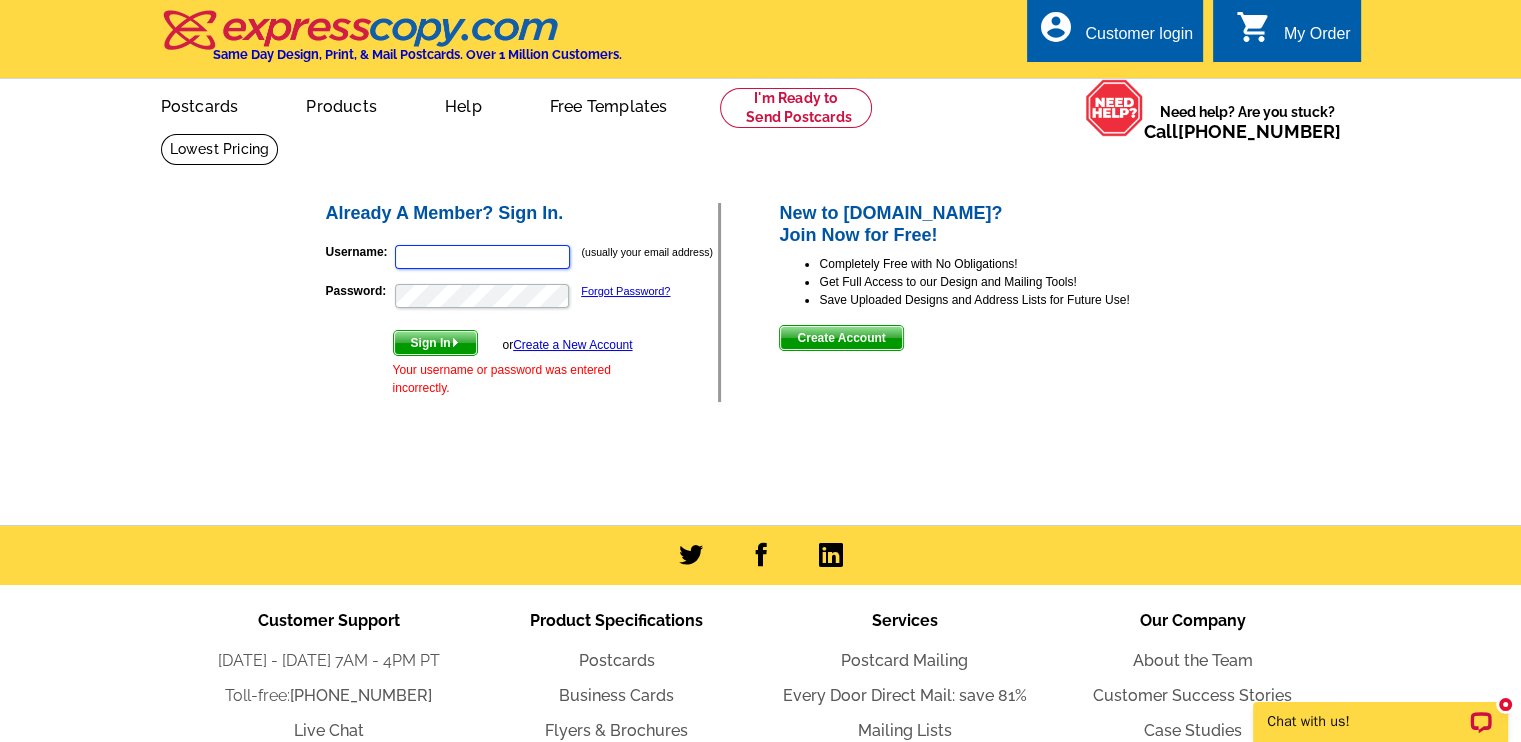 type on "claudiakuniholm@bhhnwrealestate.com" 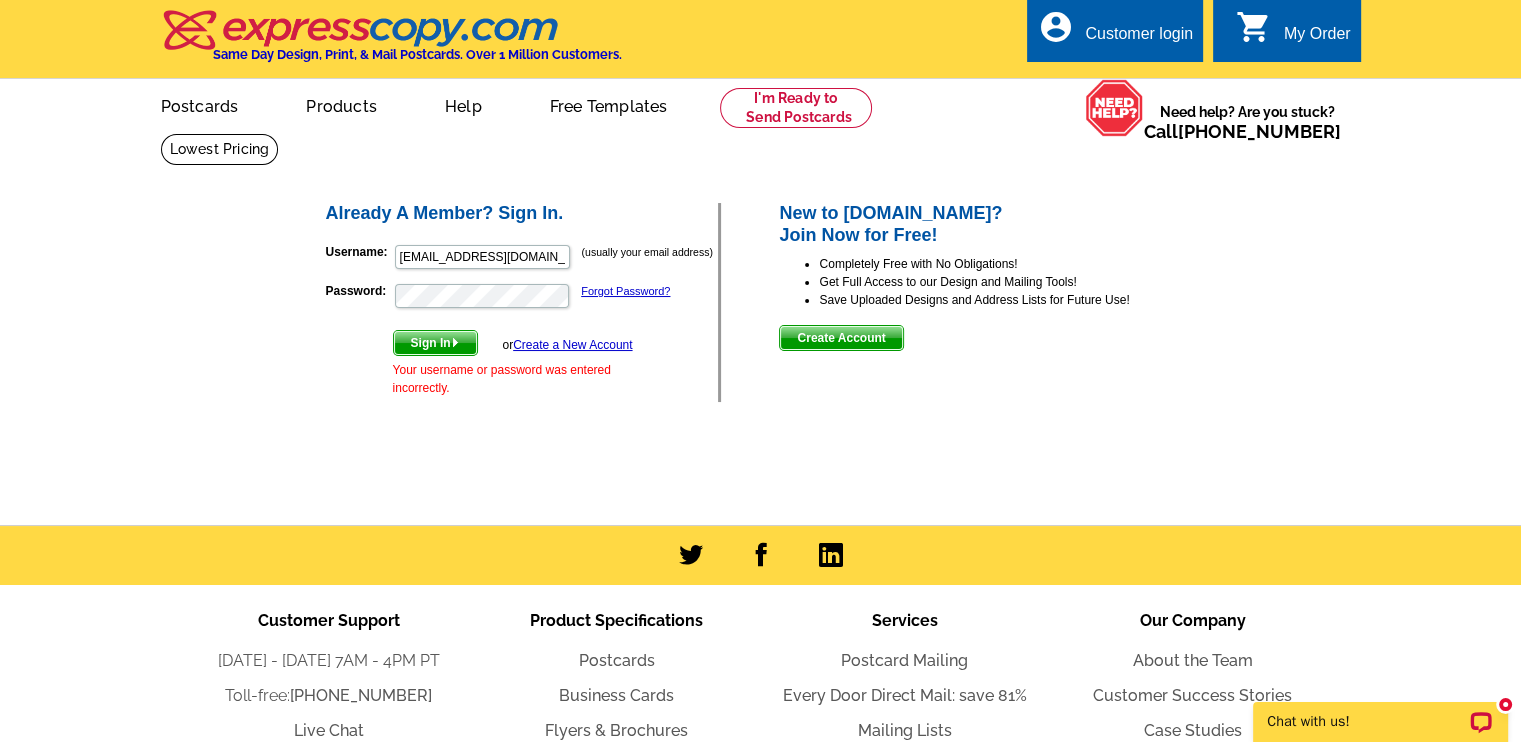 click on "Sign In" at bounding box center (435, 343) 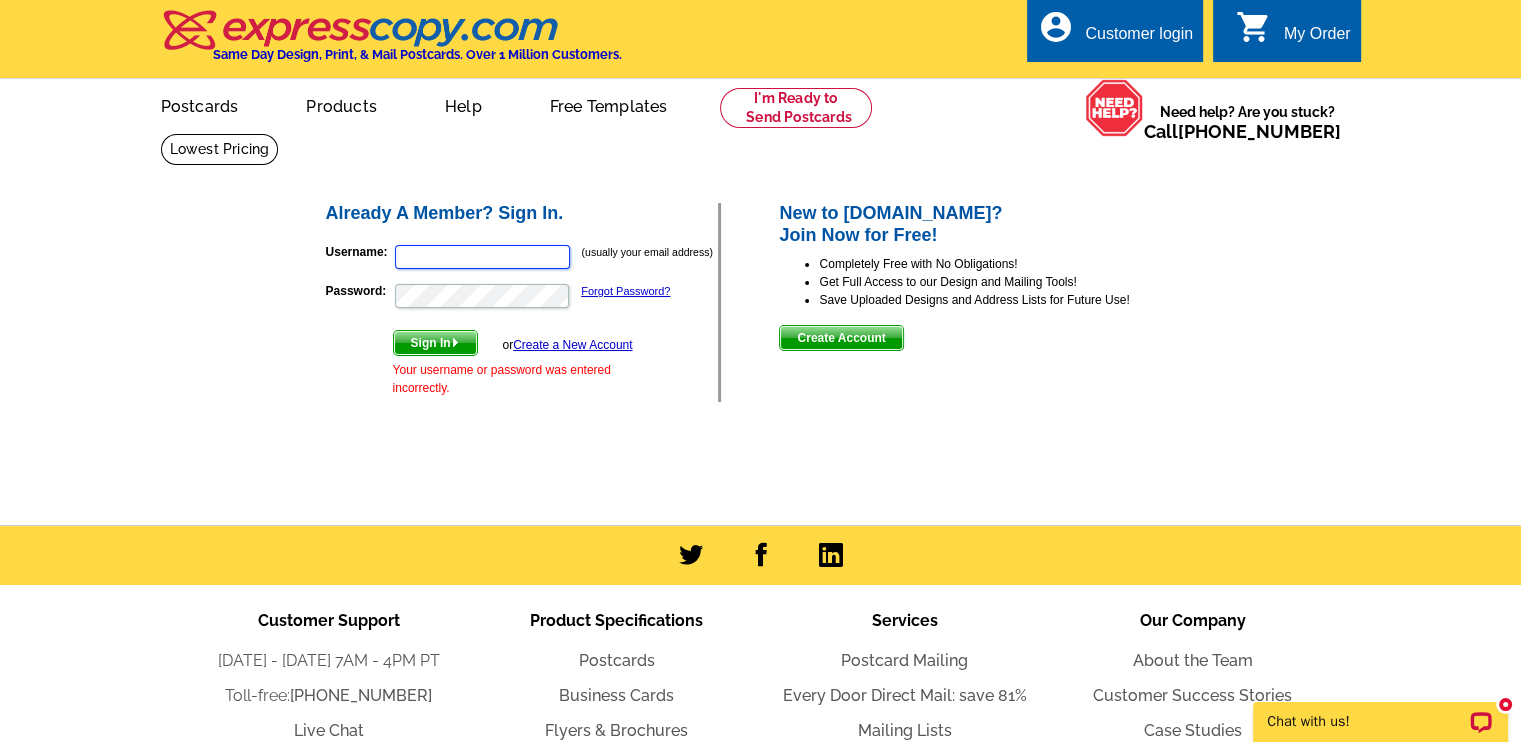 type on "claudiakuniholm@bhhnwrealestate.com" 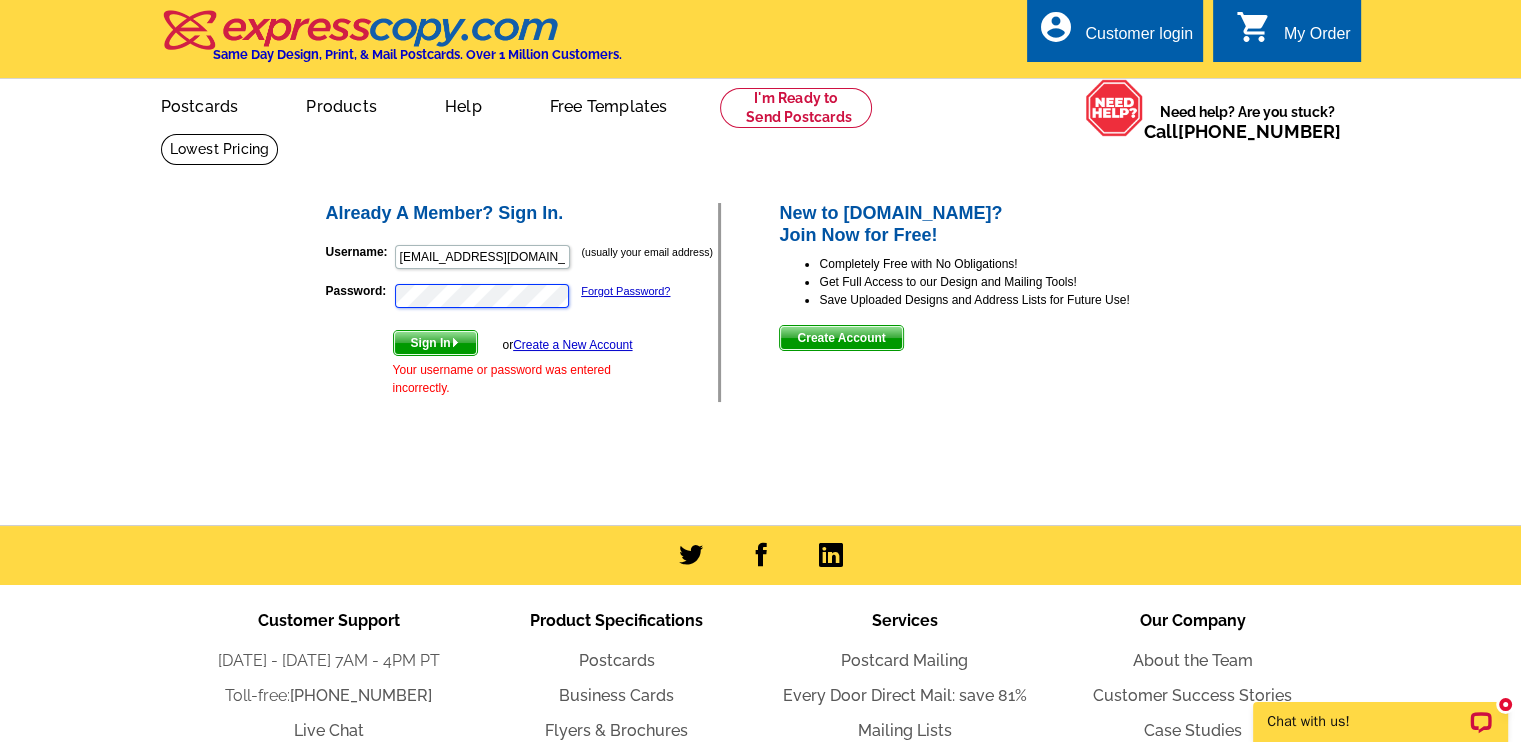 click on "Password:
Forgot
Password?" at bounding box center [522, 296] 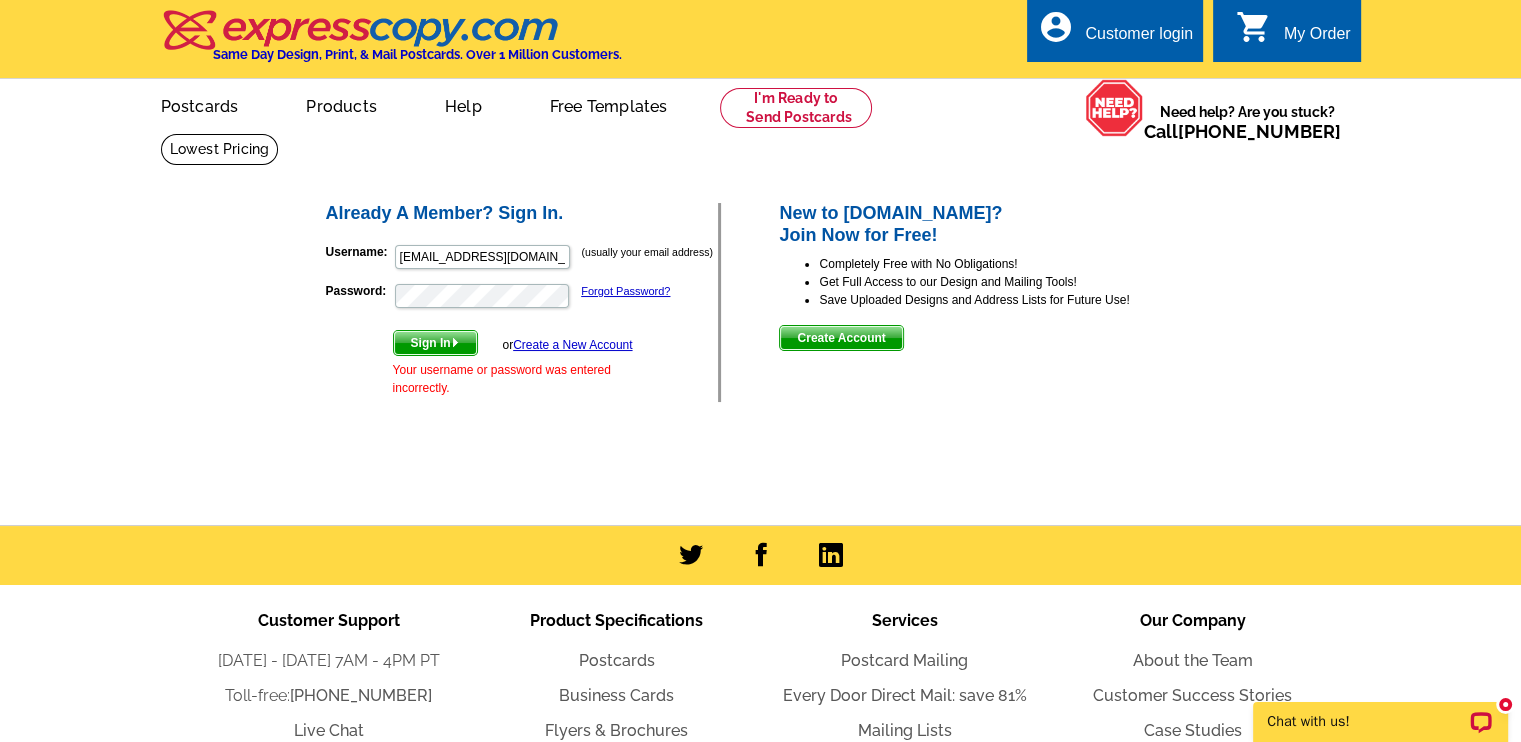 click on "Sign In" at bounding box center [435, 343] 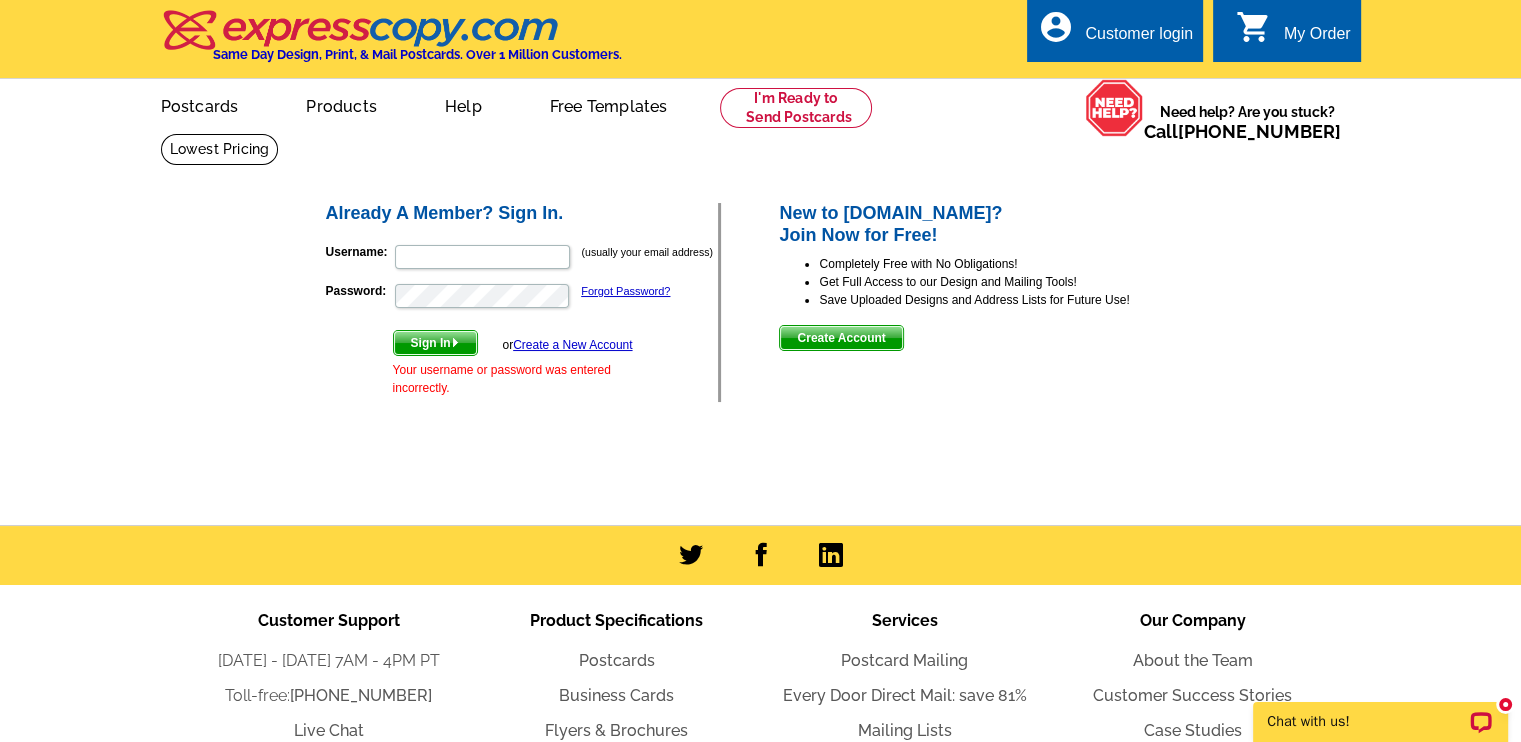 type on "claudiakuniholm@bhhnwrealestate.com" 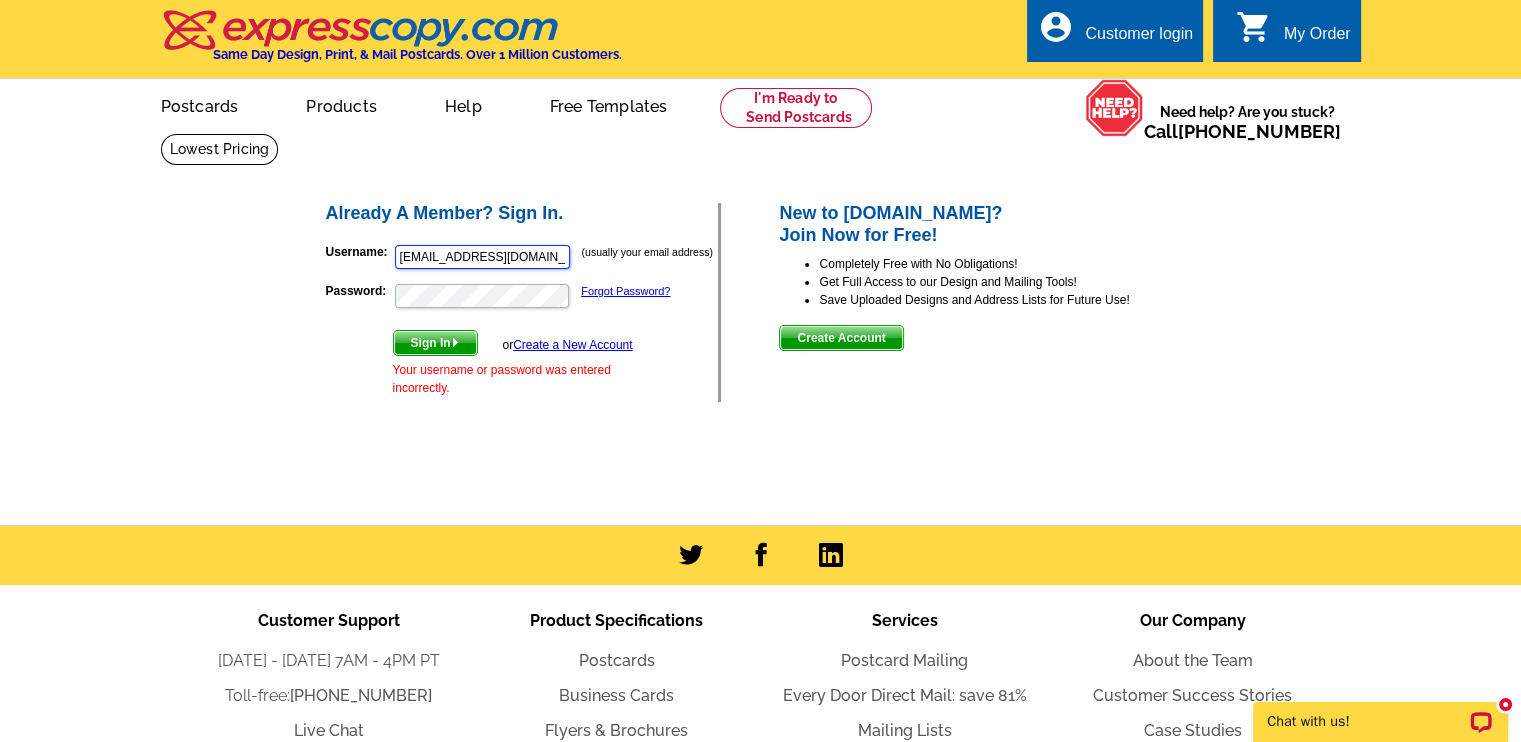 click on "claudiakuniholm@bhhnwrealestate.com" at bounding box center (482, 257) 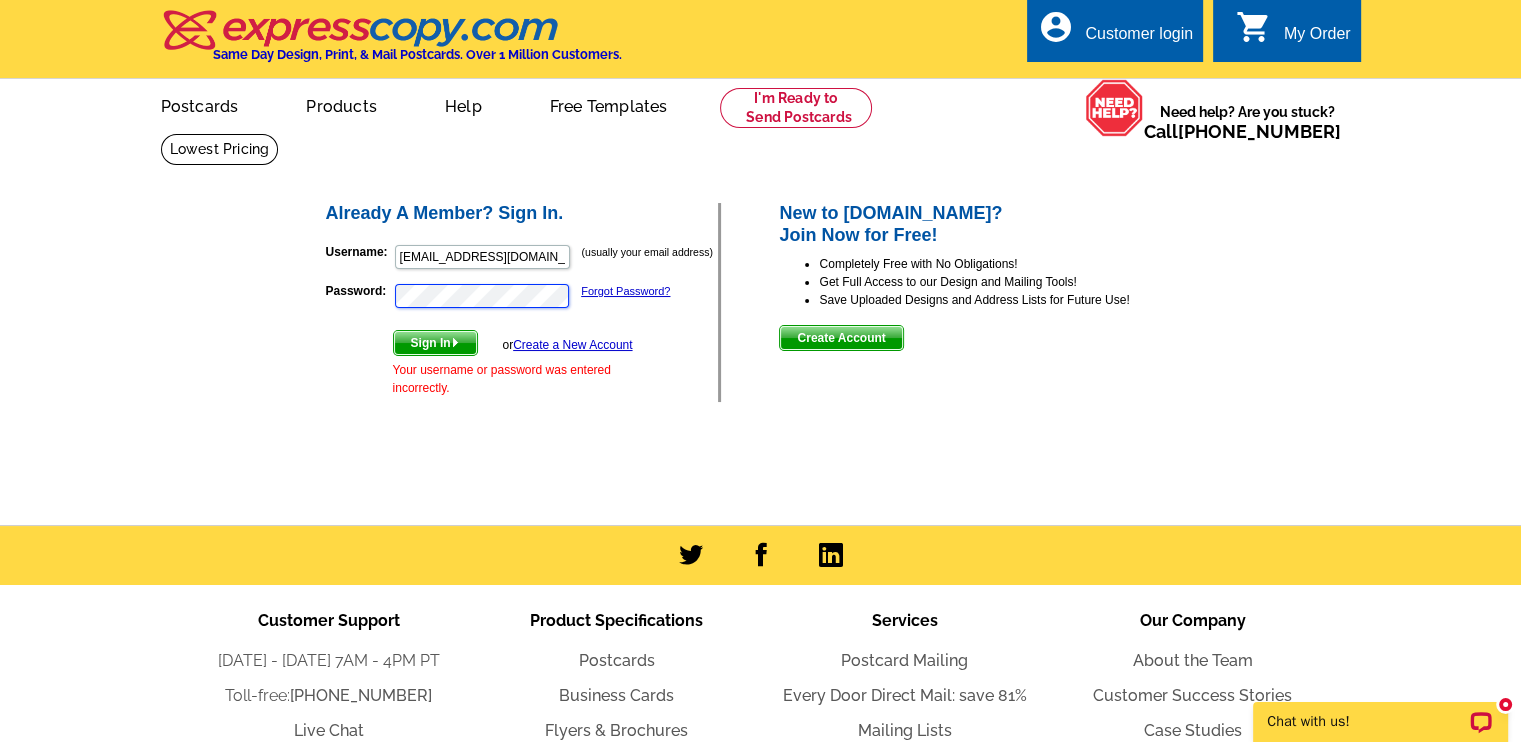 click on "Already A Member?  Sign In.
Username:  claudiakuniholm@bhhnwrealestate.com
(usually your email address)
Password:
Forgot
Password?
Sign In
or
Create a New Account
Your username or password was entered incorrectly.
New to expresscopy.com?
Join Now for Free!" at bounding box center [762, 302] 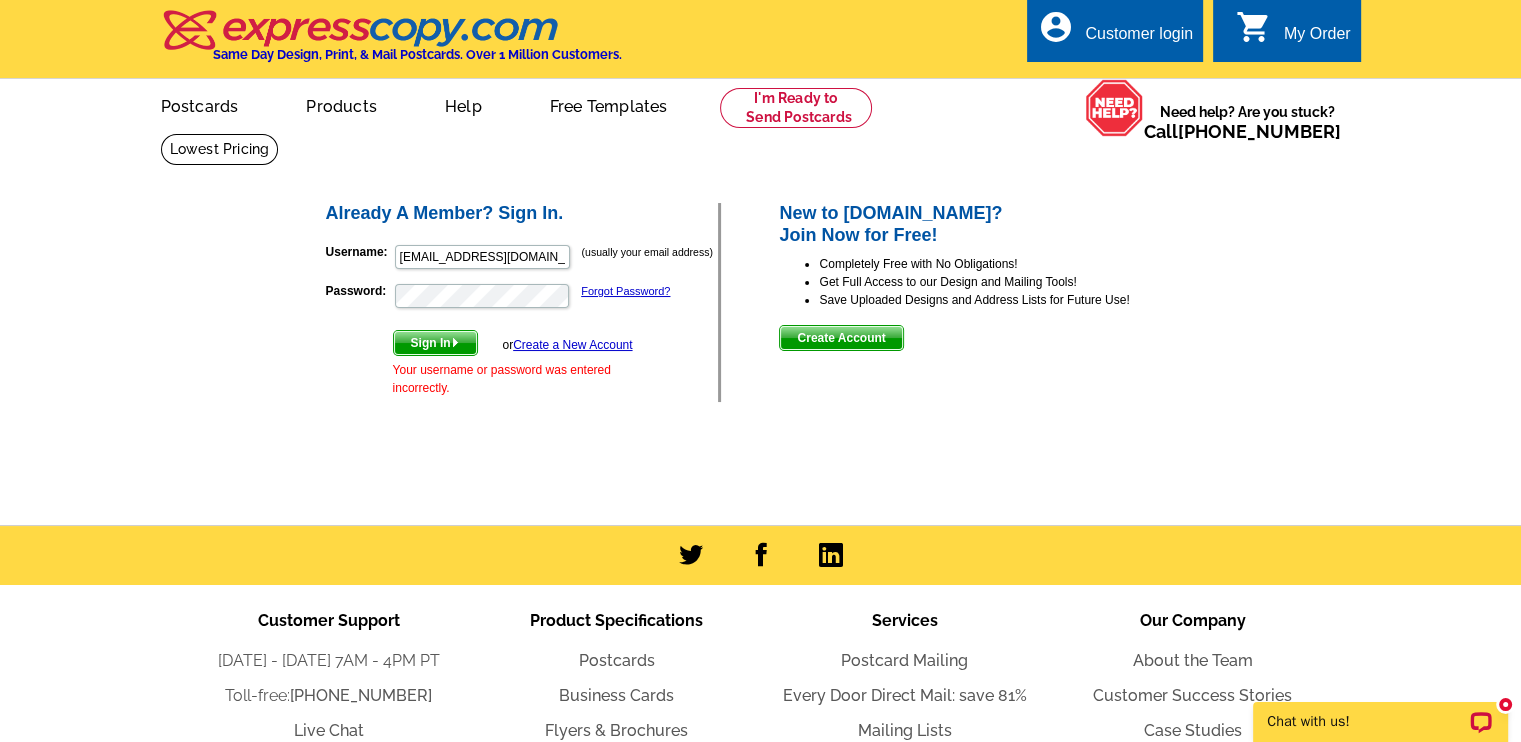 click on "Sign In" at bounding box center (435, 343) 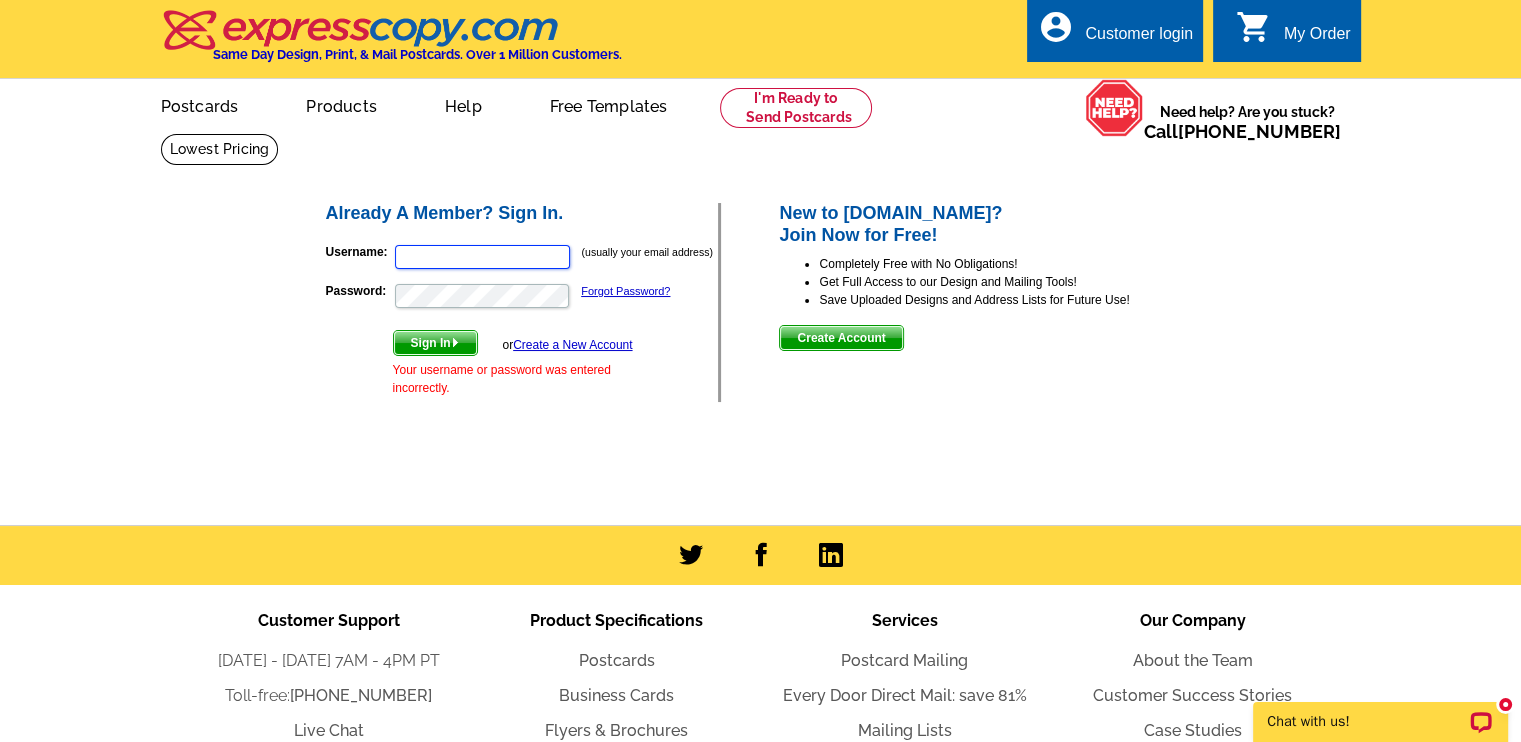 type on "claudiakuniholm@bhhnwrealestate.com" 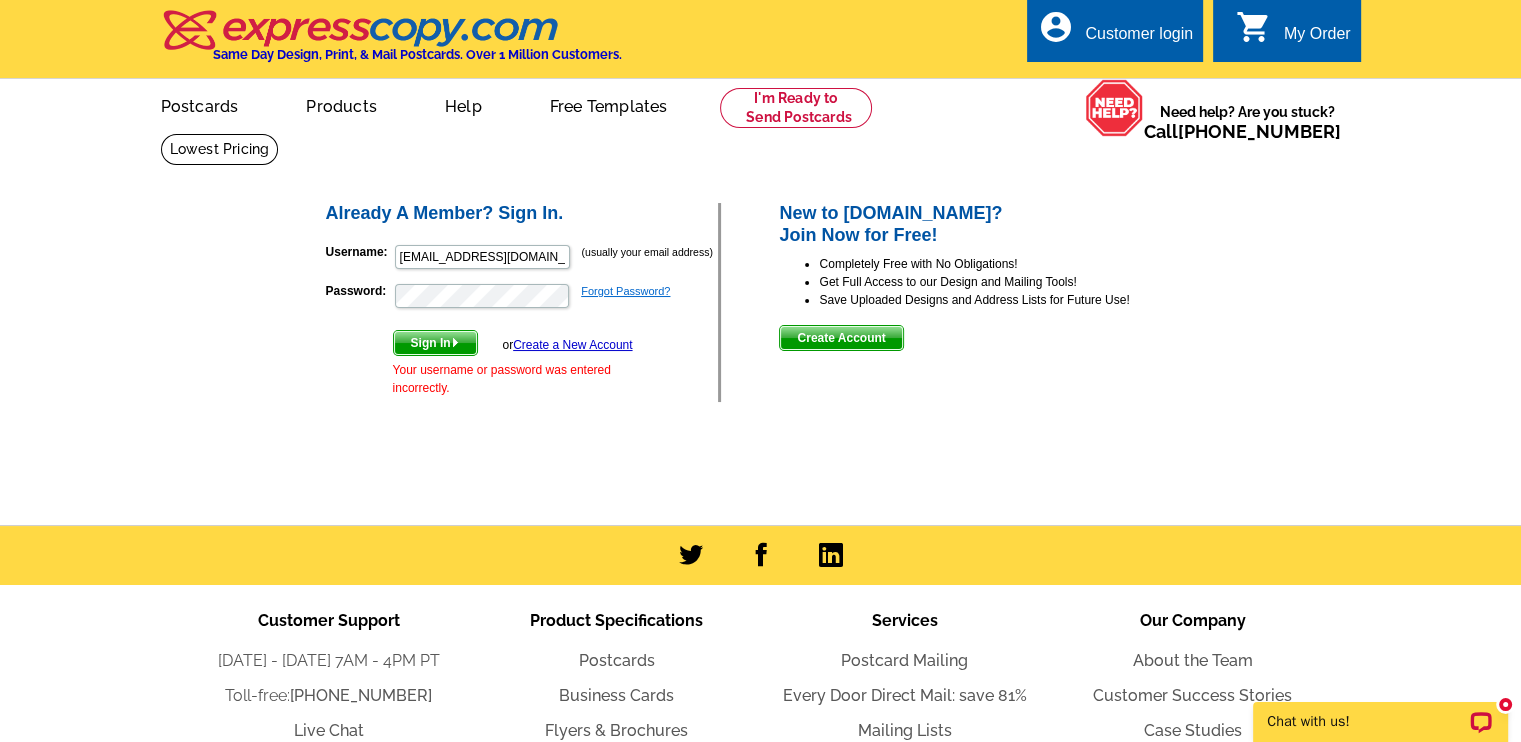 click on "Forgot
Password?" at bounding box center (625, 291) 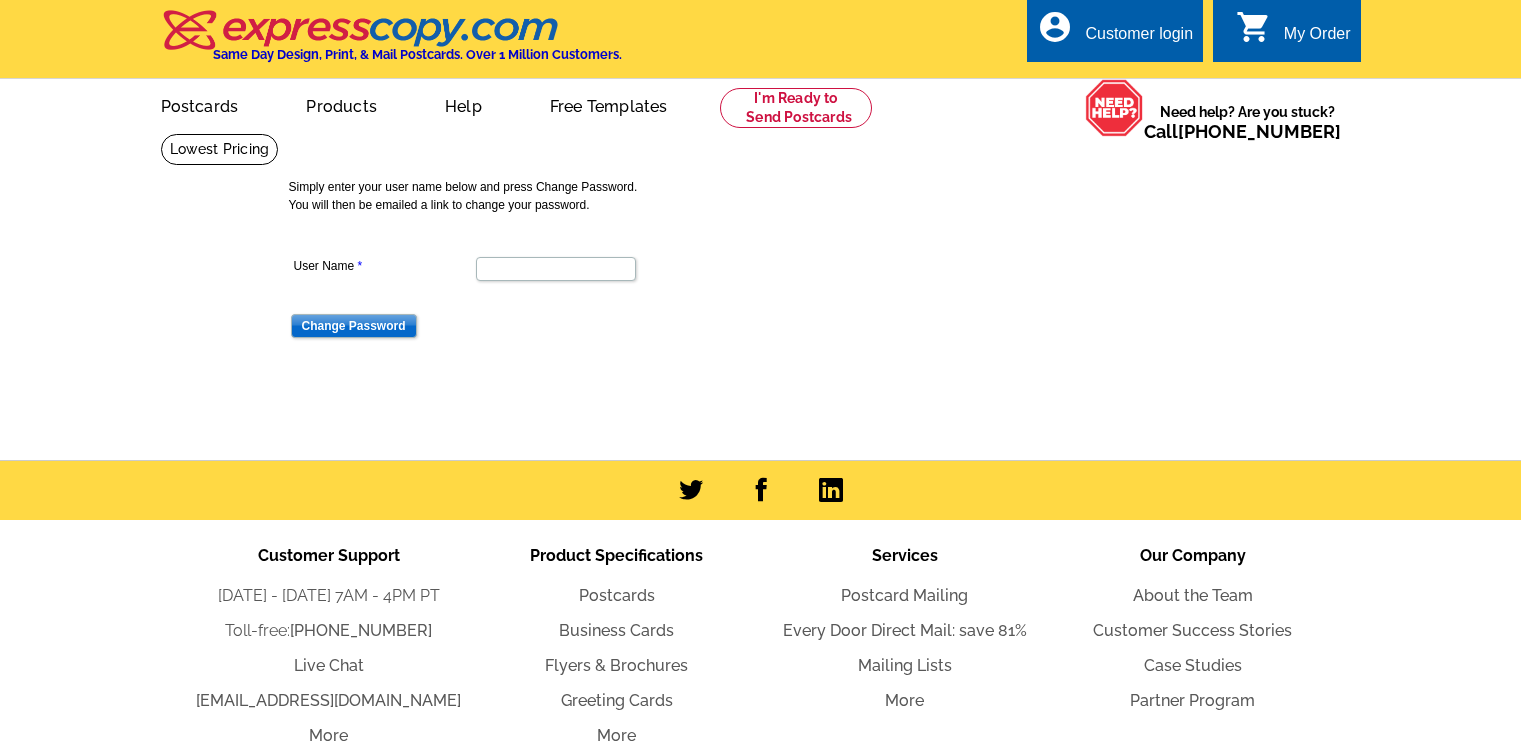 scroll, scrollTop: 0, scrollLeft: 0, axis: both 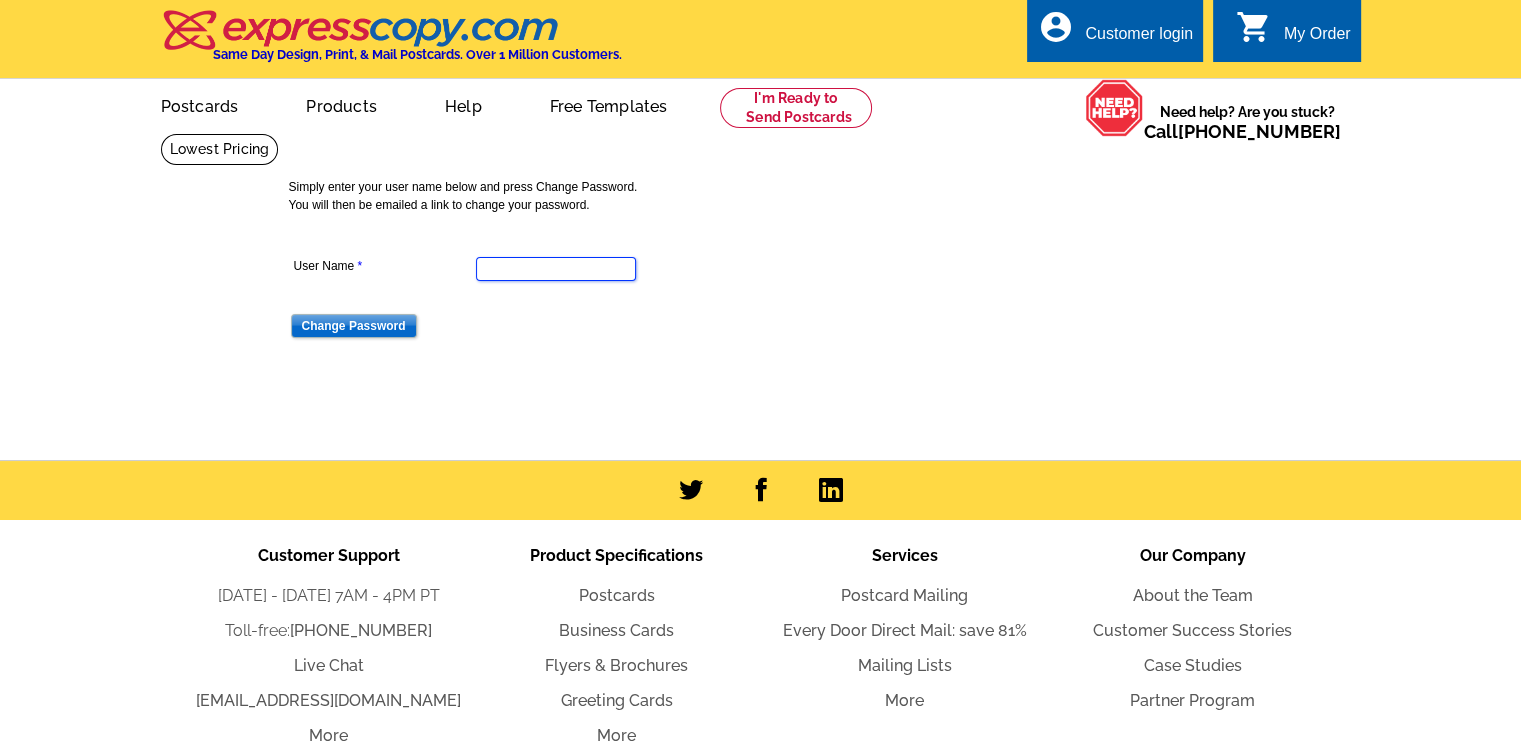 click on "User Name" at bounding box center (556, 269) 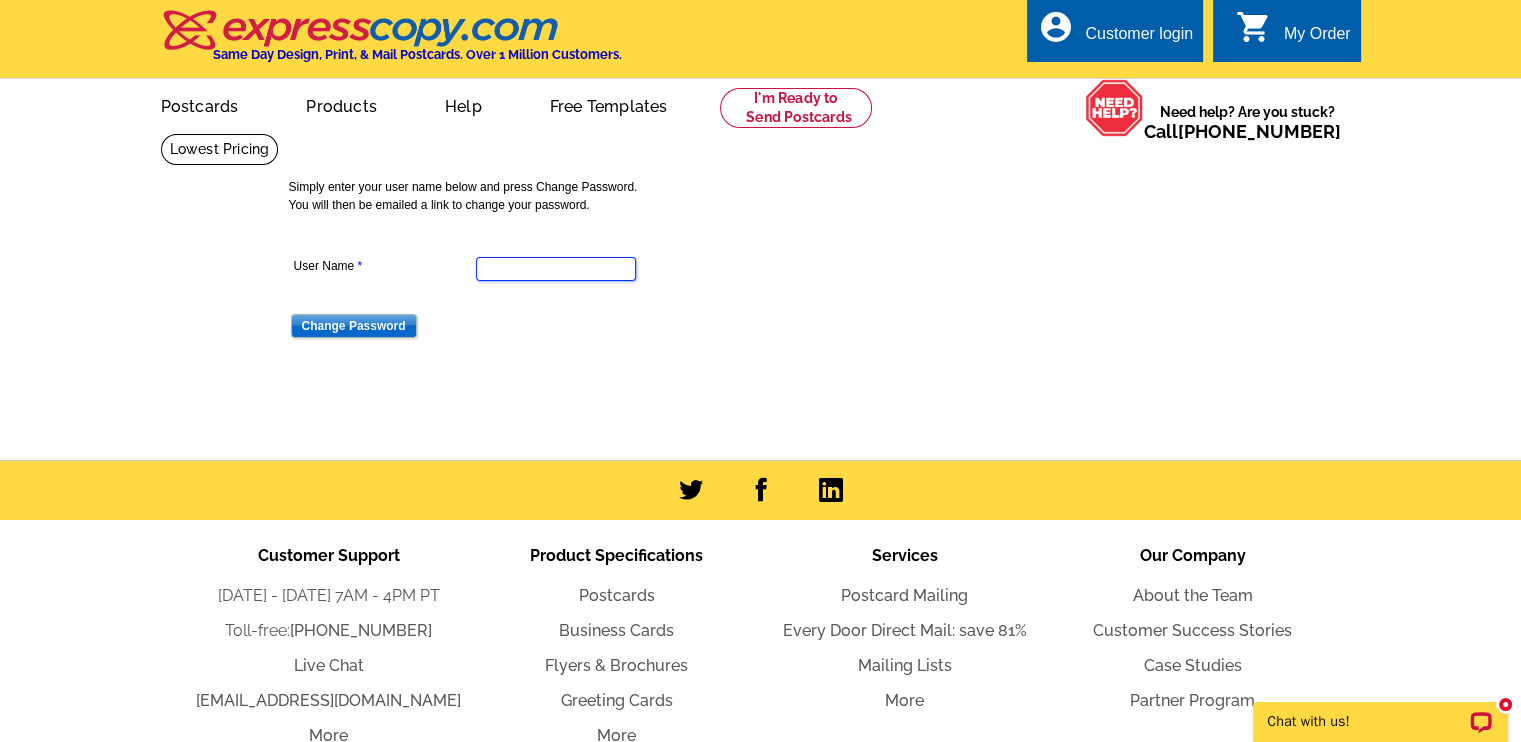 scroll, scrollTop: 0, scrollLeft: 0, axis: both 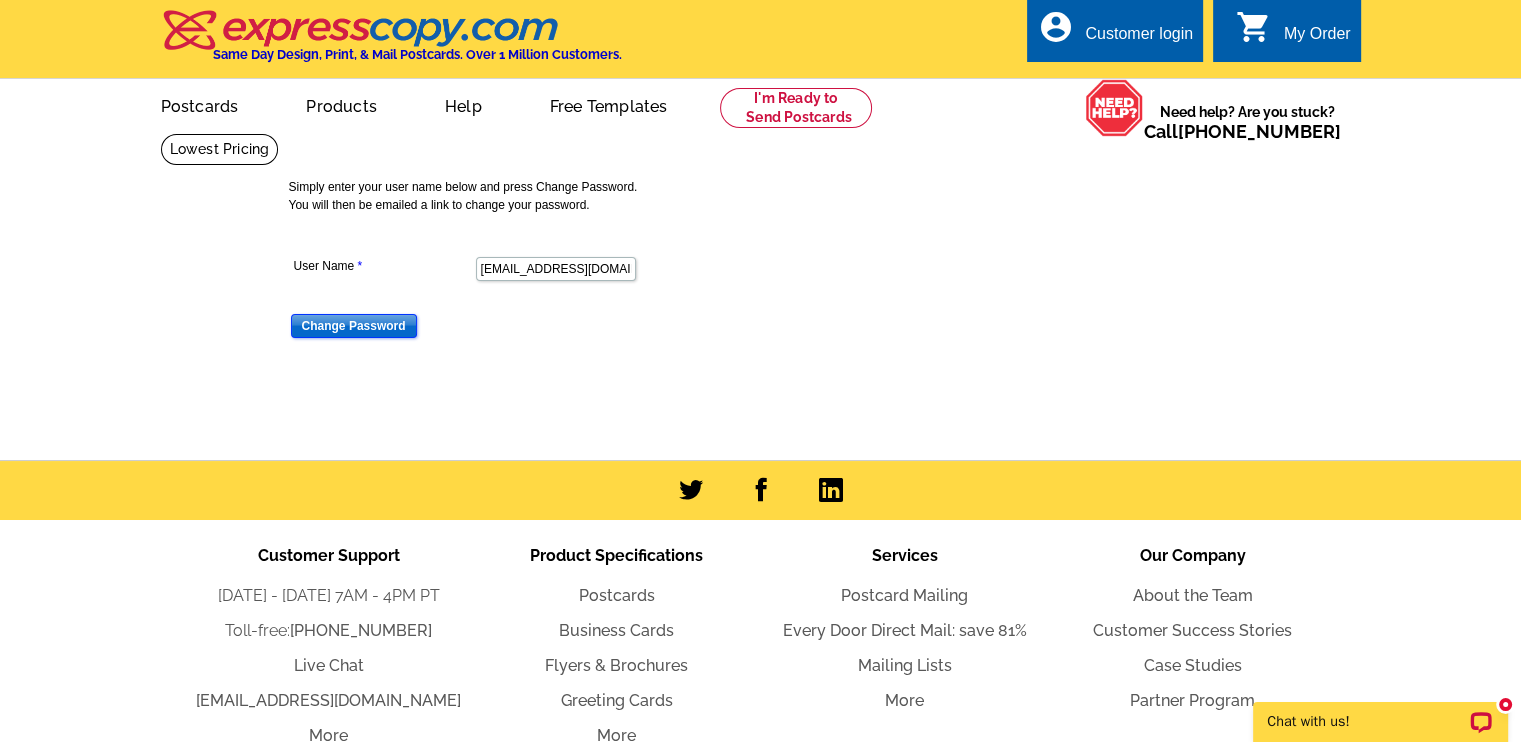click on "Change Password" at bounding box center [354, 326] 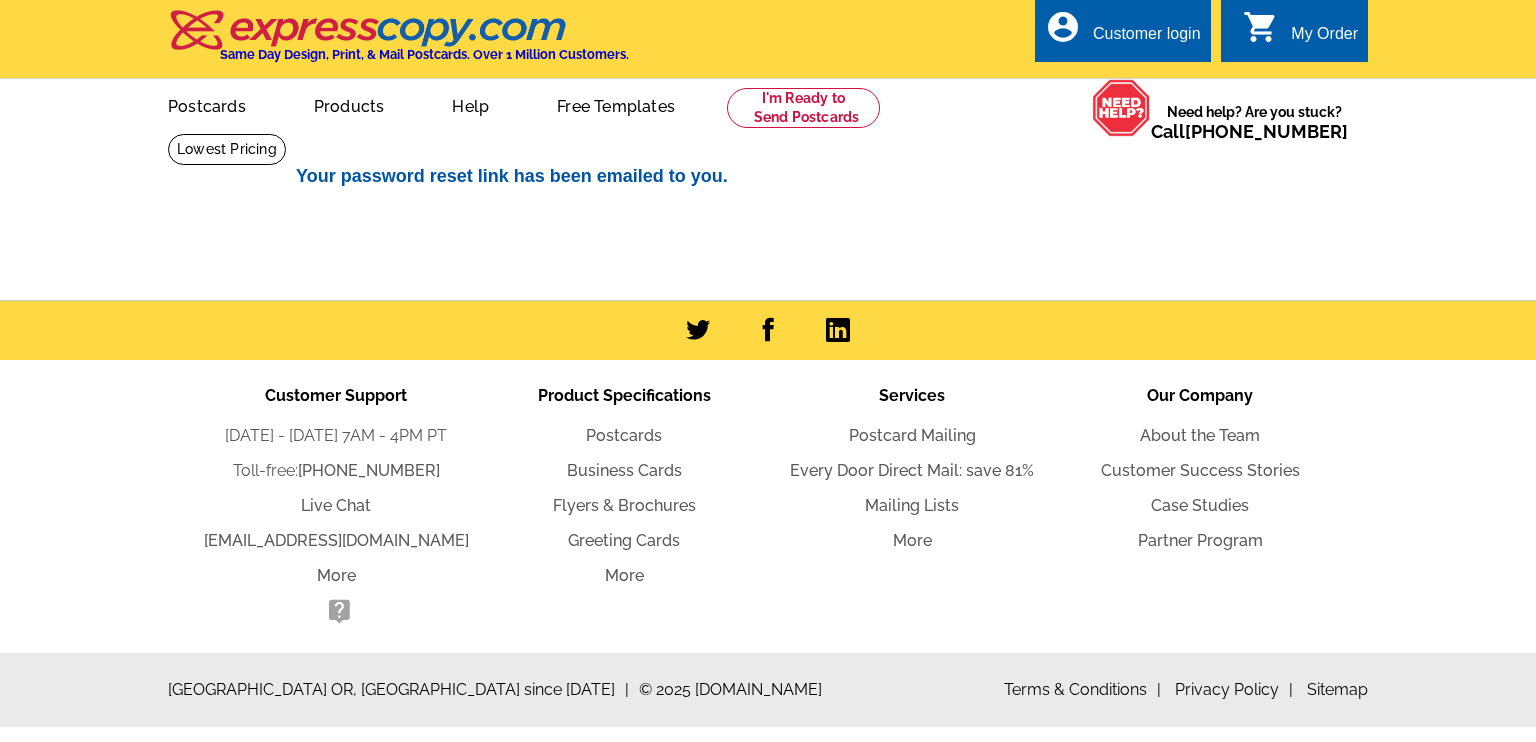 scroll, scrollTop: 0, scrollLeft: 0, axis: both 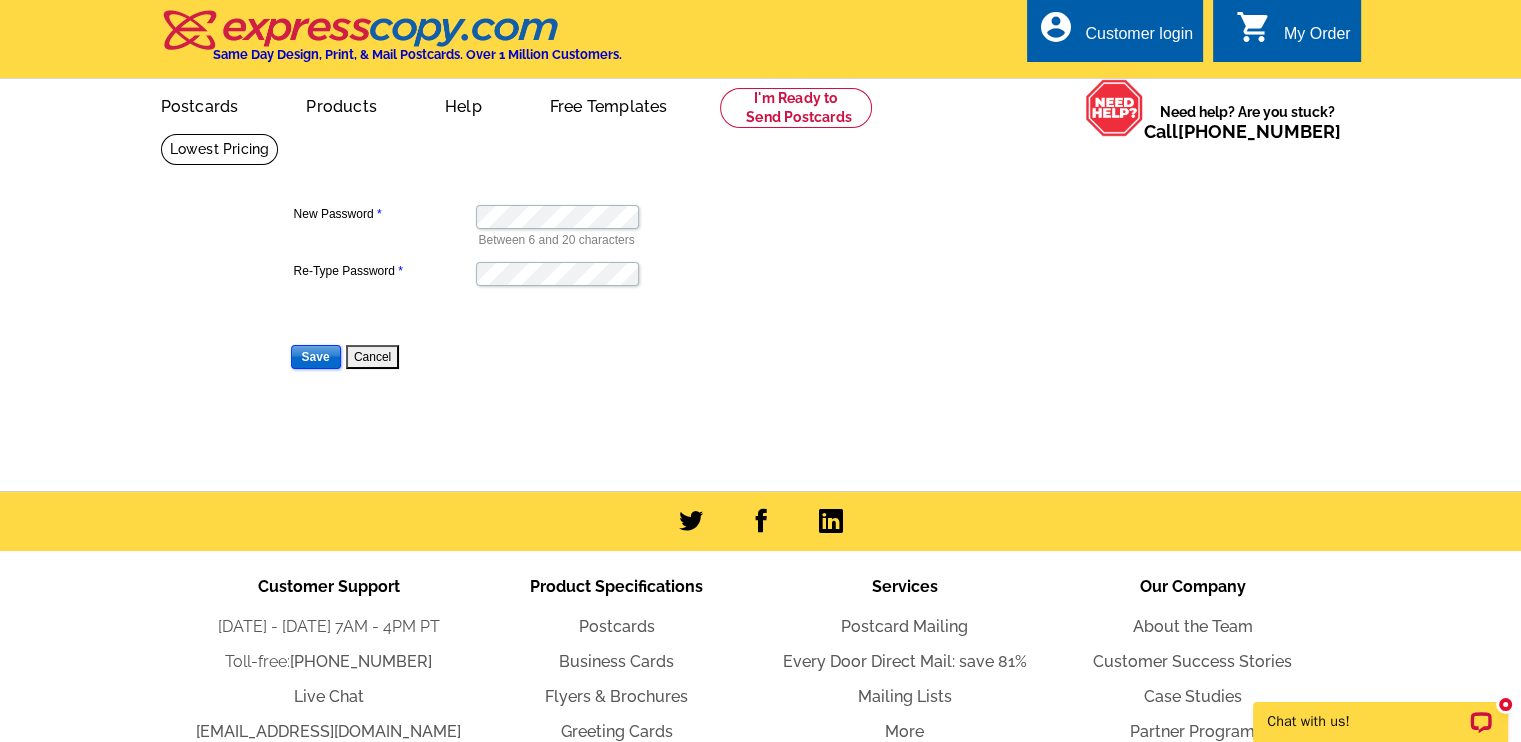 click on "Save" at bounding box center (316, 357) 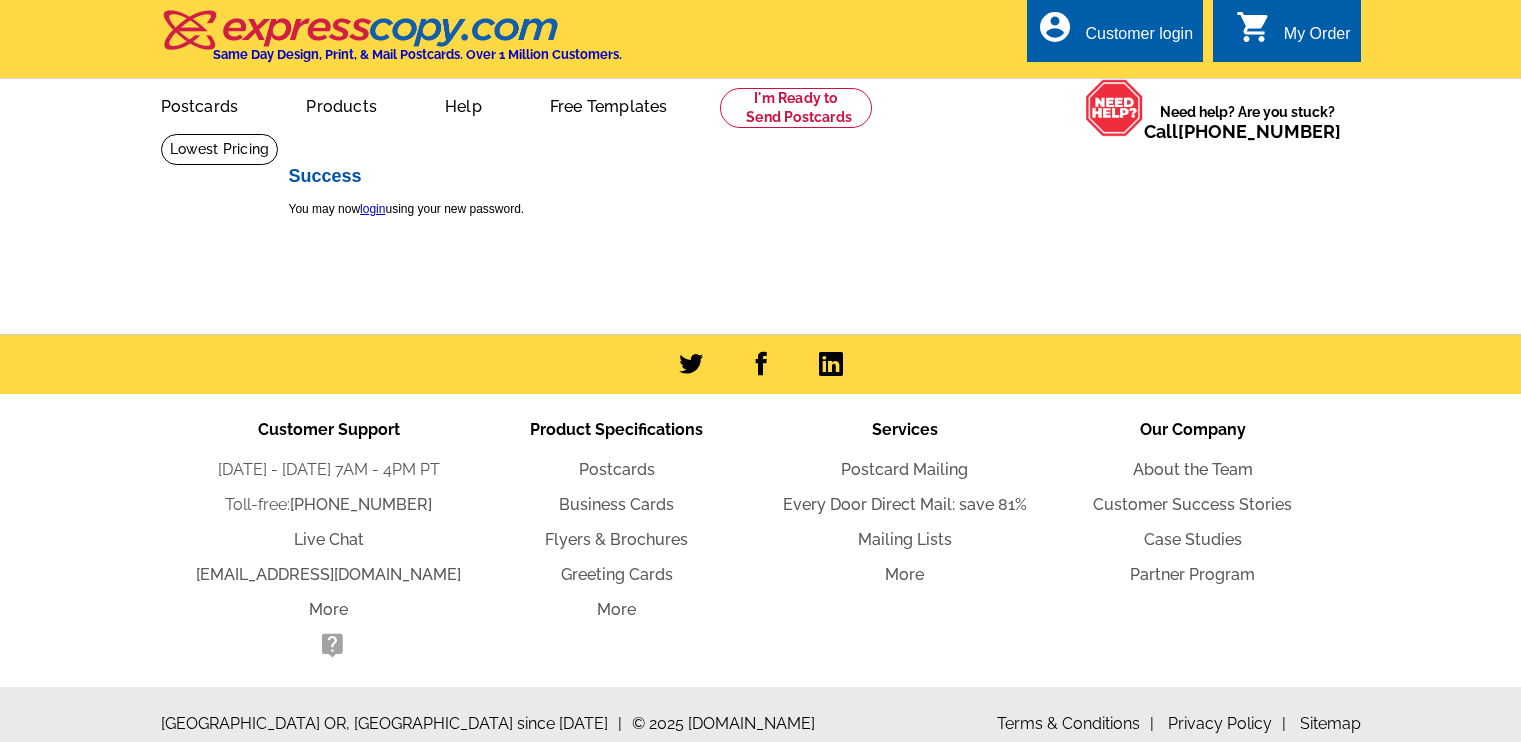 scroll, scrollTop: 0, scrollLeft: 0, axis: both 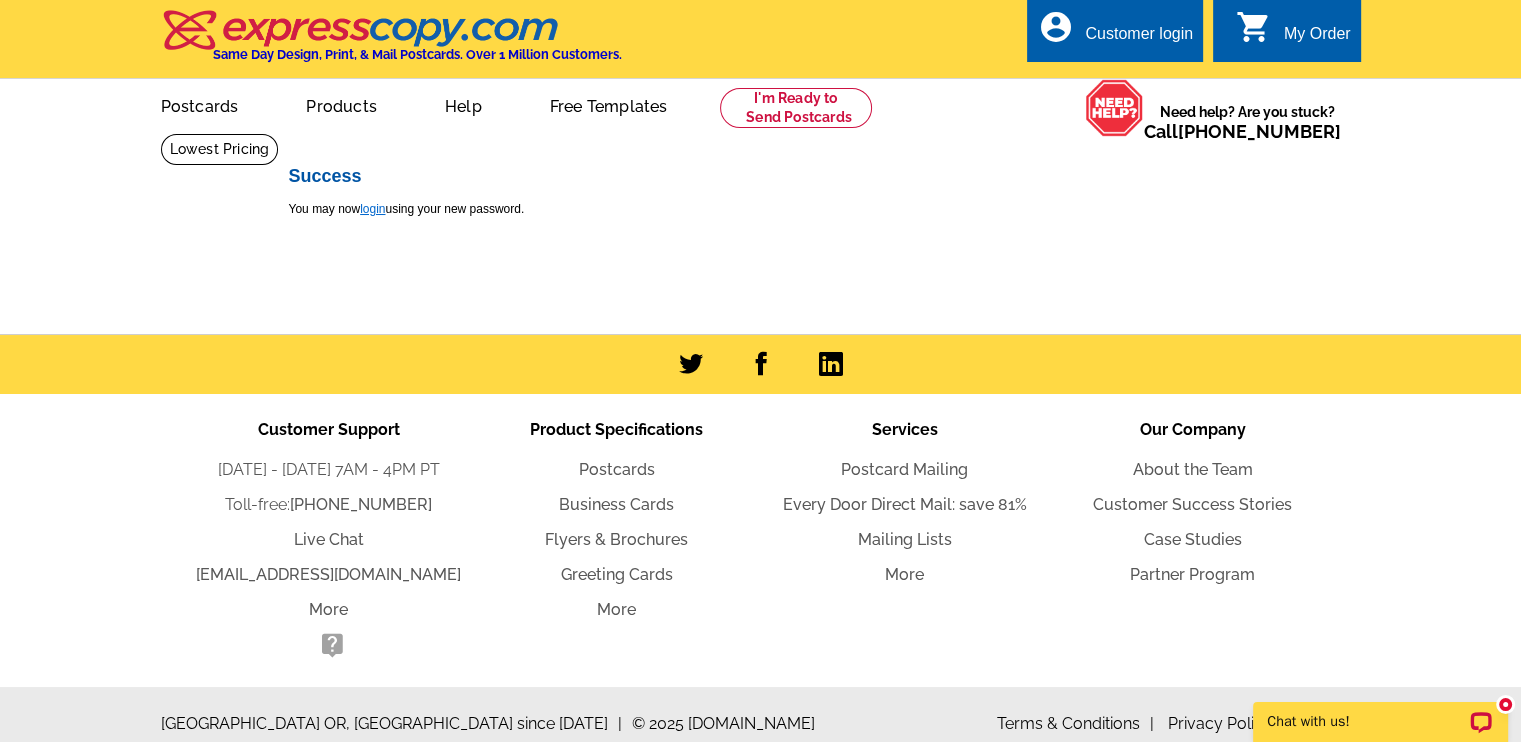 click on "login" at bounding box center [372, 209] 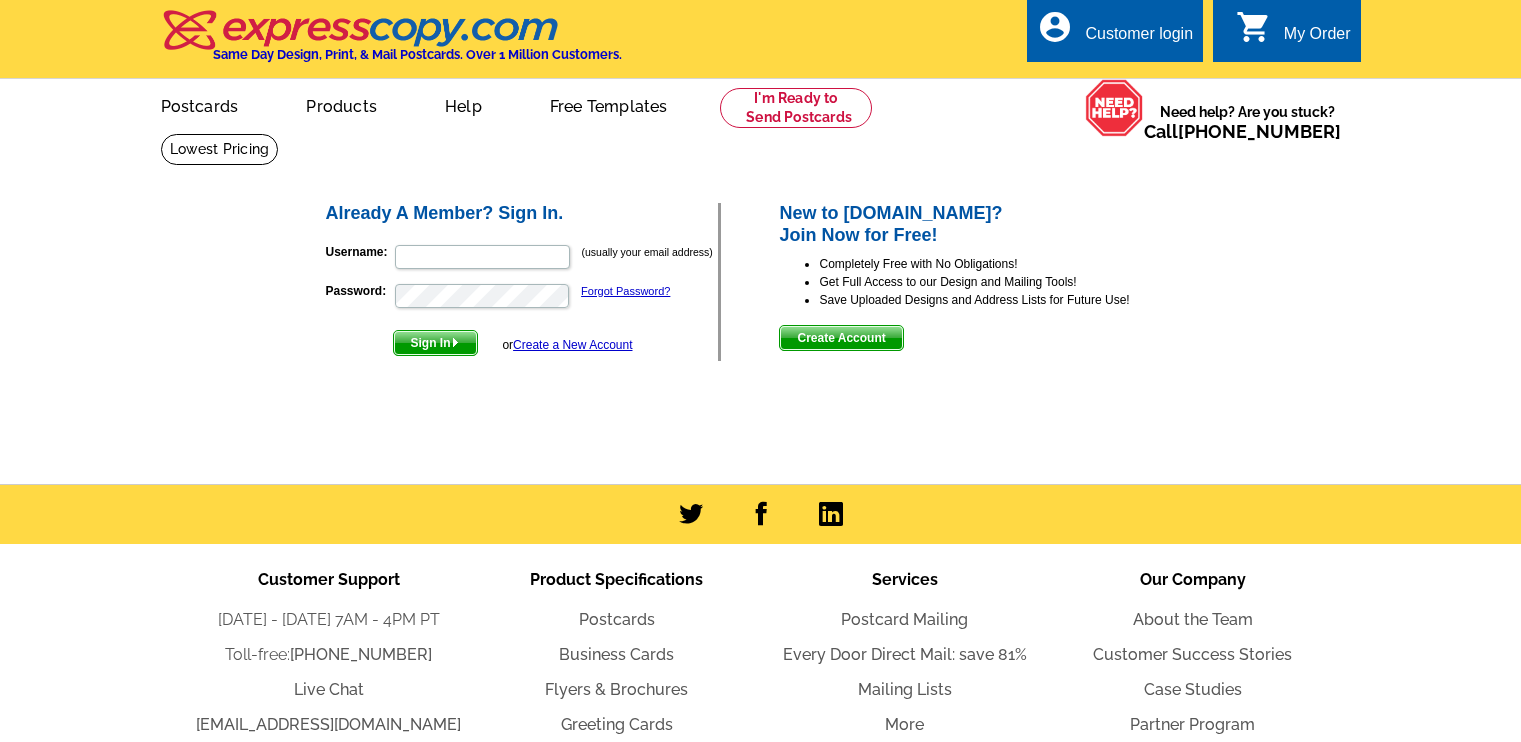 scroll, scrollTop: 0, scrollLeft: 0, axis: both 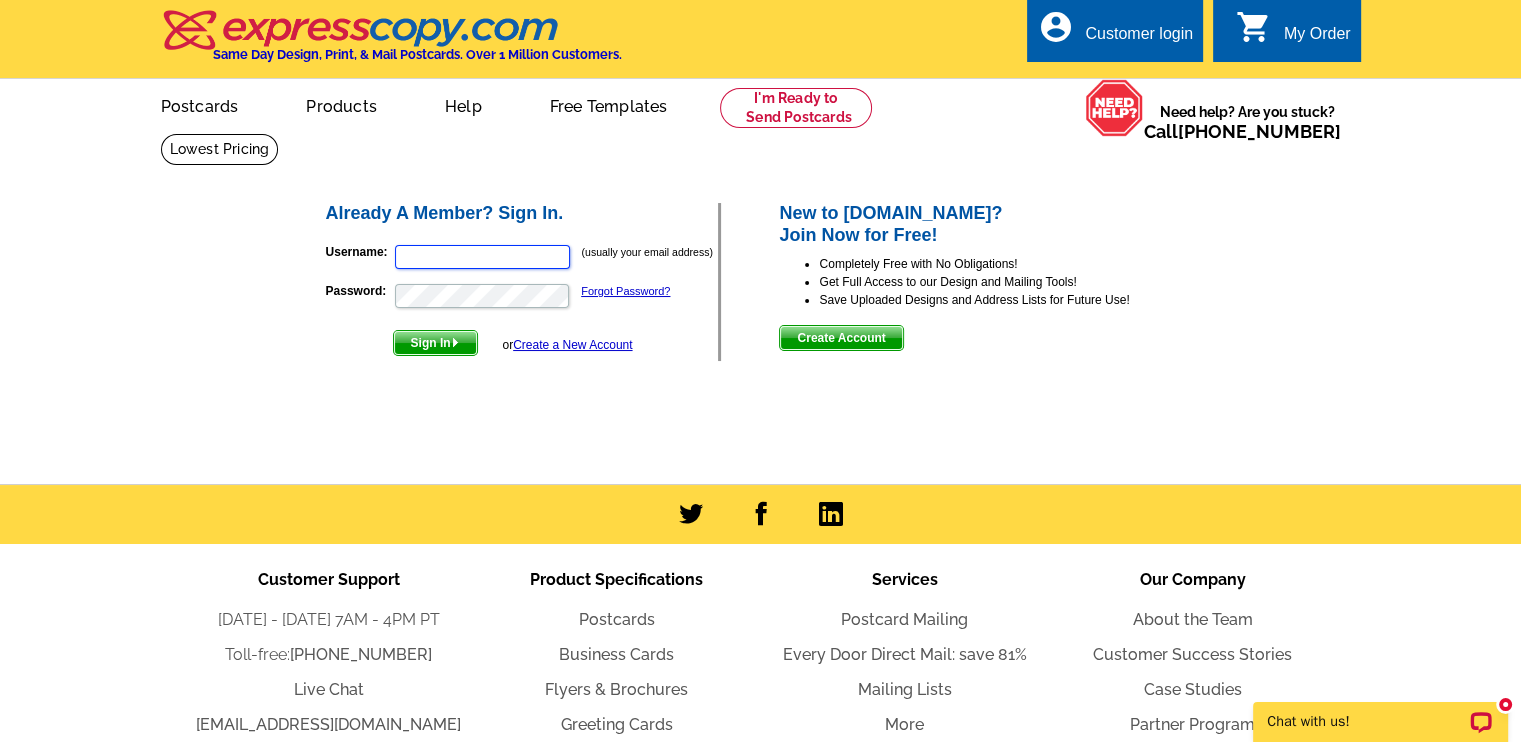type on "[EMAIL_ADDRESS][DOMAIN_NAME]" 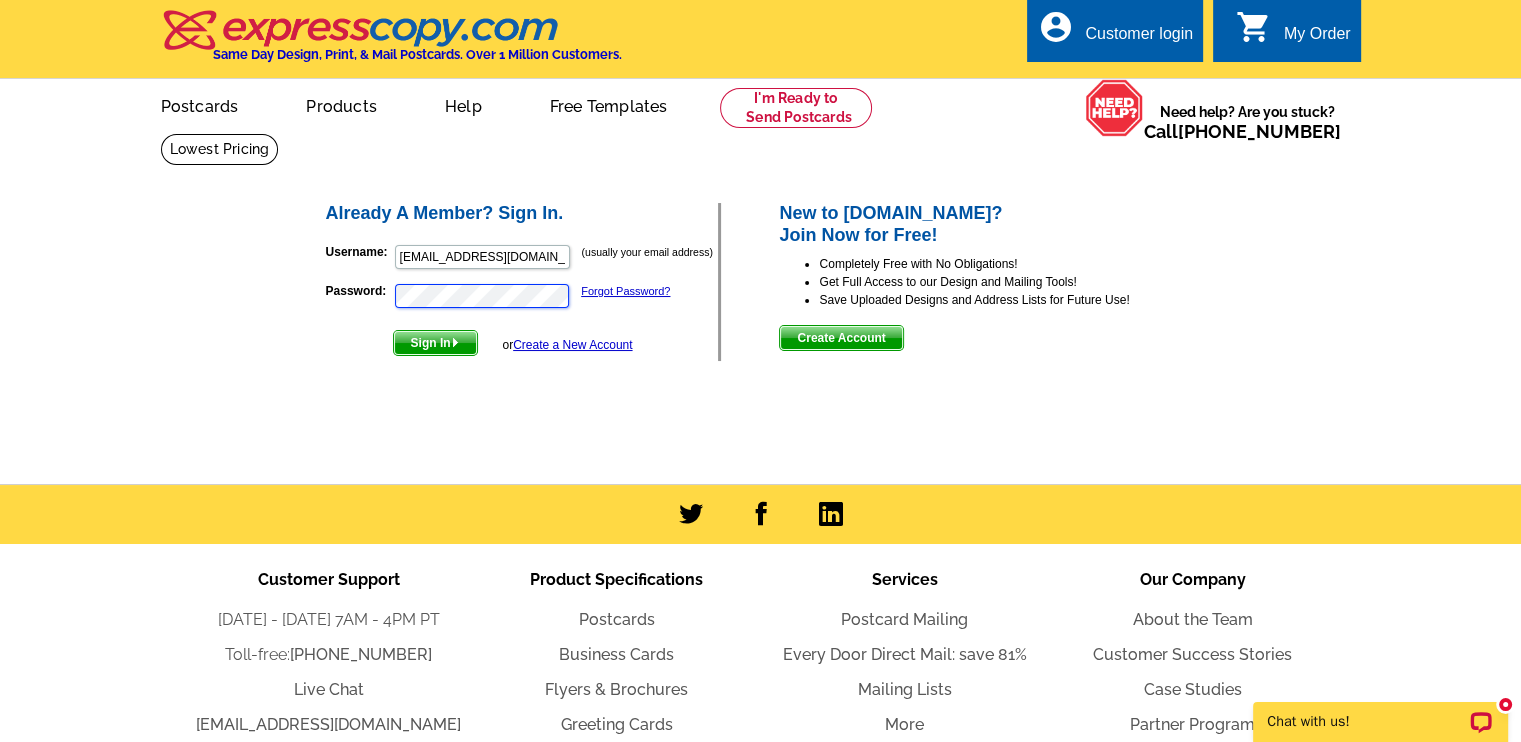 scroll, scrollTop: 0, scrollLeft: 0, axis: both 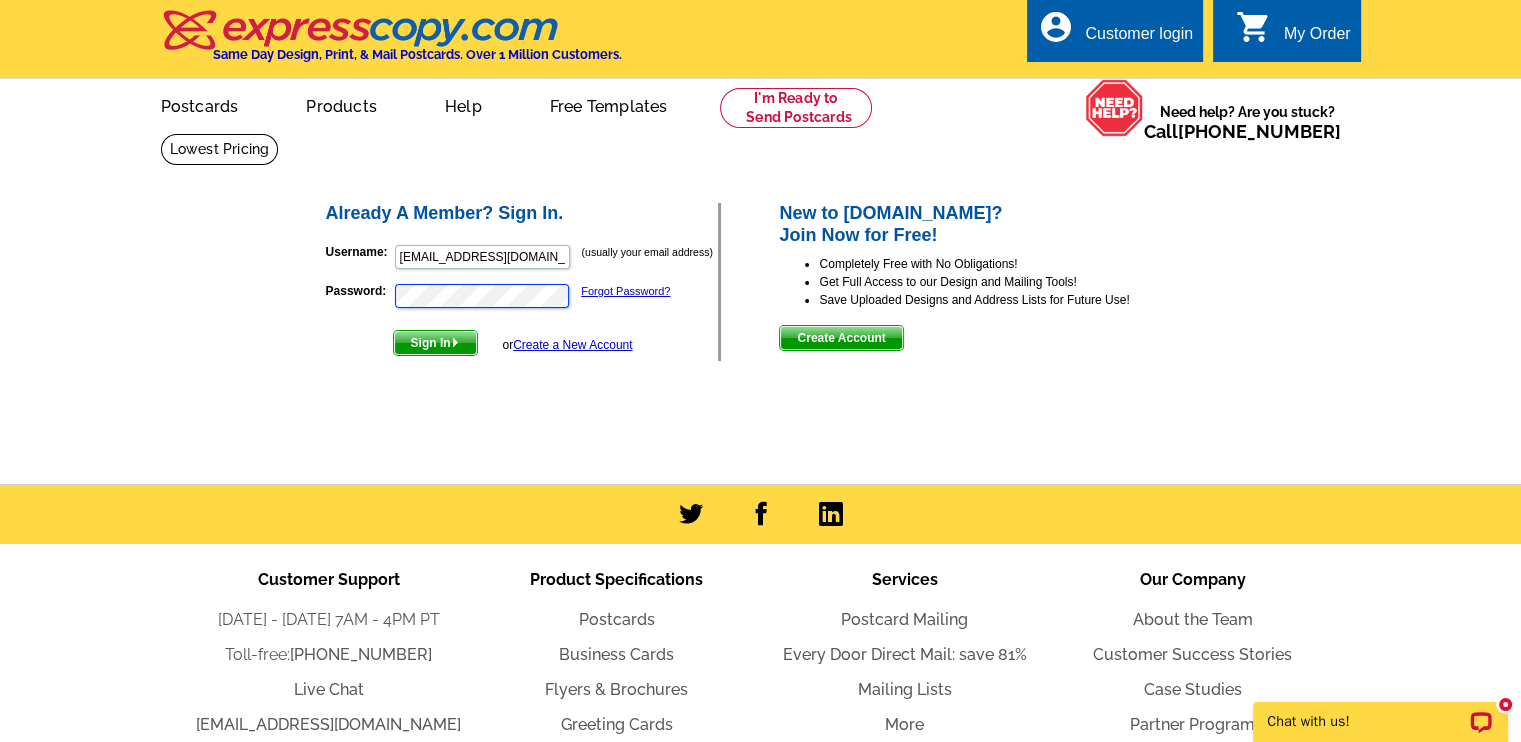 click on "Password:
Forgot
Password?" at bounding box center [522, 296] 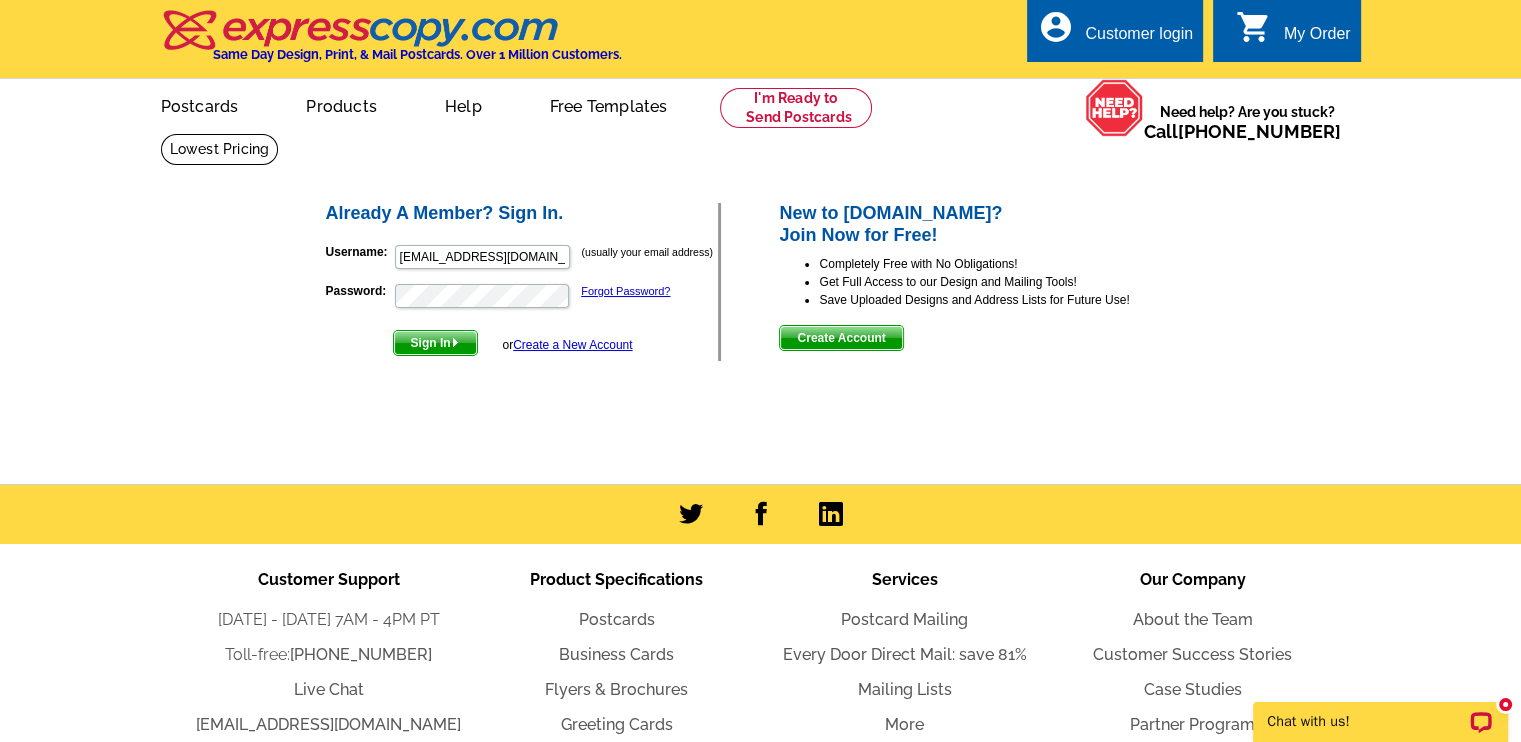 click on "Sign In" at bounding box center [435, 343] 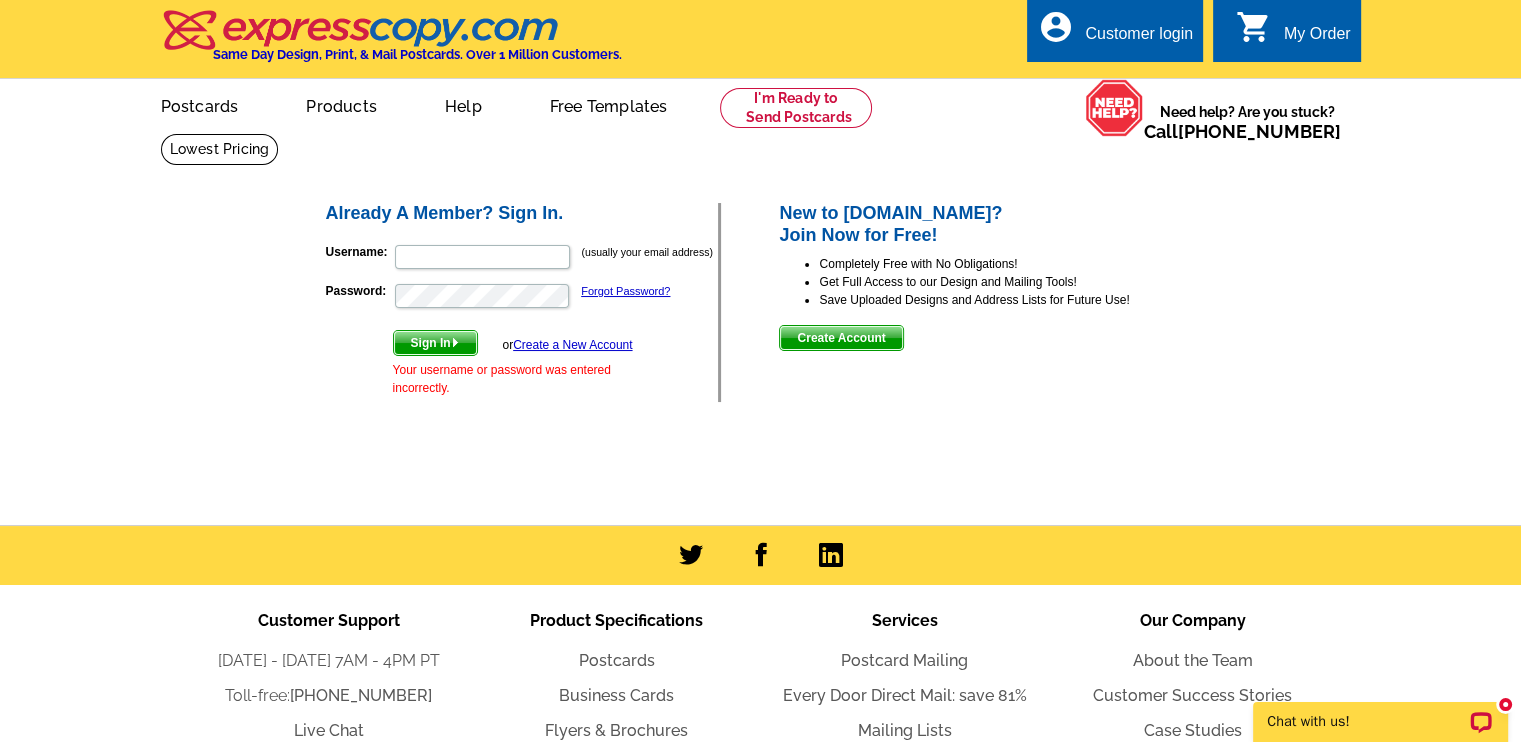 type on "[EMAIL_ADDRESS][DOMAIN_NAME]" 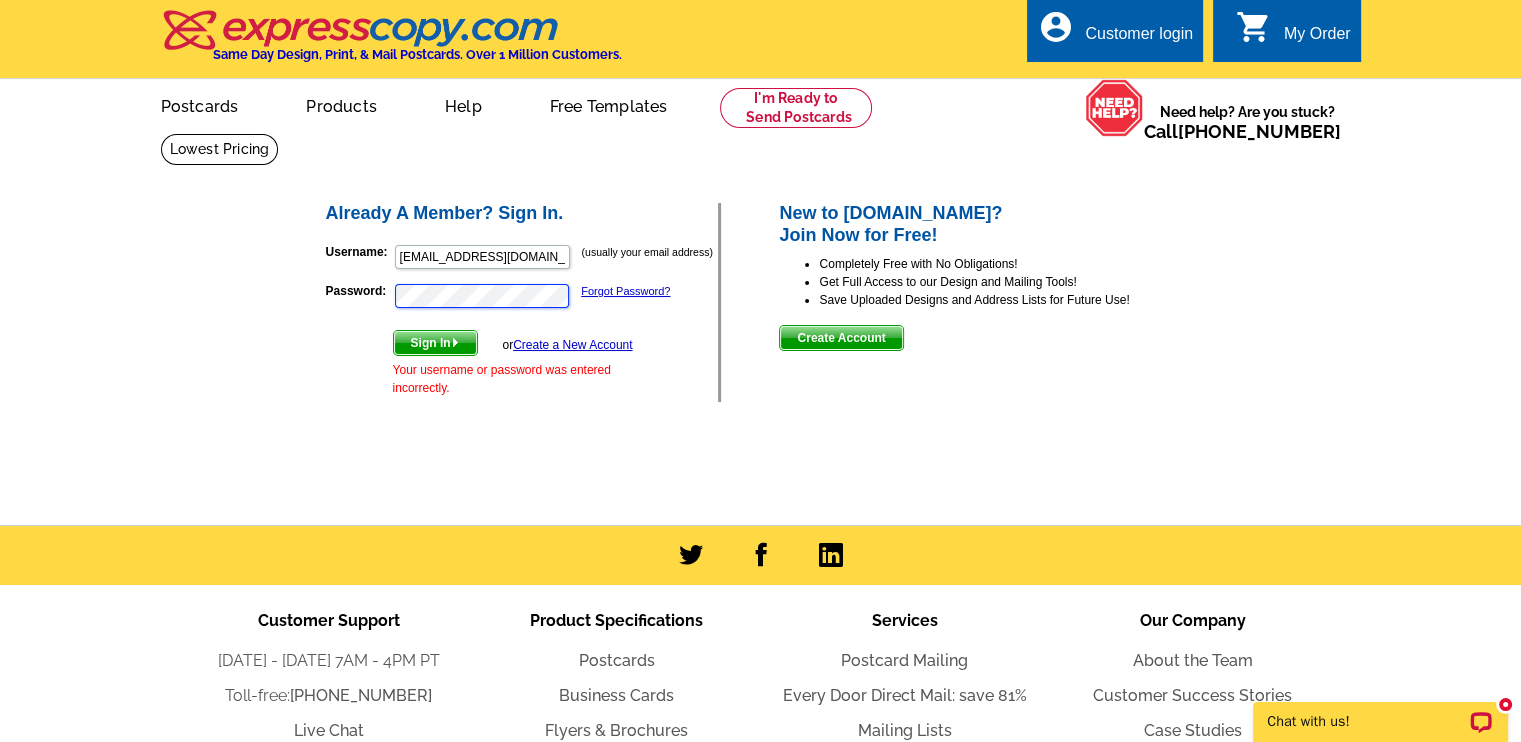 click on "Username:  claudiakuniholm@bhhnwrealestate.com
(usually your email address)
Password:
Forgot
Password?
Sign In
or
Create a New Account
Your username or password was entered incorrectly." at bounding box center (522, 315) 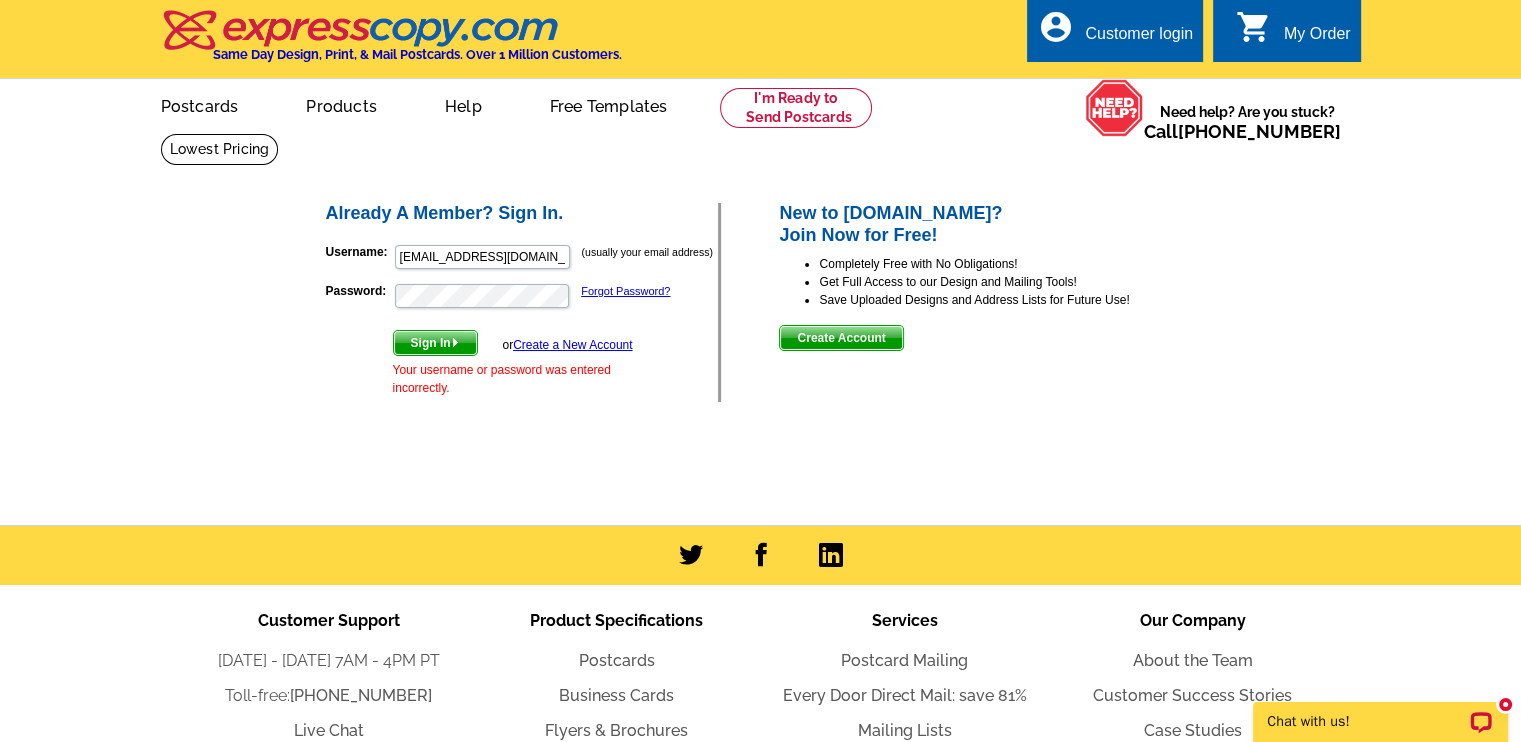 click on "Sign In" at bounding box center [435, 343] 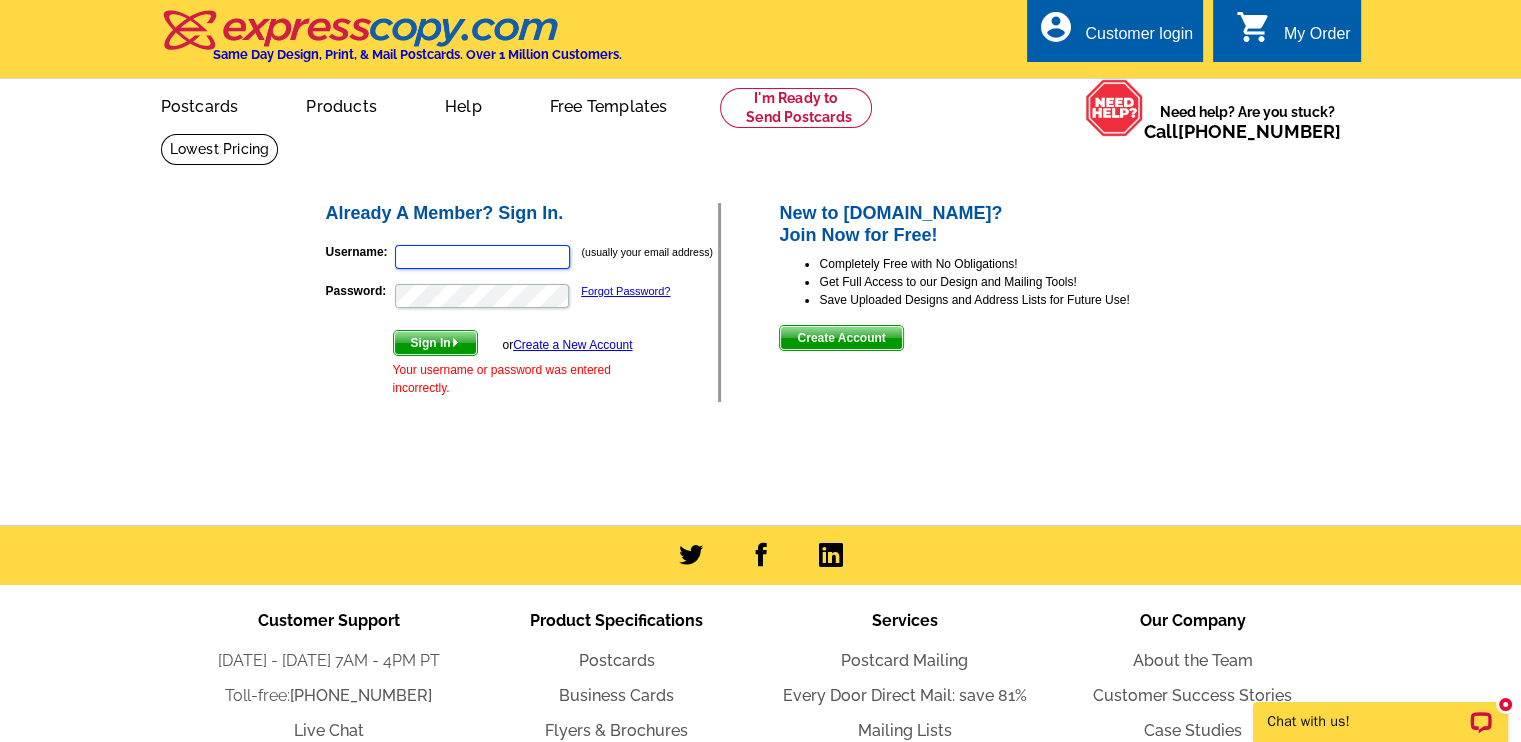 type on "[EMAIL_ADDRESS][DOMAIN_NAME]" 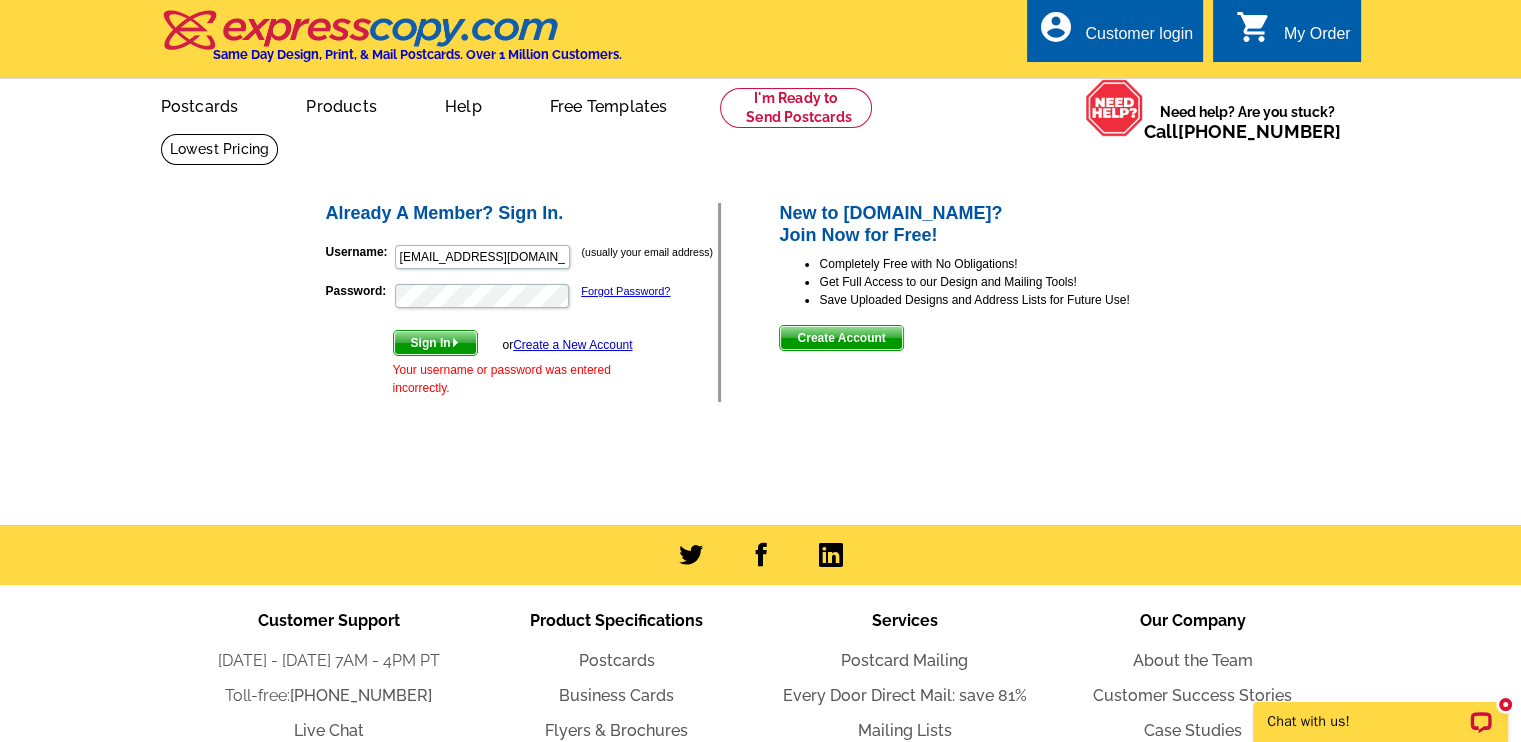 click on "Create Account" at bounding box center [841, 338] 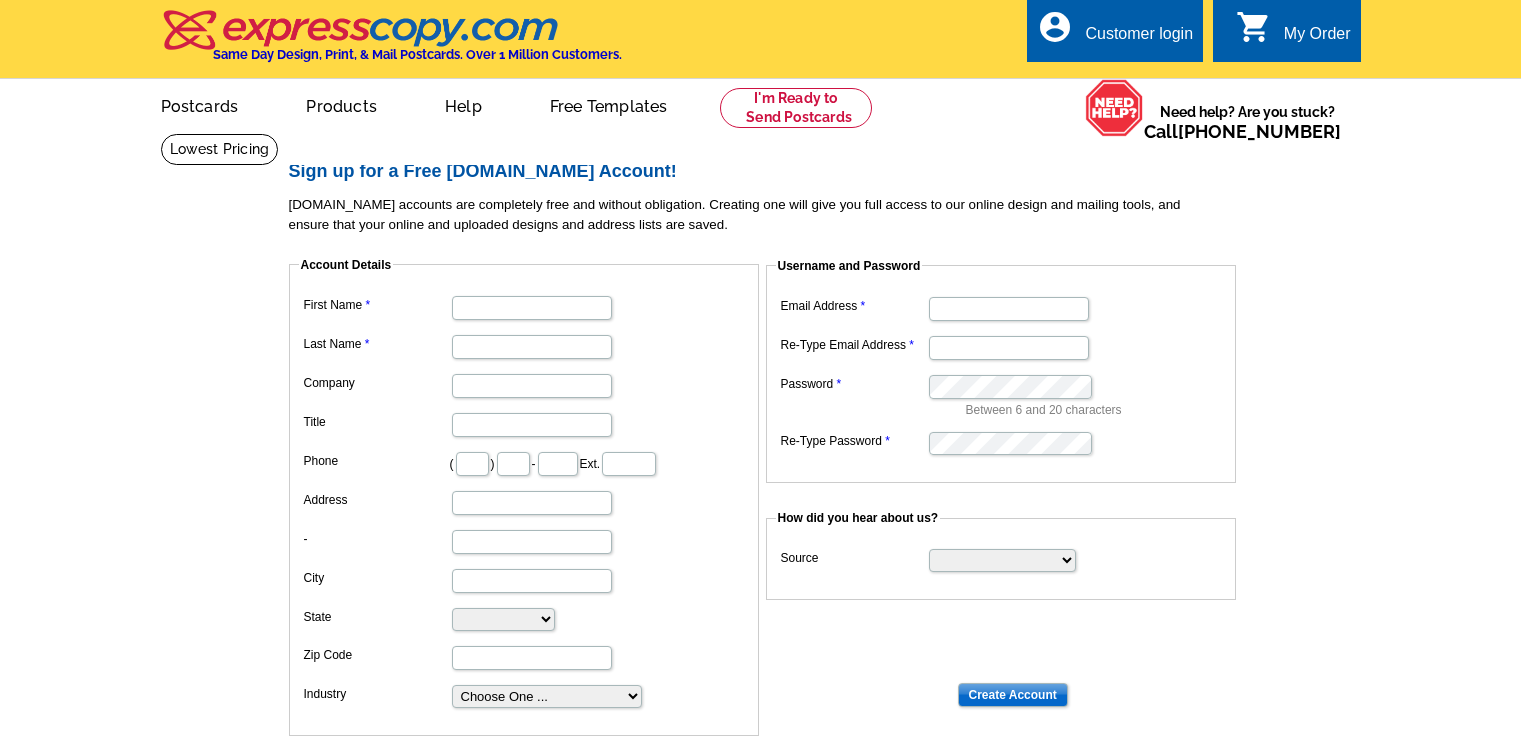 scroll, scrollTop: 0, scrollLeft: 0, axis: both 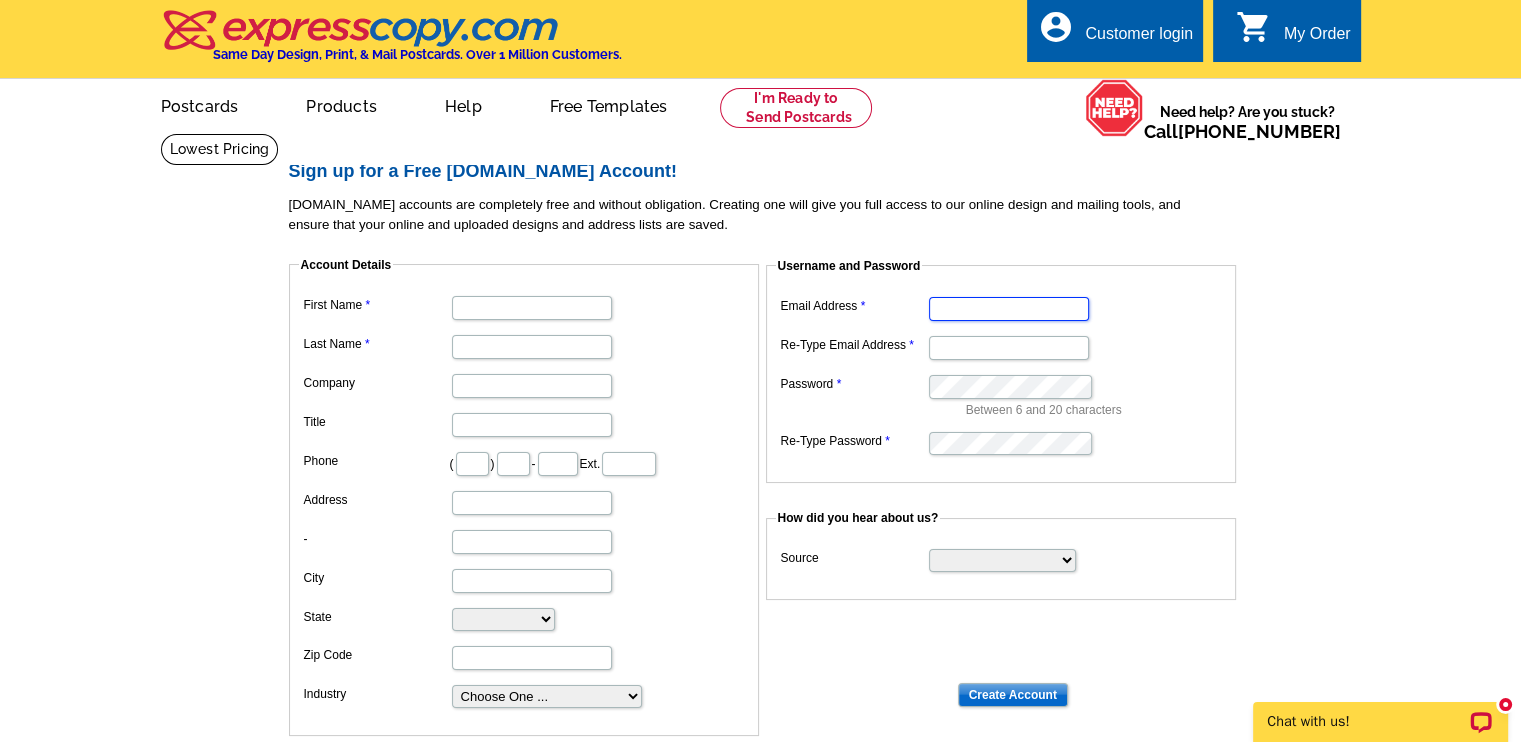 type on "[EMAIL_ADDRESS][DOMAIN_NAME]" 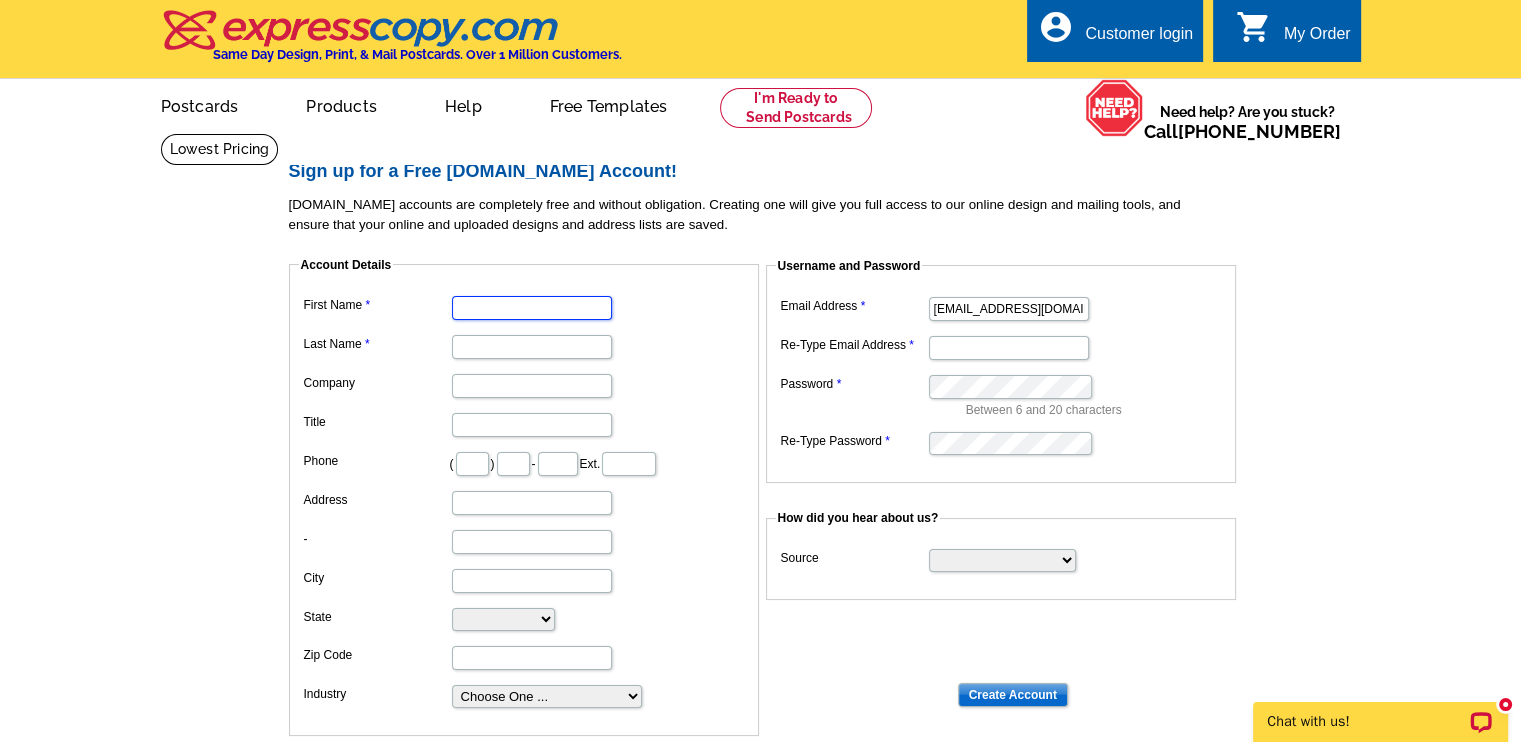click on "First Name" at bounding box center [532, 308] 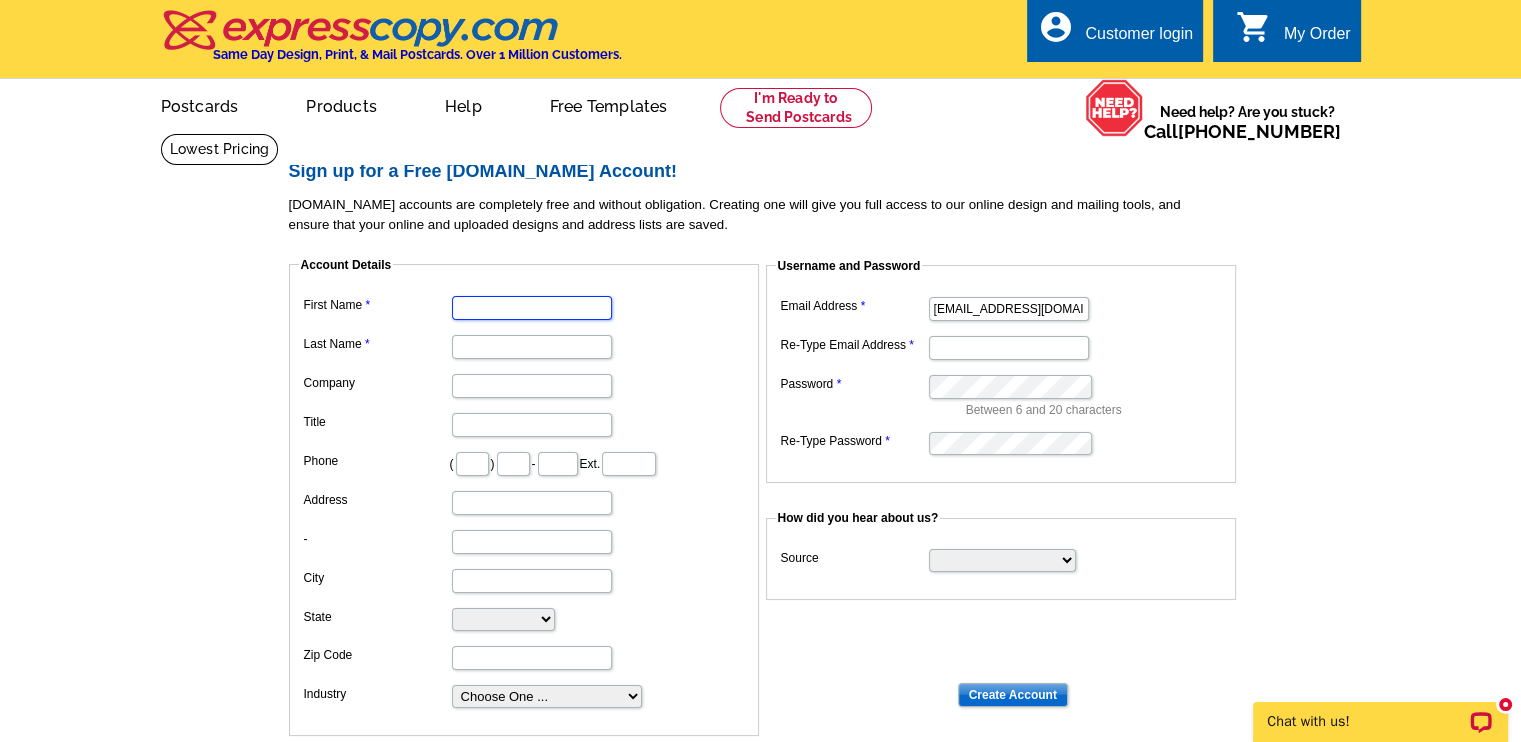 type on "[PERSON_NAME]" 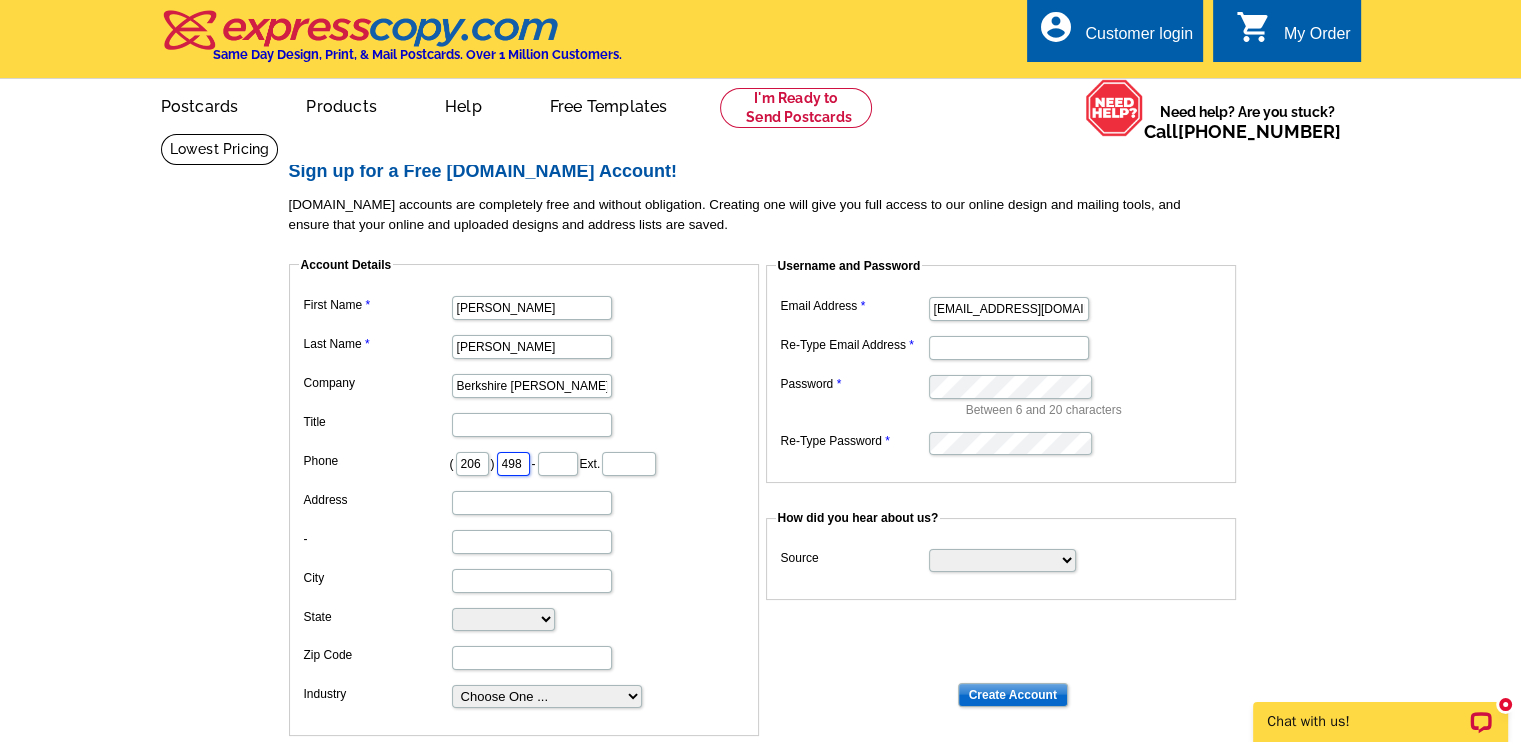 type on "3889" 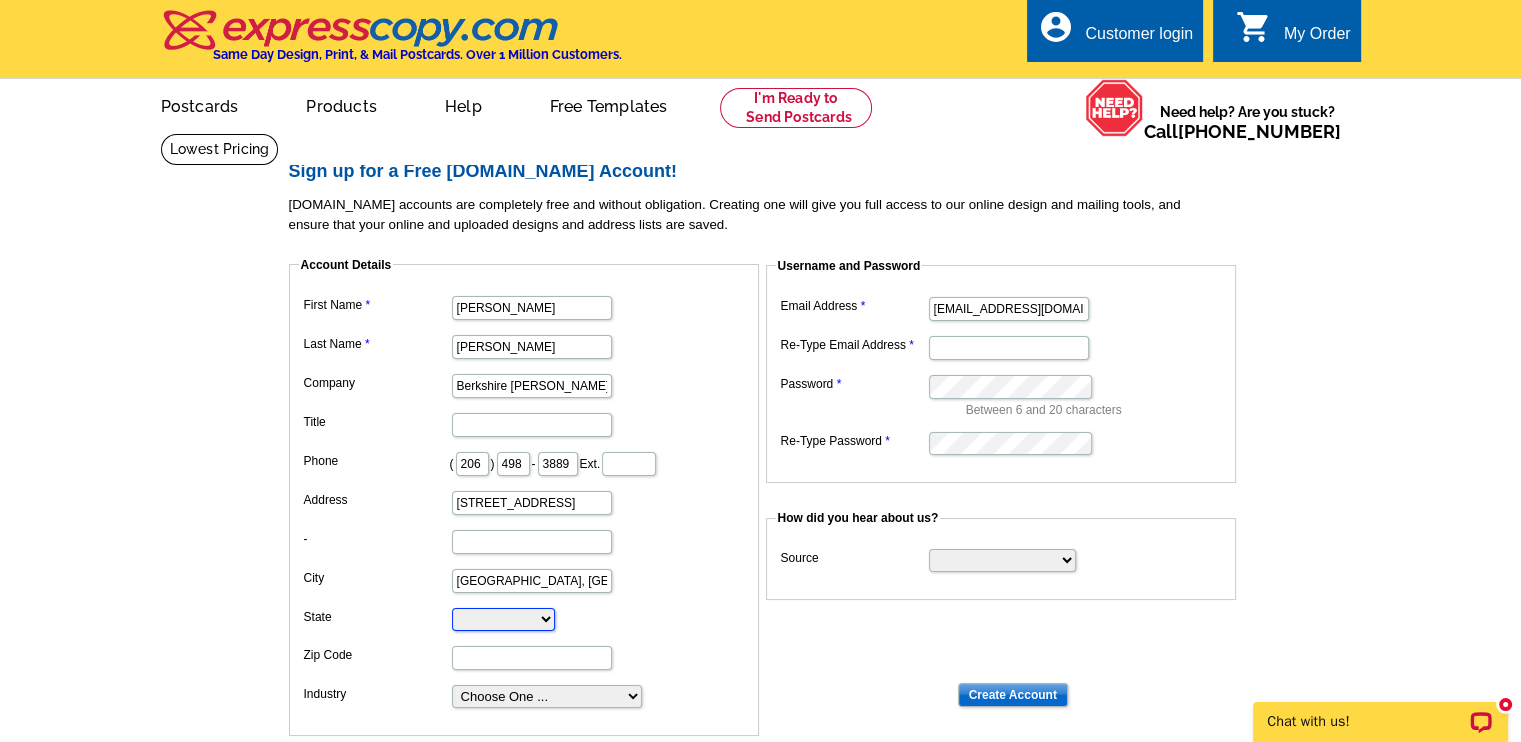 select on "WA" 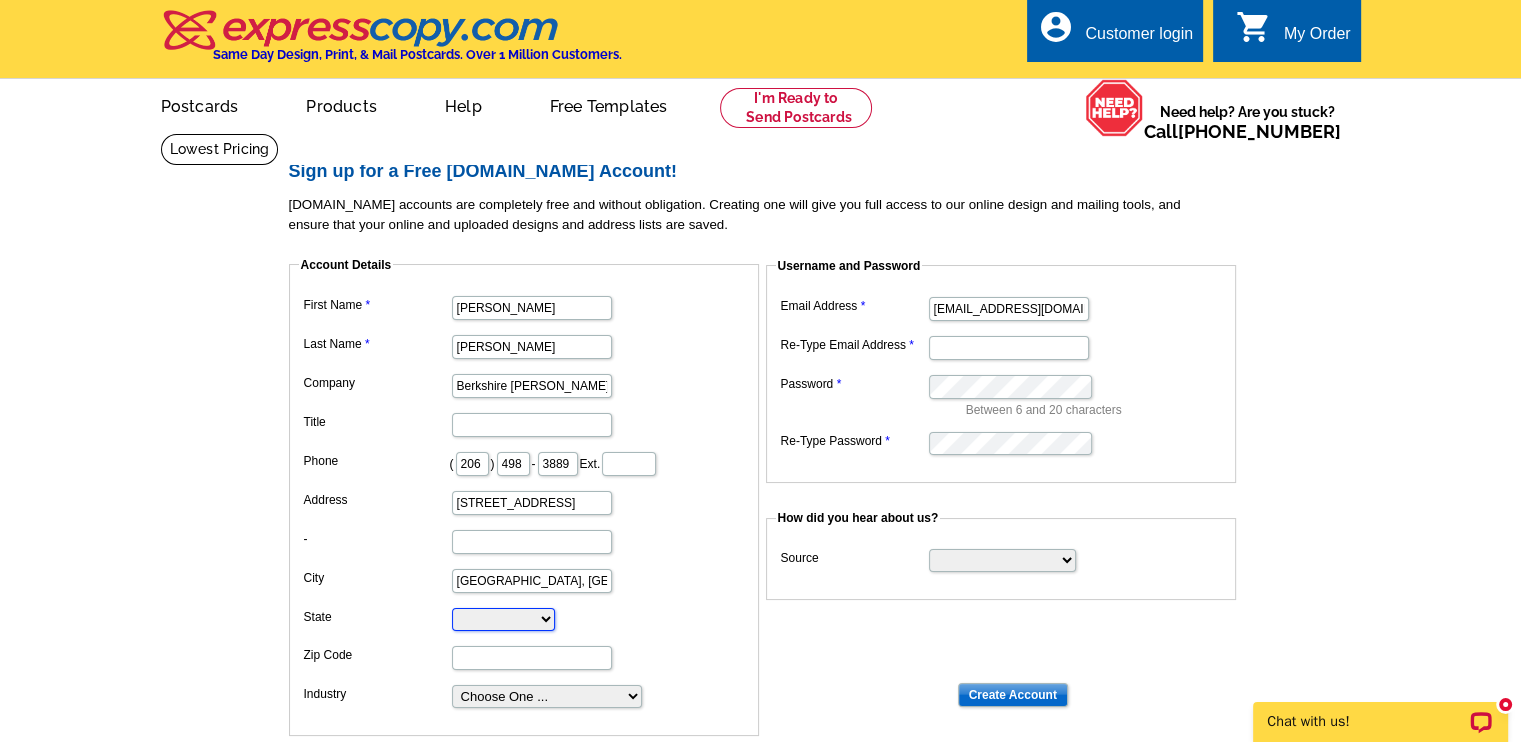 type on "98037" 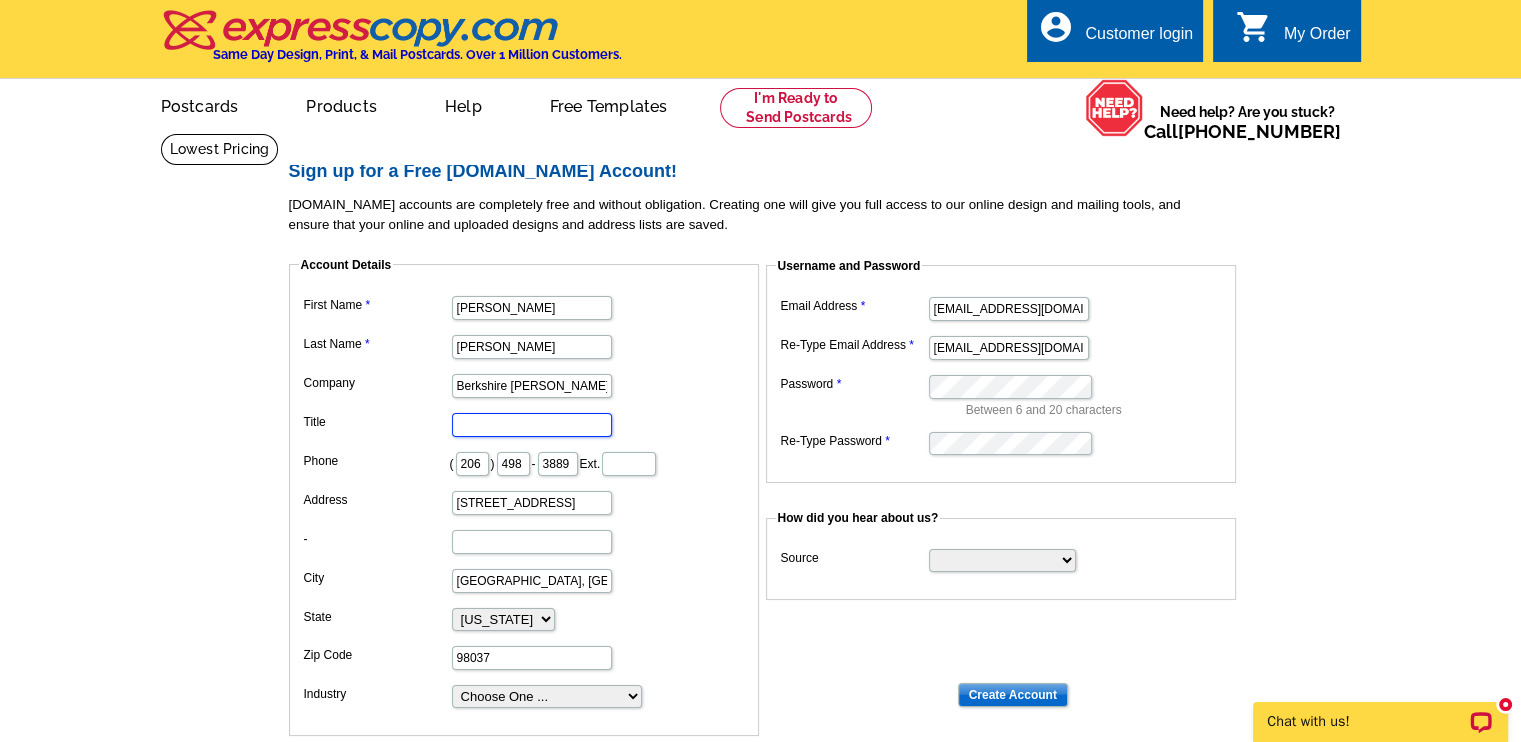 click on "Title" at bounding box center (532, 425) 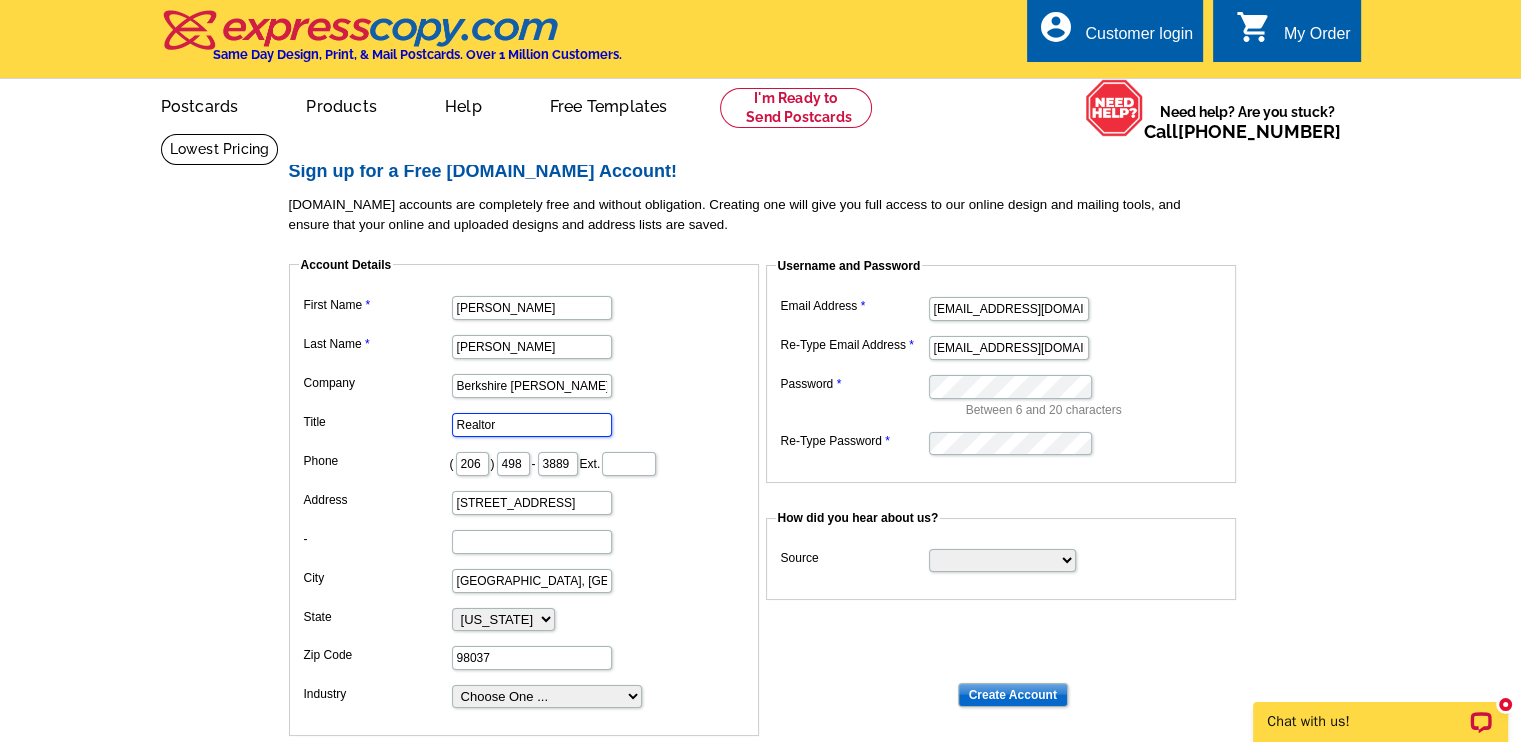 type on "Realtor" 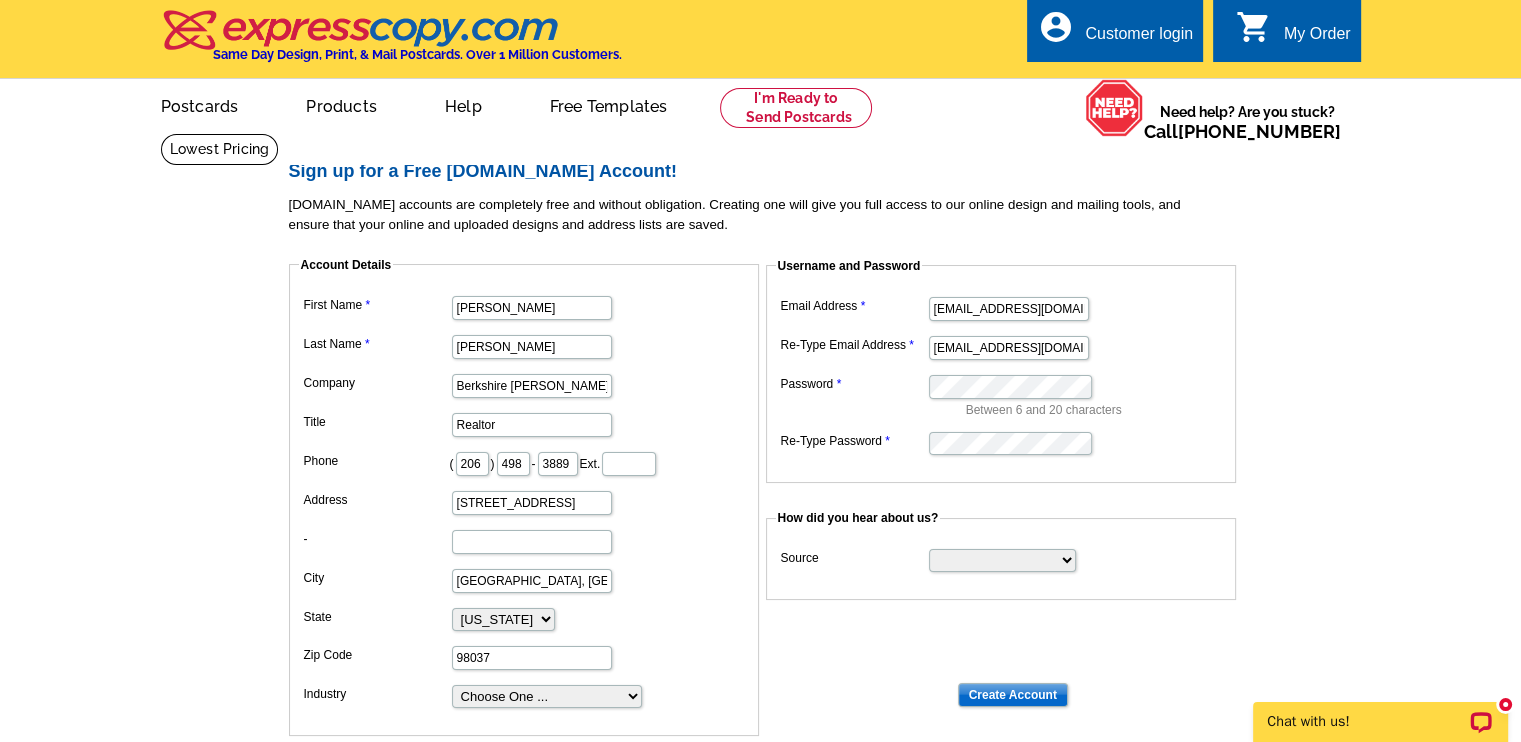 click on "Alabama
Alaska
Arizona
Arkansas
California
Colorado
Connecticut
District of Columbia
Delaware
Florida
Georgia
Hawaii
Idaho
Illinois
Indiana
Iowa
Kansas
Kentucky
Louisiana
Maine
Maryland
Massachusetts
Michigan
Minnesota
Mississippi
Missouri
Montana
Nebraska
Nevada
New Hampshire
New Jersey
New Mexico
New York
North Carolina
North Dakota
Ohio
Oklahoma
Oregon
Pennsylvania
Rhode Island
South Carolina
South Dakota
Tennessee
Texas
Utah
Vermont
Virginia
Washington
West Virginia
Wisconsin
Wyoming" at bounding box center (524, 618) 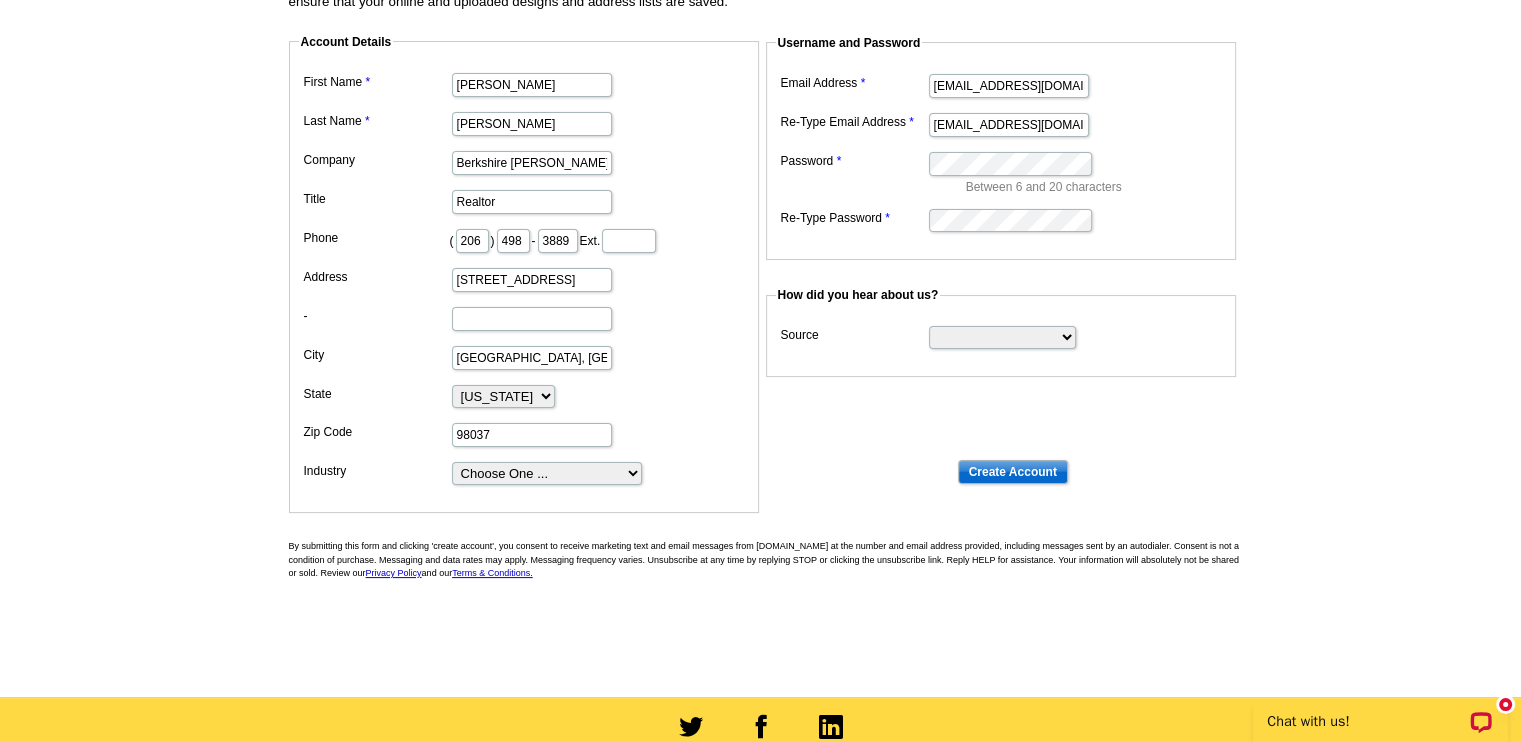 scroll, scrollTop: 224, scrollLeft: 0, axis: vertical 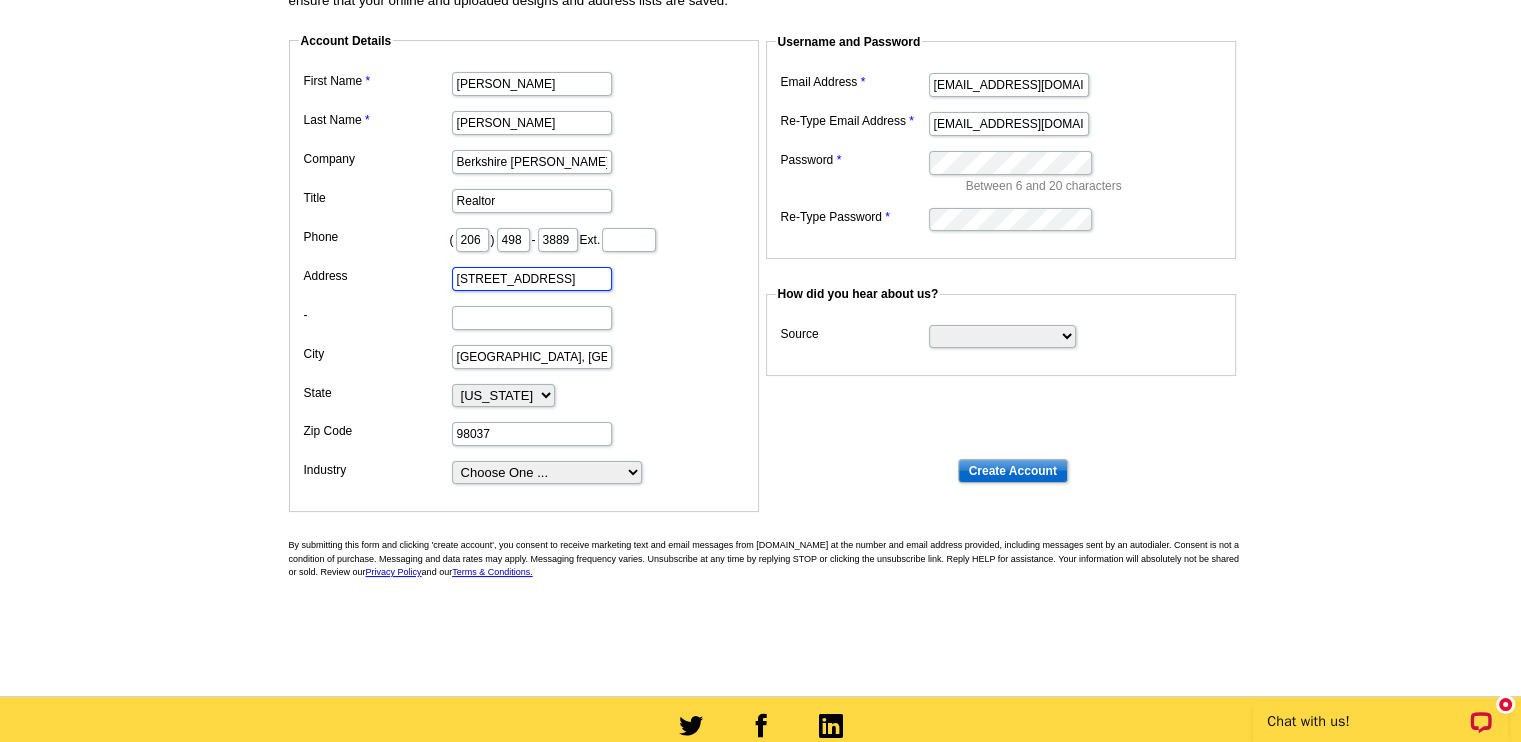 drag, startPoint x: 556, startPoint y: 277, endPoint x: 683, endPoint y: 277, distance: 127 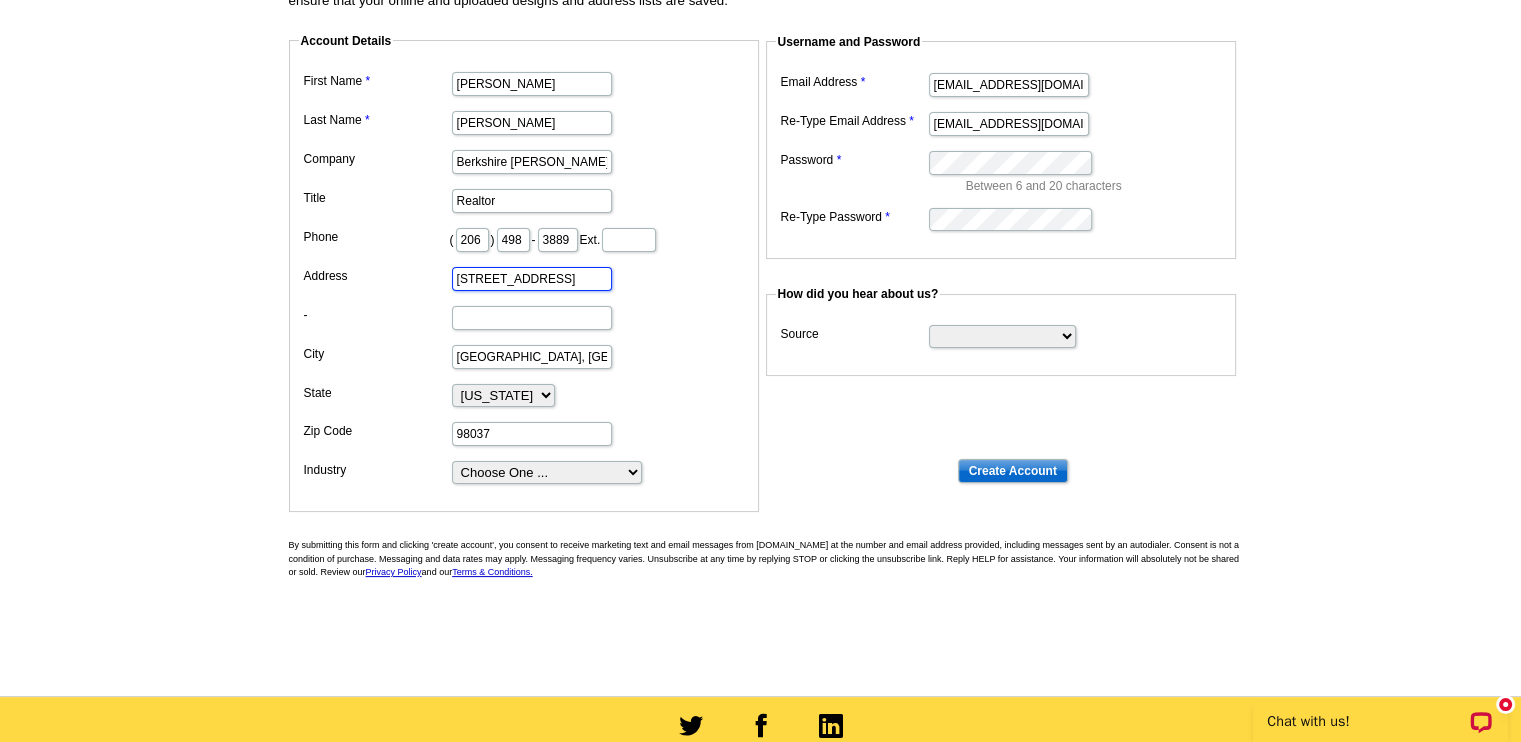 scroll, scrollTop: 0, scrollLeft: 0, axis: both 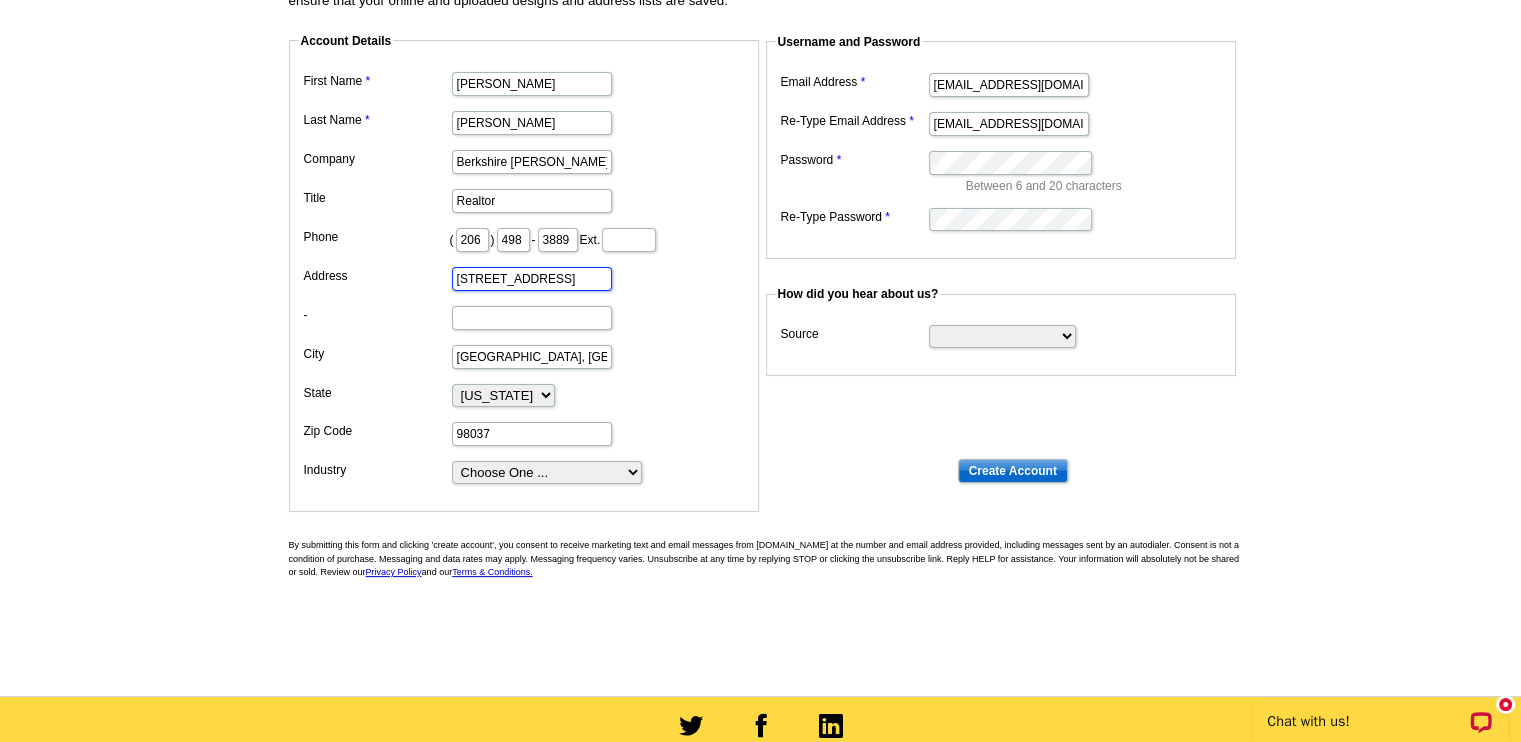 type on "5813 186th Pl SW" 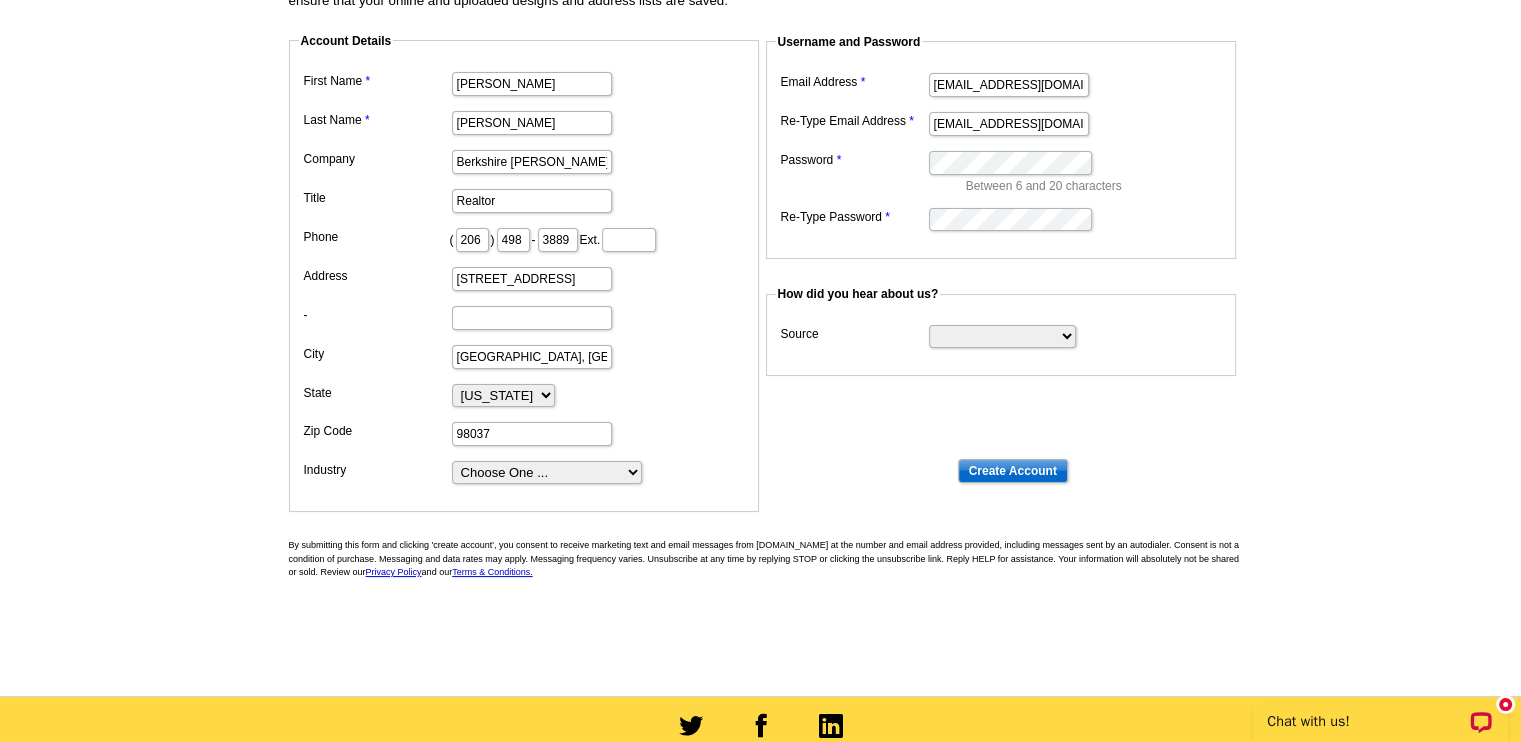 click on "Account Details
First Name
Claudia
Last Name
Kuniholm
Company
Berkshire Hathaway HS NW RE Kuniholm Real Estate
Title
Realtor
Phone
( 206 )  498  -  3889  Ext.
Address
5813 186th Pl SW
-
City
Lynnwood, WA 98037, USA
State
Alabama
Alaska
Arizona
Arkansas
California
Colorado
Connecticut
District of Columbia
Delaware
Florida
Georgia
Hawaii
Idaho
Illinois
Indiana
Iowa
Kansas
Kentucky
Louisiana
Maine
Maryland
Massachusetts
Michigan
Minnesota
Mississippi
Missouri
Montana
Nebraska
Nevada
New Hampshire
New Jersey
New Mexico
New York
North Carolina
North Dakota
Ohio
Oklahoma
Oregon
Pennsylvania
Rhode Island
South Carolina
South Dakota
Tennessee
Texas
Utah
Vermont
Virginia" at bounding box center [524, 272] 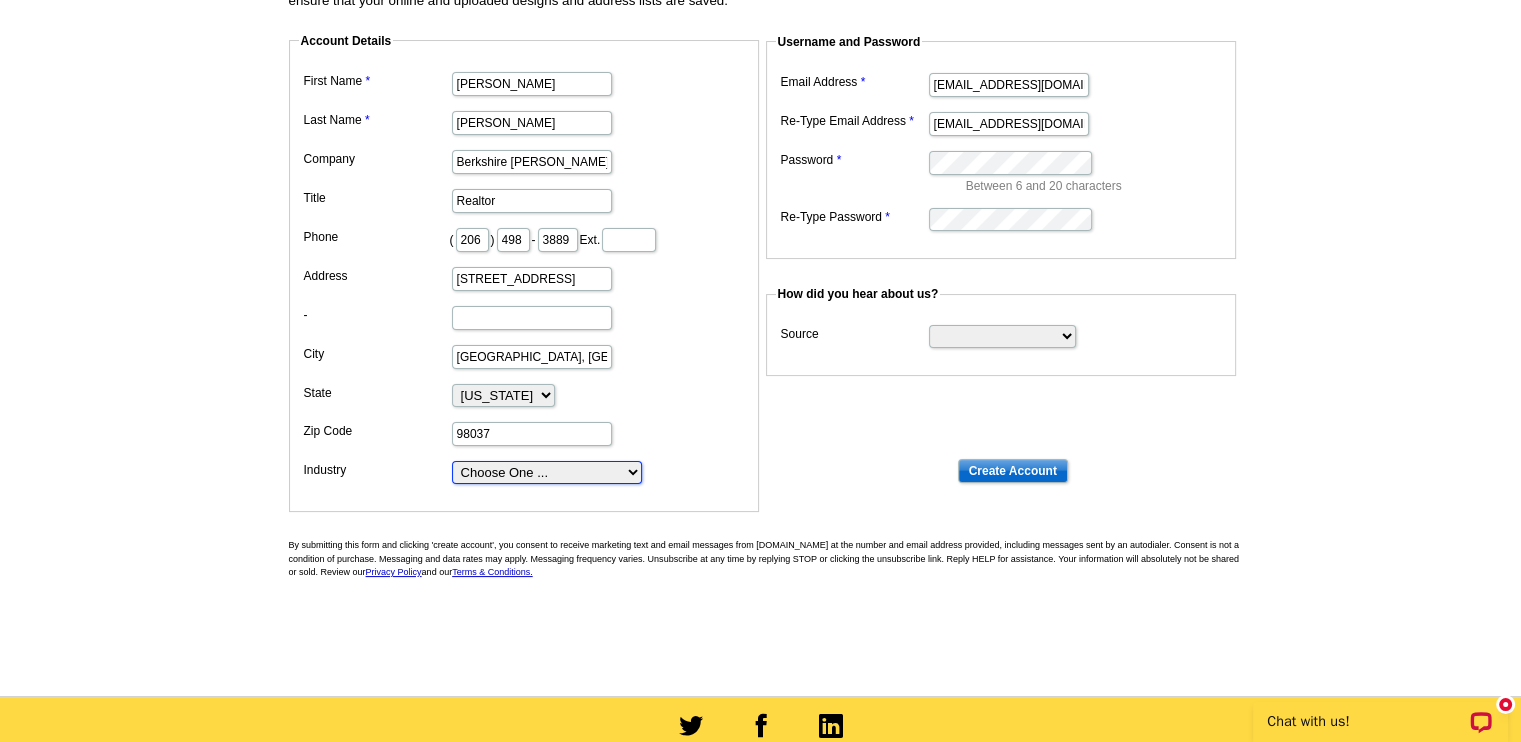 click on "Choose One ...
Residential Real Estate
Accounting
Agriculture
Architecture
Arts
Automotive
Business Services
Career Development/Training
Carpet Cleaning
Chiropractic
Commercial Real Estate
Communications
Computers/Electronics
Construction
Consulting
Daycare/Preschool
Dental
Education
Engineering
Entertainment
Environmental
Event Management
Financial
Fitness/gym
Government
Graphics/Design
Health & Beauty
Healthcare
Home Business
Home Inspection-Appraisal
Home Services
Home Services-Cleaning
Home Services-Exteriors
Home Services-HVAC
Home Services-Interior
Home Services-Interior Design
Home Services-Interiors
Home Services-Painting
Home Services-Plumbing
Human Resources
Insurance
Landscape/Yard
Legal Services
Manufacturing
Medical" at bounding box center [547, 472] 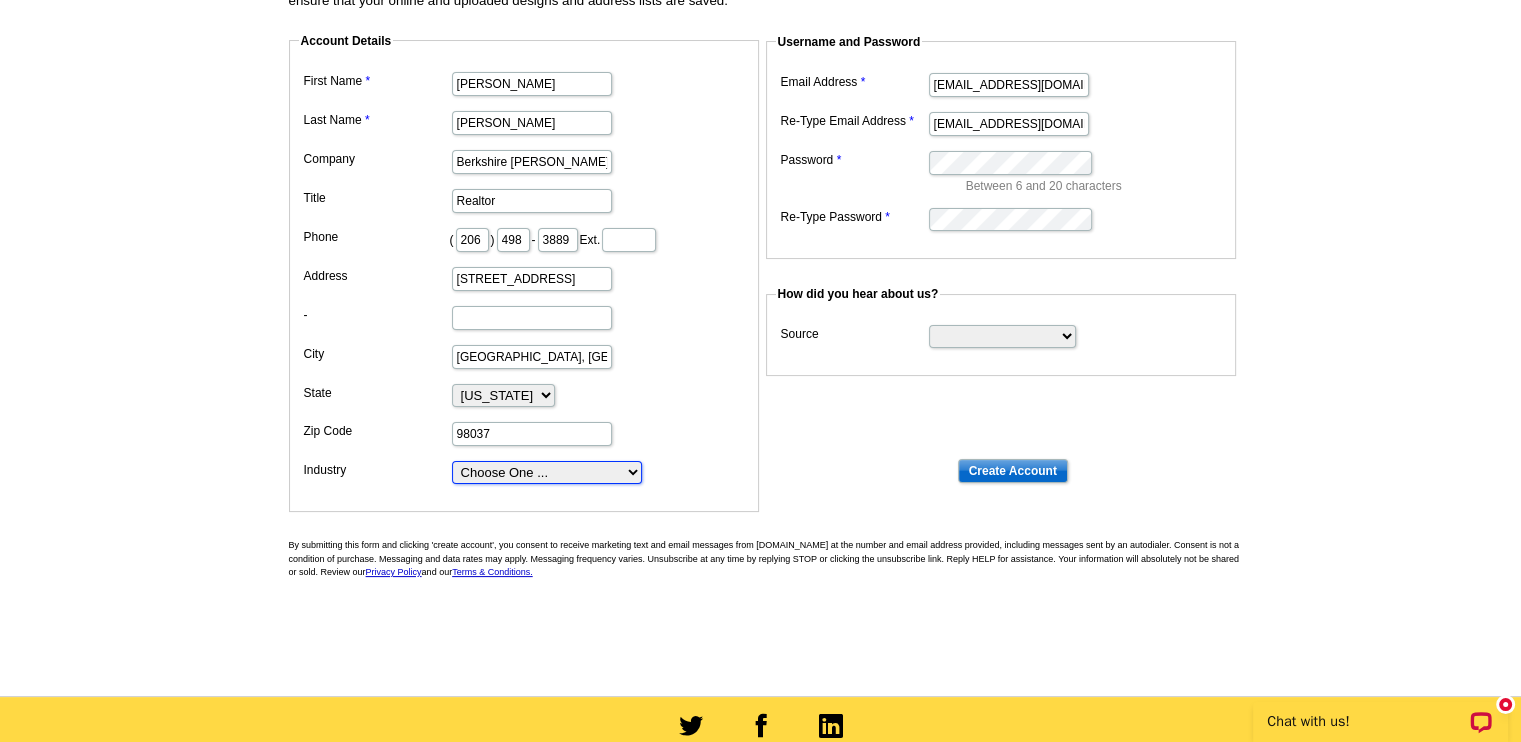 select on "3" 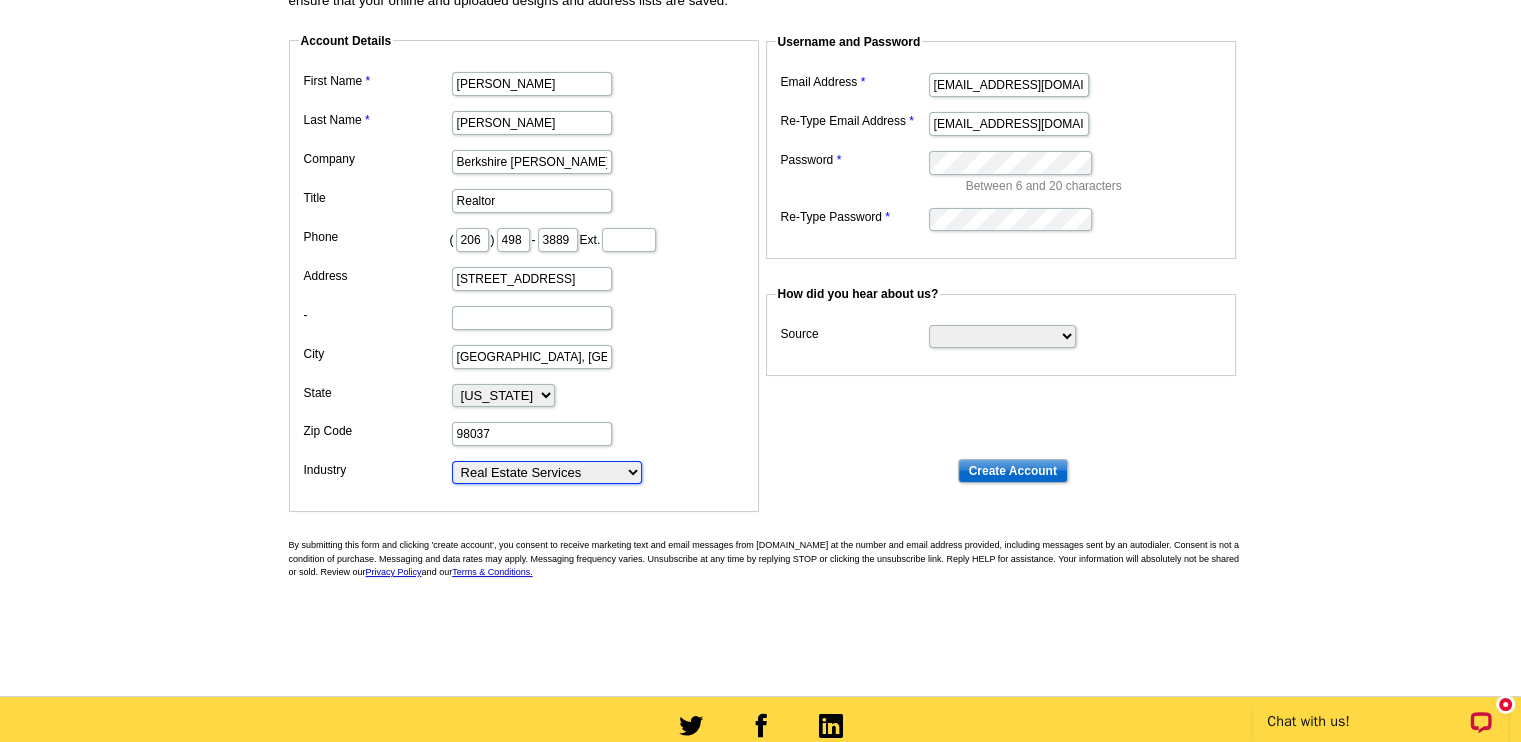 click on "Choose One ...
Residential Real Estate
Accounting
Agriculture
Architecture
Arts
Automotive
Business Services
Career Development/Training
Carpet Cleaning
Chiropractic
Commercial Real Estate
Communications
Computers/Electronics
Construction
Consulting
Daycare/Preschool
Dental
Education
Engineering
Entertainment
Environmental
Event Management
Financial
Fitness/gym
Government
Graphics/Design
Health & Beauty
Healthcare
Home Business
Home Inspection-Appraisal
Home Services
Home Services-Cleaning
Home Services-Exteriors
Home Services-HVAC
Home Services-Interior
Home Services-Interior Design
Home Services-Interiors
Home Services-Painting
Home Services-Plumbing
Human Resources
Insurance
Landscape/Yard
Legal Services
Manufacturing
Medical" at bounding box center (547, 472) 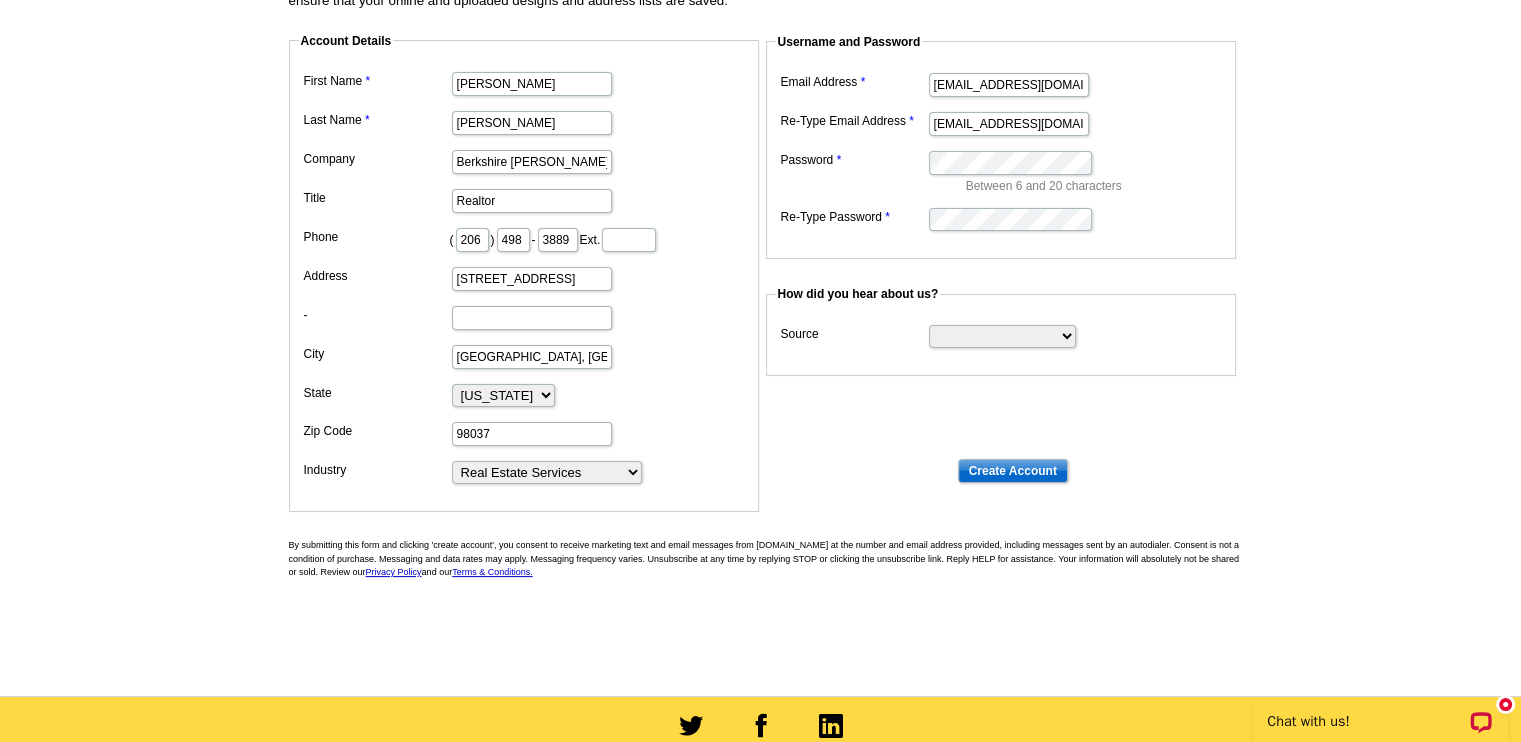 click on "98037" at bounding box center (524, 432) 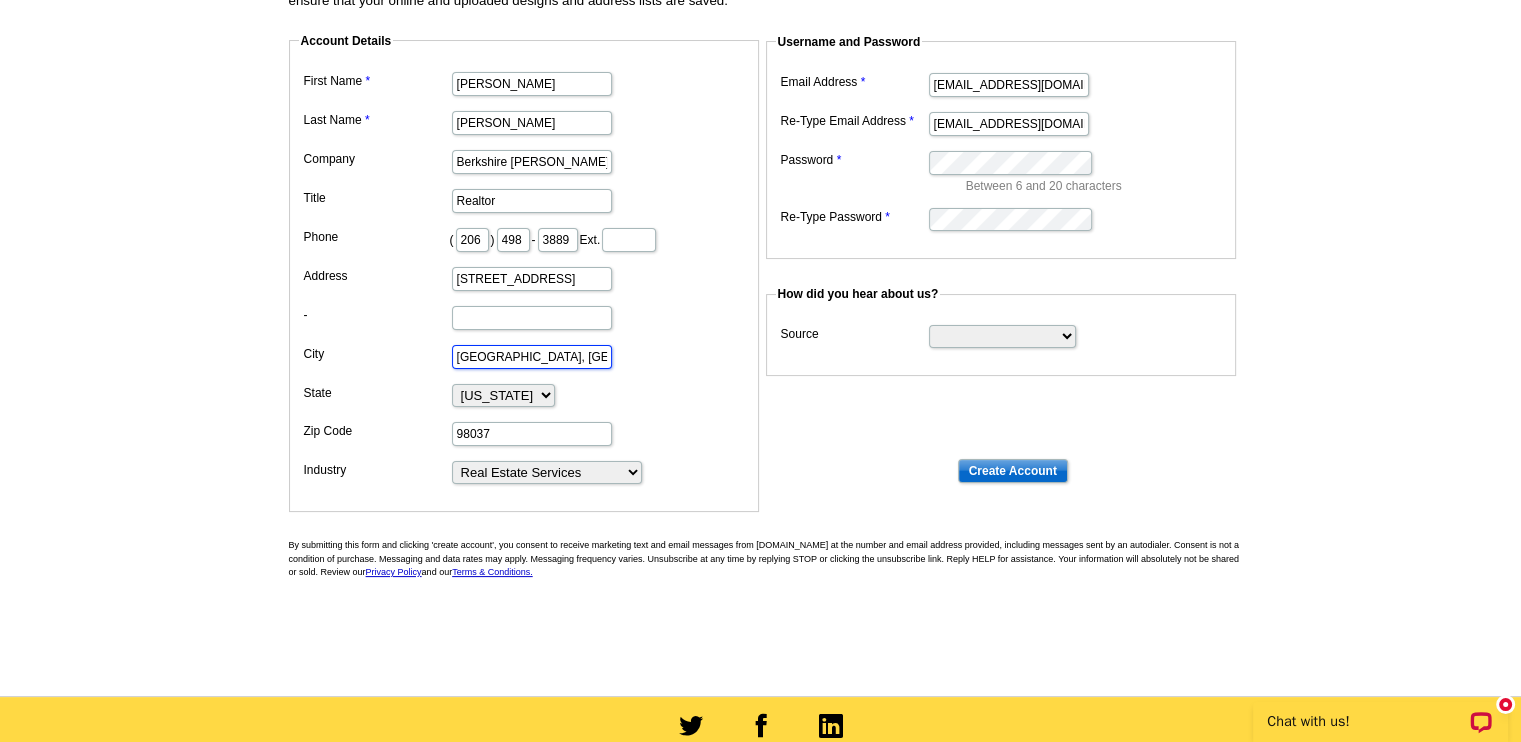 click on "Lynnwood, WA 98037, USA" at bounding box center [532, 357] 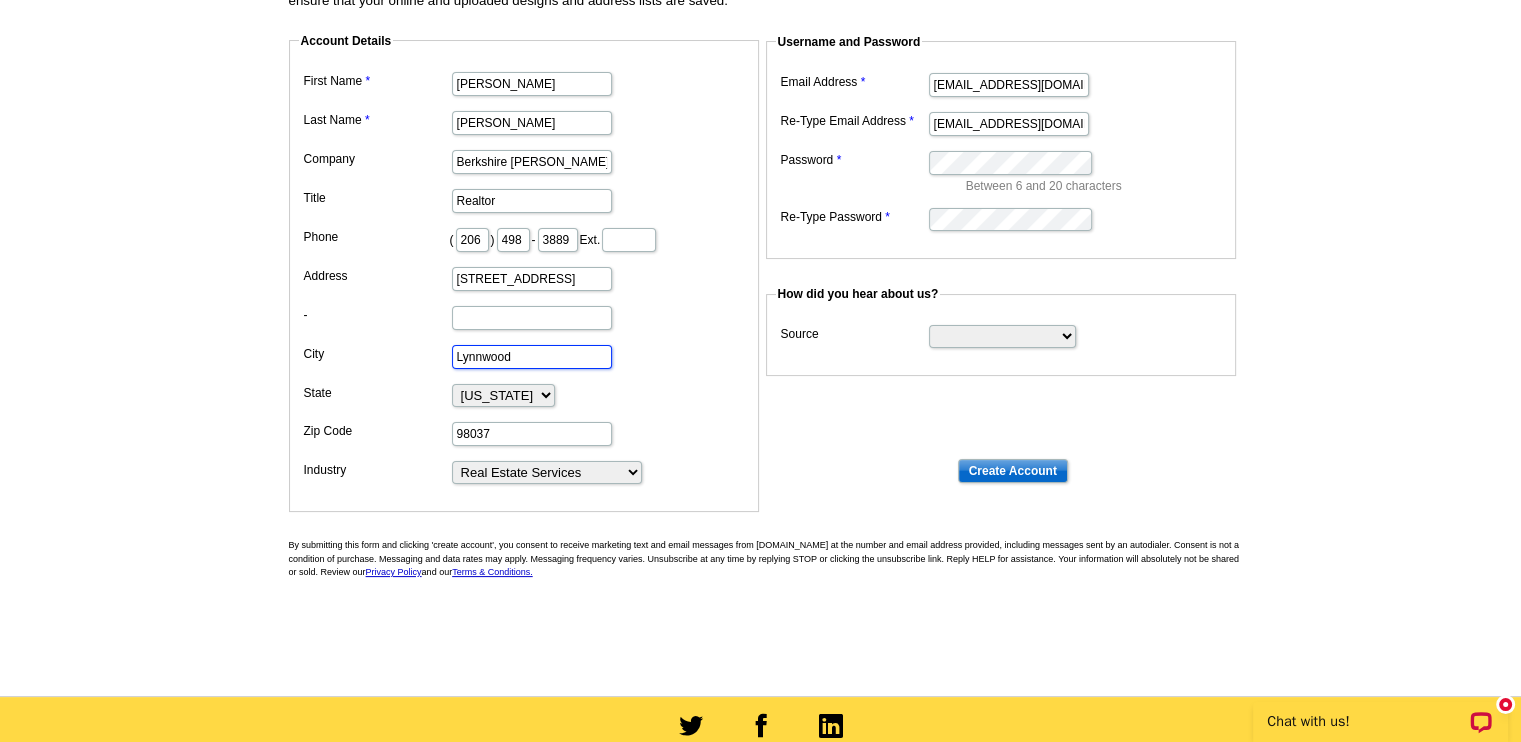 type on "Lynnwood" 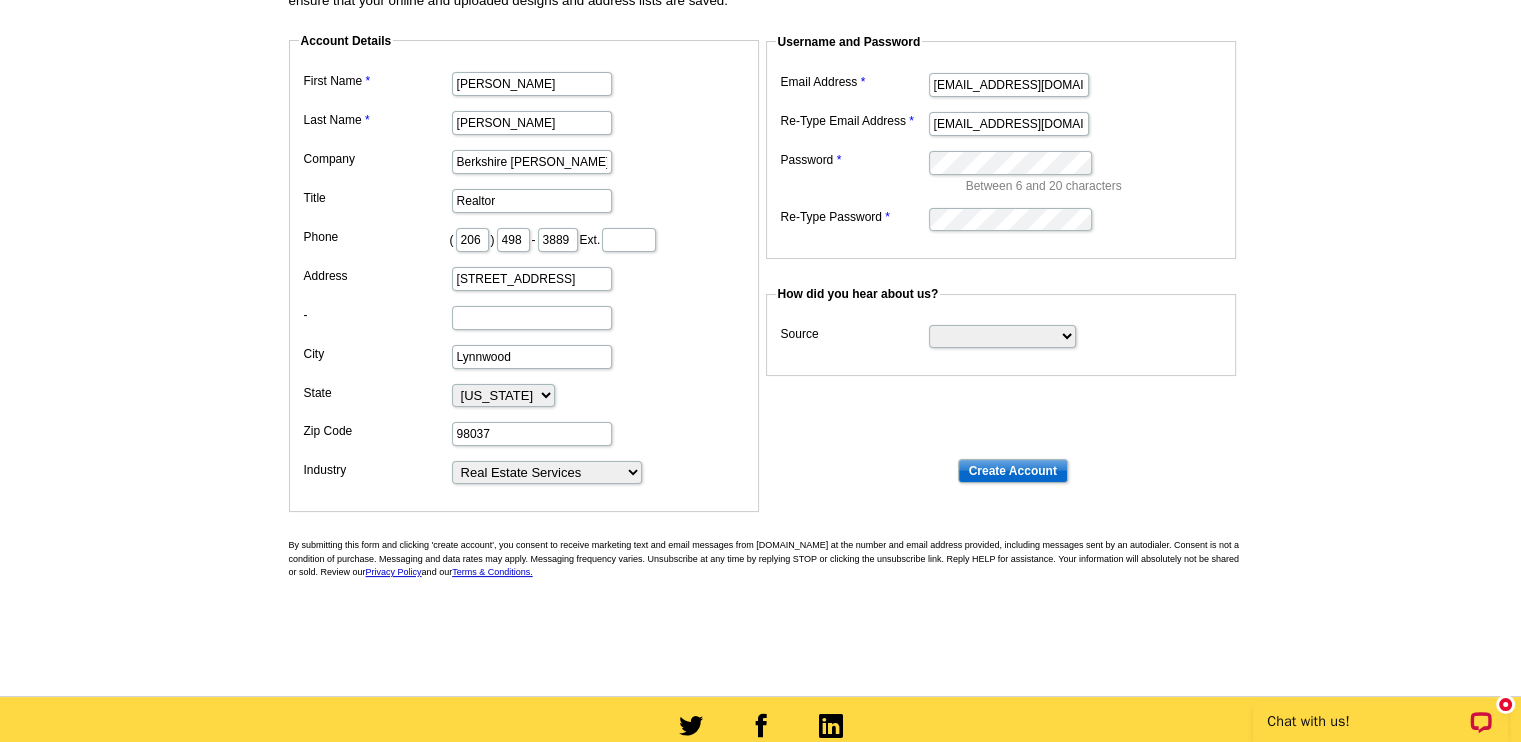 click on "Sign up for a Free expresscopy.com Account!
expresscopy.com accounts are completely free and without obligation.
Creating one will give you full access to our online design and mailing tools,
and ensure that your online and uploaded designs and address lists are saved.
Account Details
First Name
Claudia
Last Name
Kuniholm
Company
Berkshire Hathaway HS NW RE Kuniholm Real Estate
Title
Realtor
Phone
( 206 )  498  -  3889  Ext.
Address
5813 186th Pl SW
-
City
Lynnwood
State
Alabama
Alaska
Arizona
Arkansas
California
Colorado
Connecticut
District of Columbia
Delaware
Florida
Georgia
Hawaii
Idaho
Illinois
Indiana
Iowa
Kansas
Kentucky
Louisiana
Maine
Maryland
Massachusetts
Michigan
Minnesota" at bounding box center (760, 302) 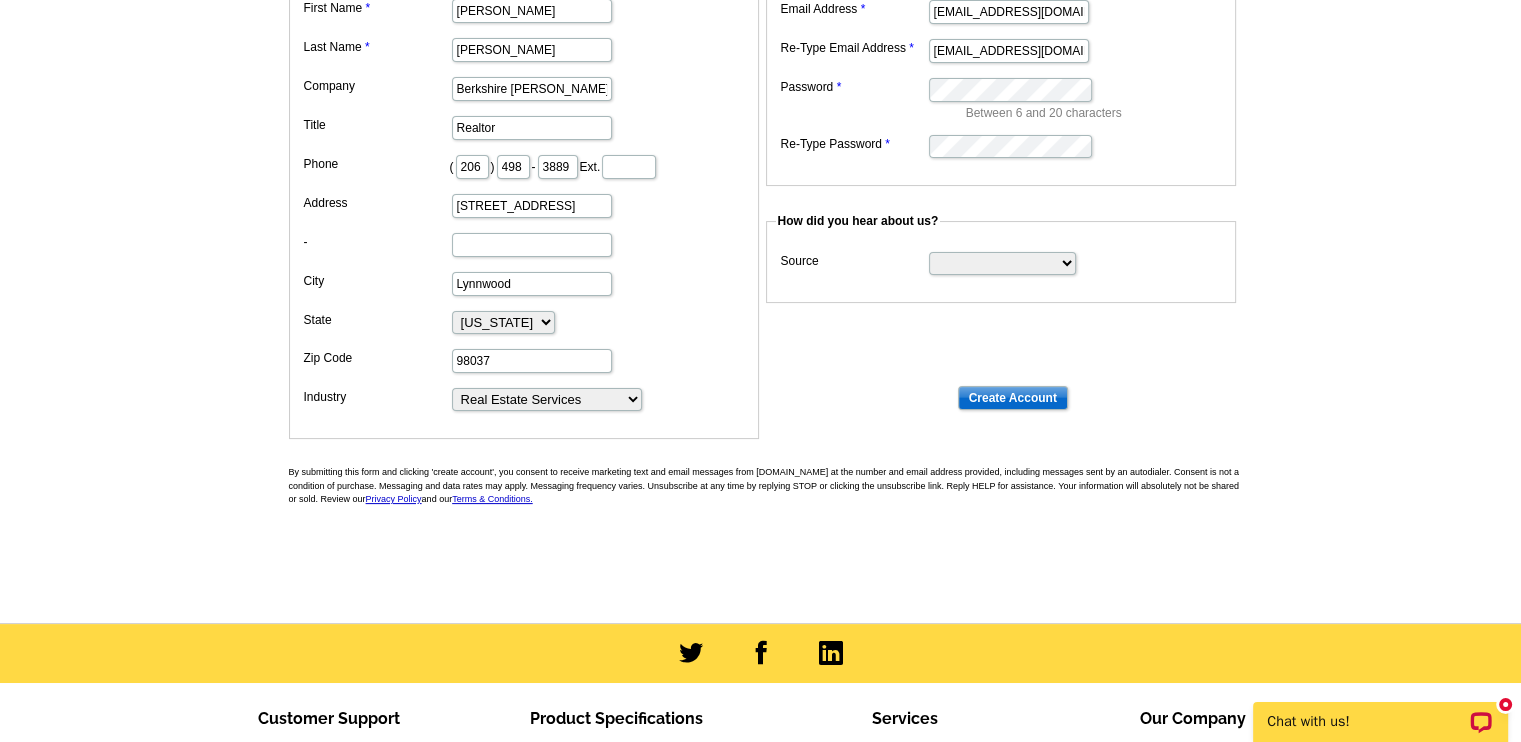 scroll, scrollTop: 305, scrollLeft: 0, axis: vertical 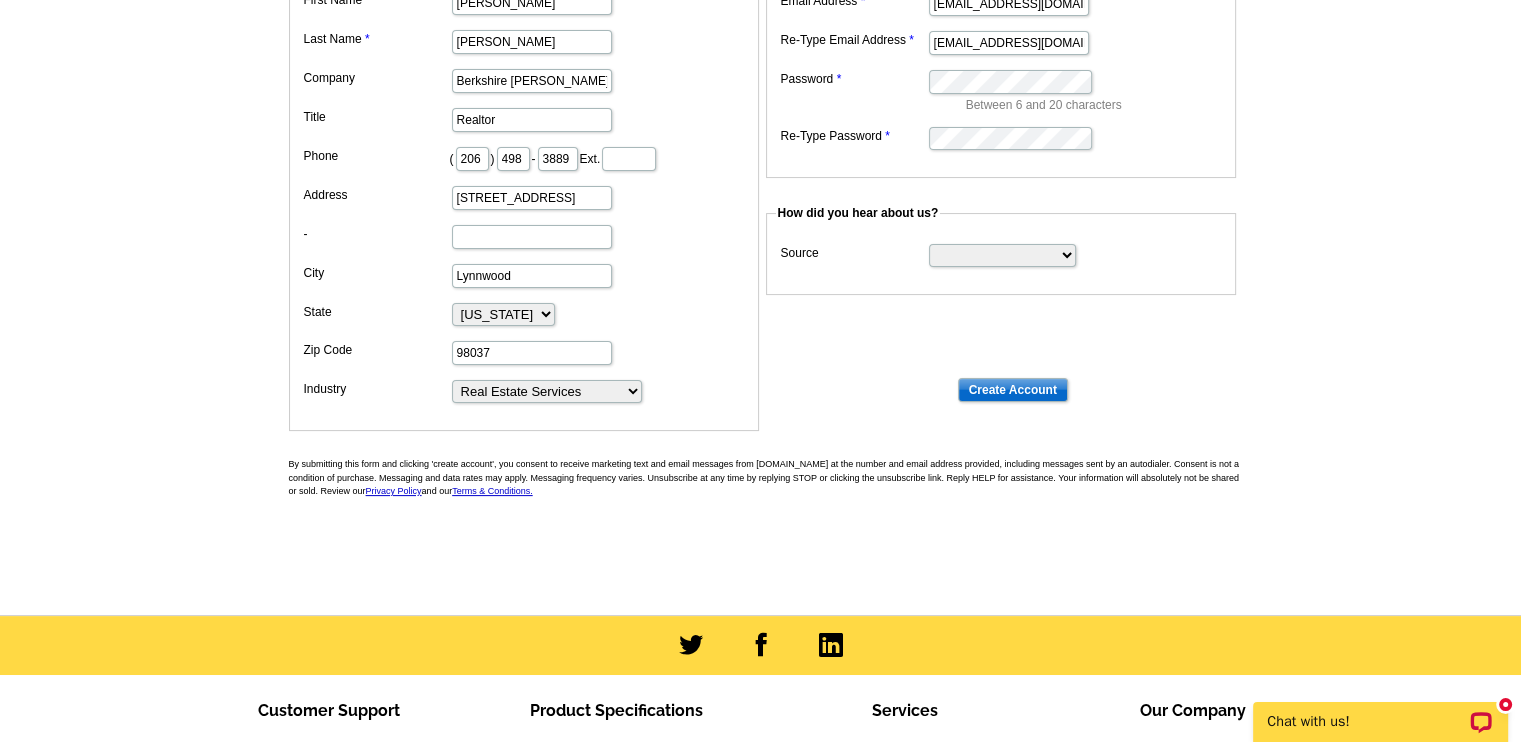 click on "Between 6 and 20 characters" at bounding box center (1096, 105) 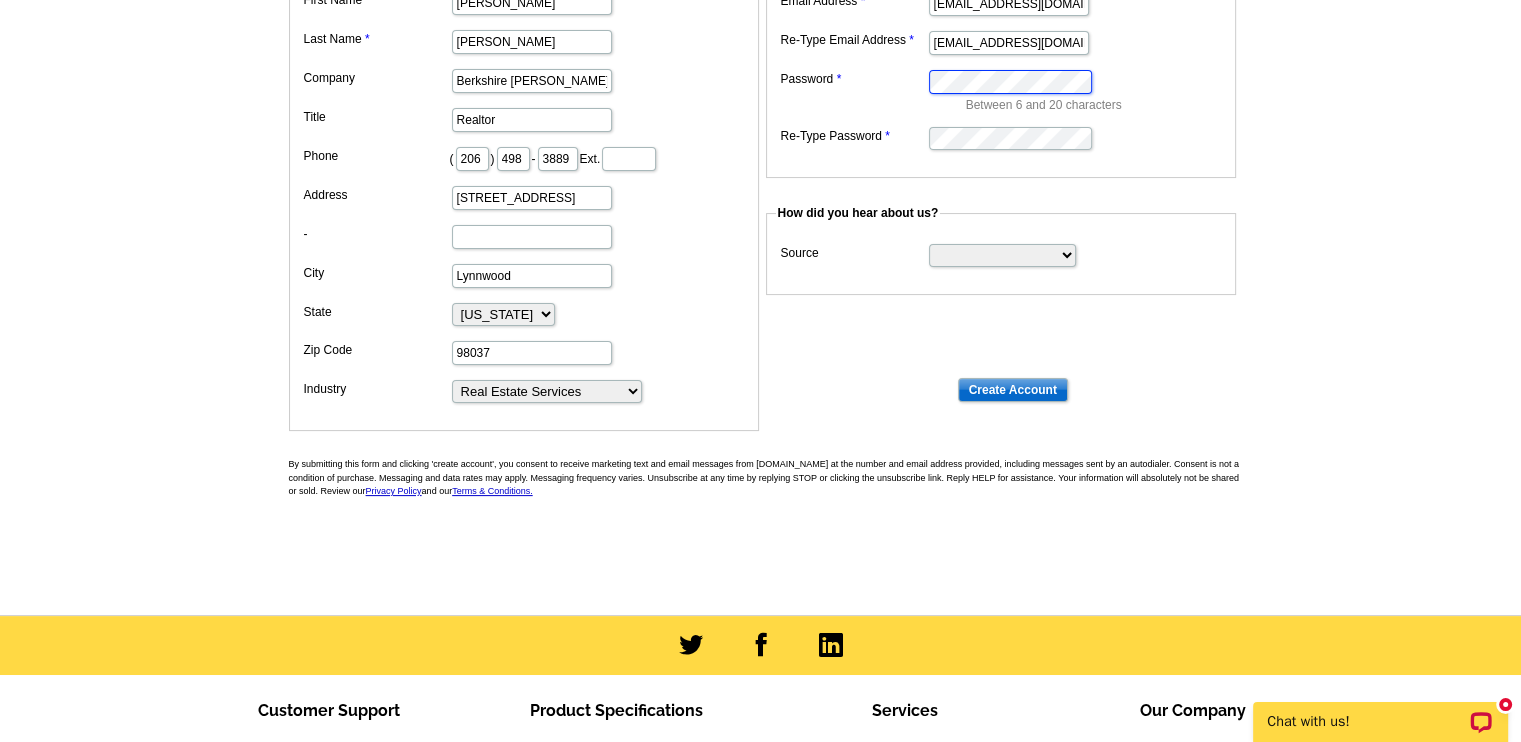 click on "Email Address
claudiakuniholm@bhhnwrealestate.com
Re-Type Email Address
claudiakuniholm@bhhsnwre.com
Password
Between 6 and 20 characters
Re-Type Password" at bounding box center (1001, 69) 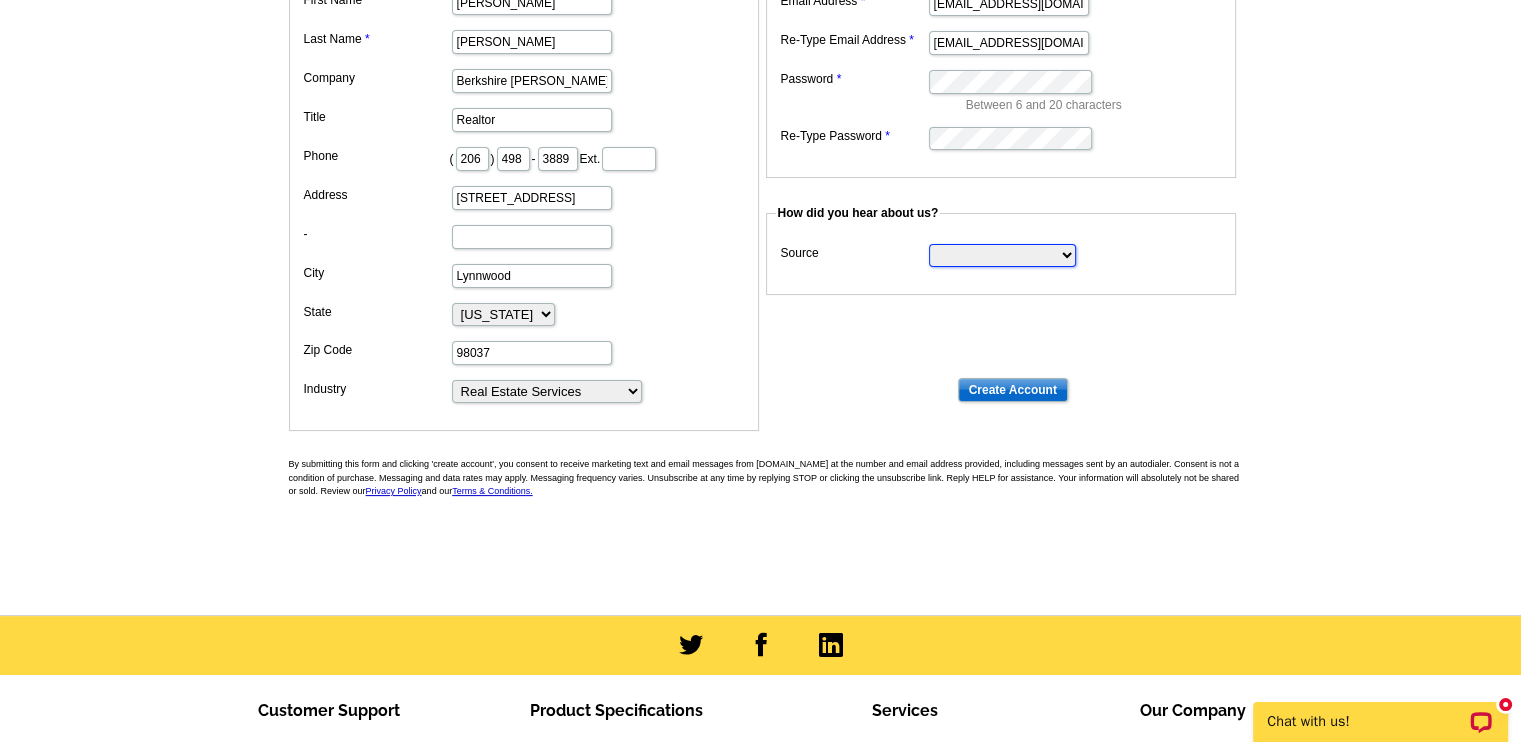 click on "Search Engine
Television Ad
Direct Mail Postcard
Email
Referred by a friend
Other" at bounding box center (1002, 255) 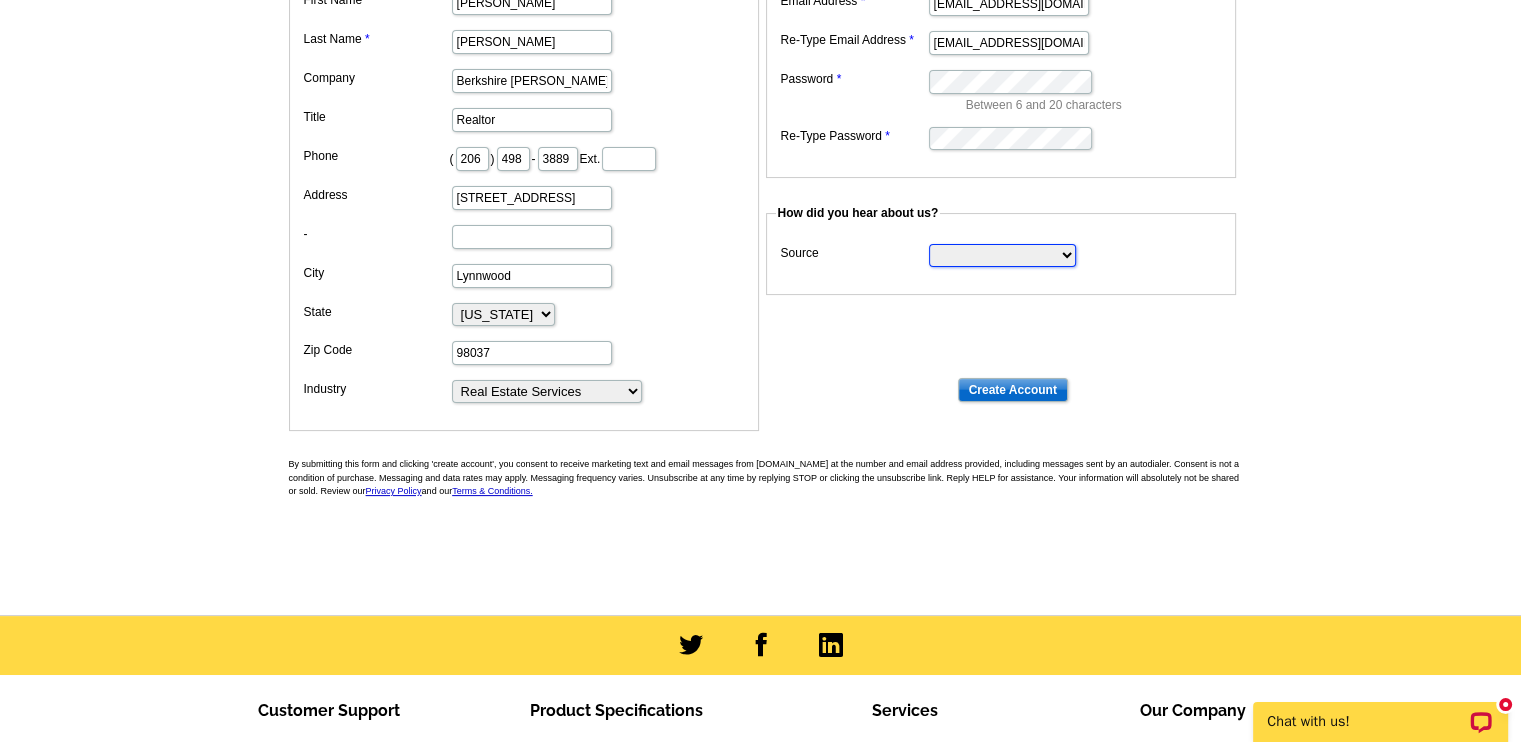 select on "email" 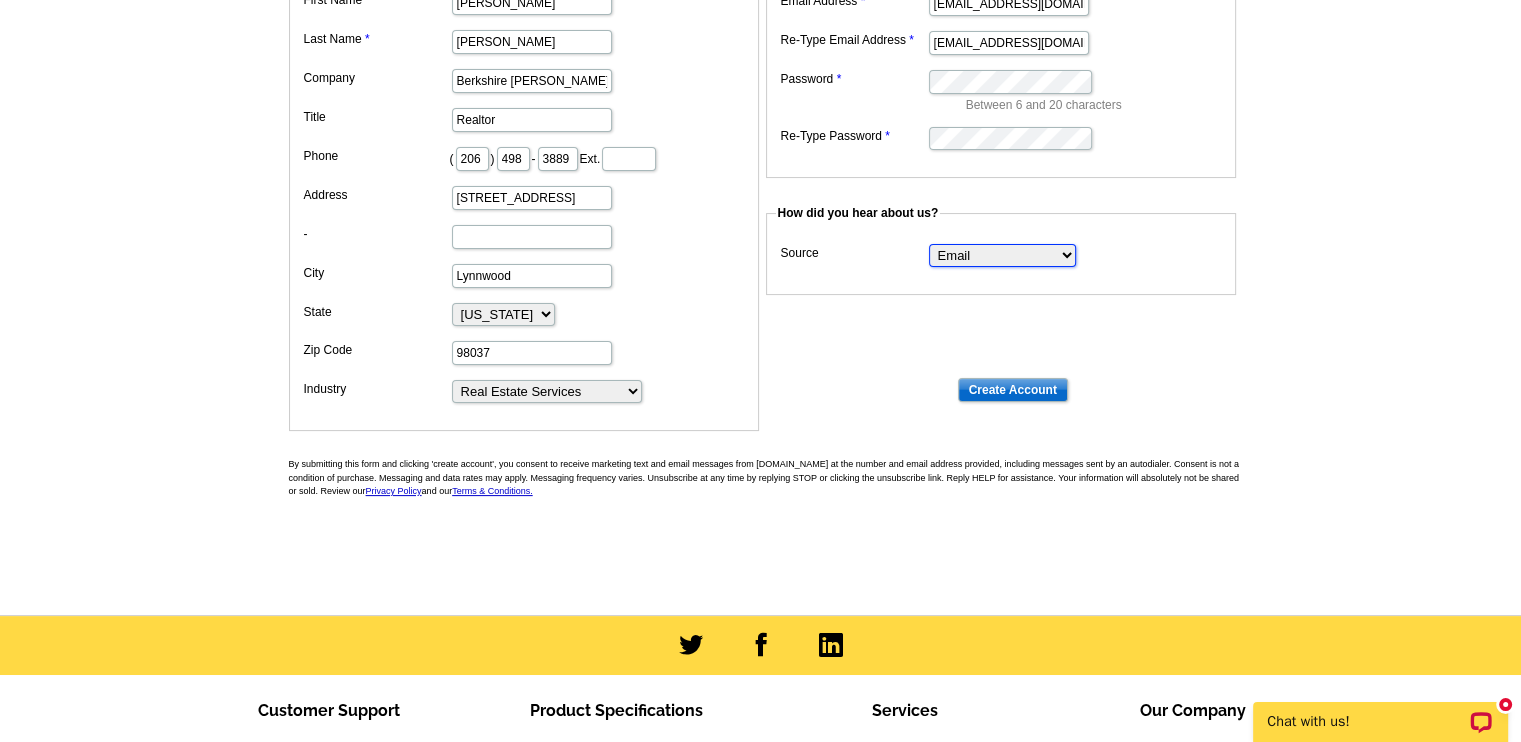 click on "Search Engine
Television Ad
Direct Mail Postcard
Email
Referred by a friend
Other" at bounding box center [1002, 255] 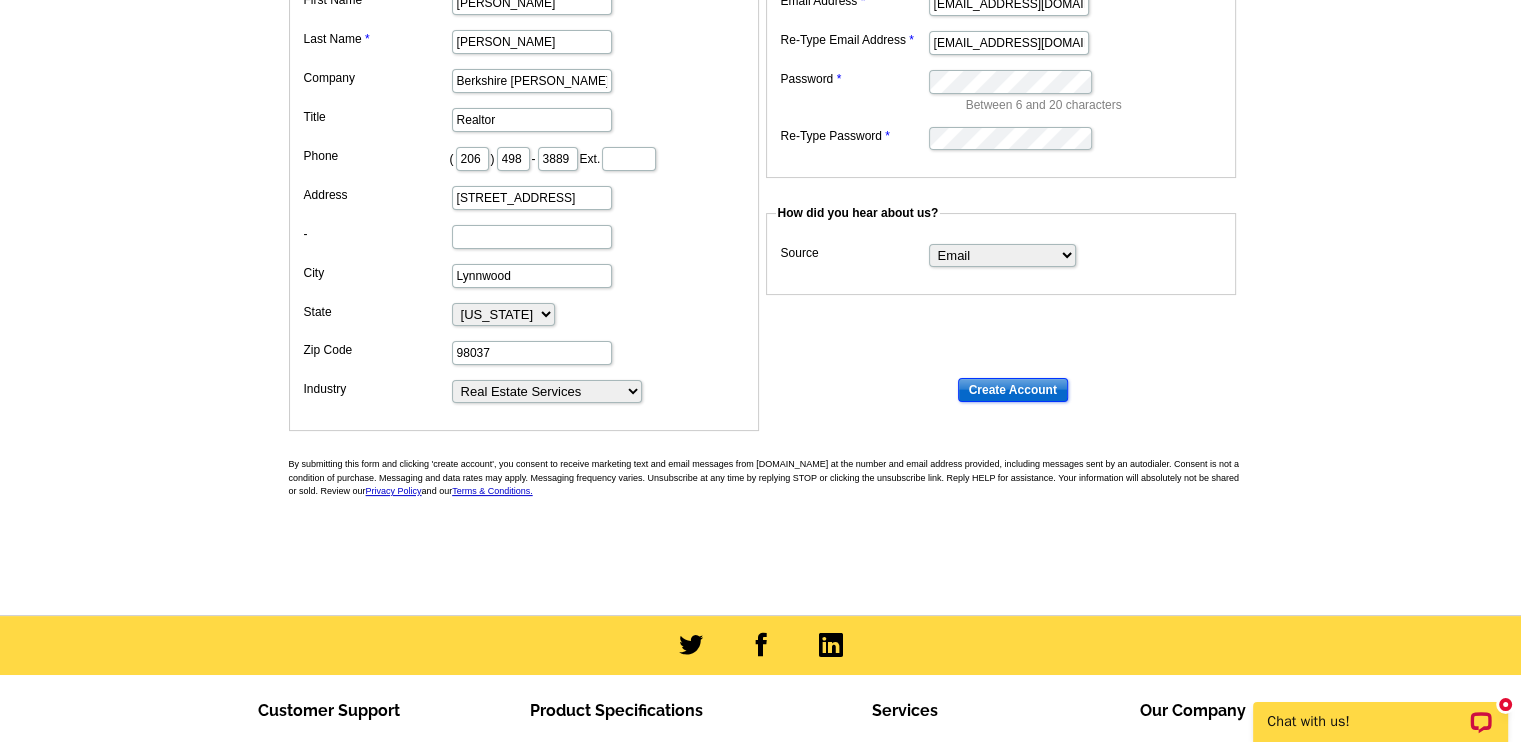 click on "Create Account" at bounding box center (1013, 390) 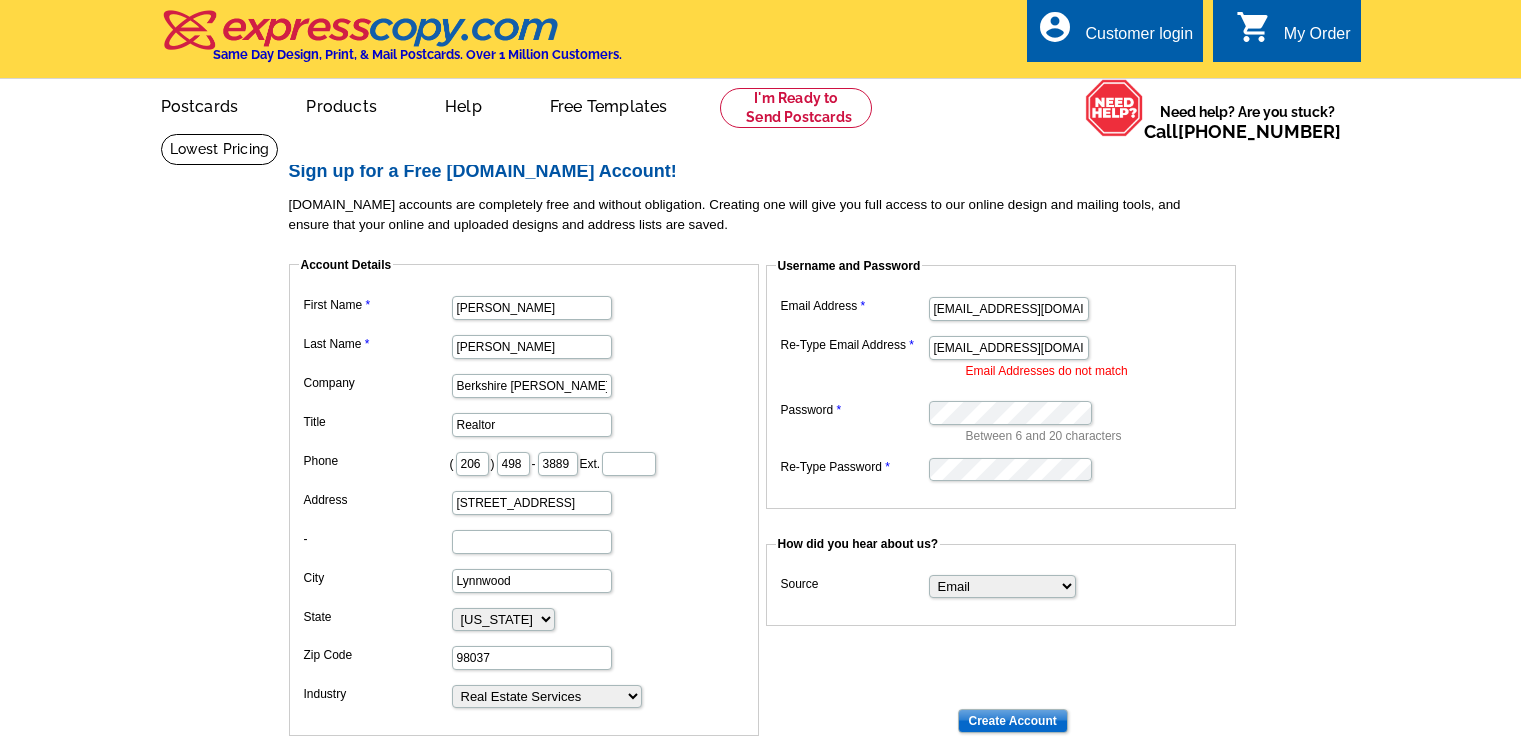 scroll, scrollTop: 0, scrollLeft: 0, axis: both 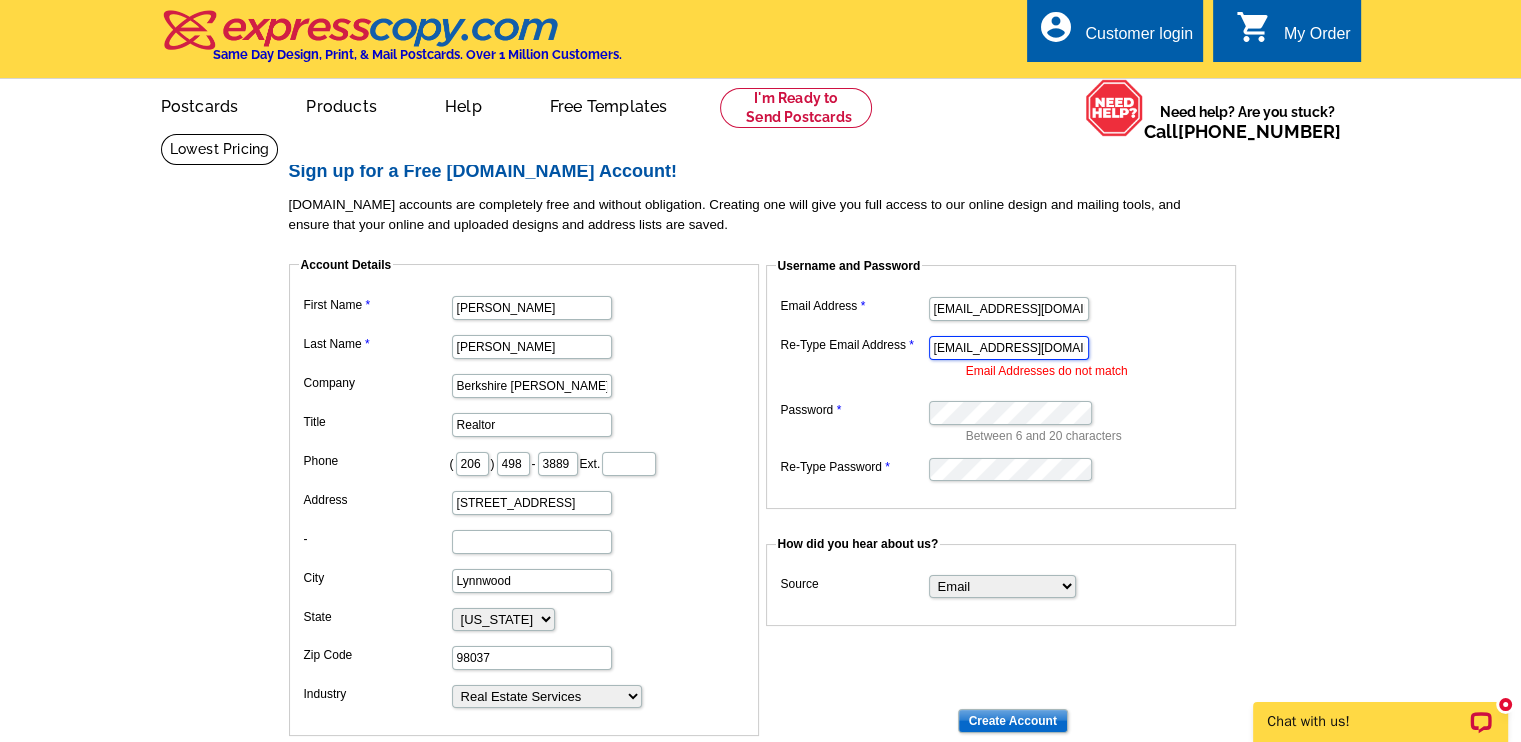 click on "[EMAIL_ADDRESS][DOMAIN_NAME]" at bounding box center (1009, 348) 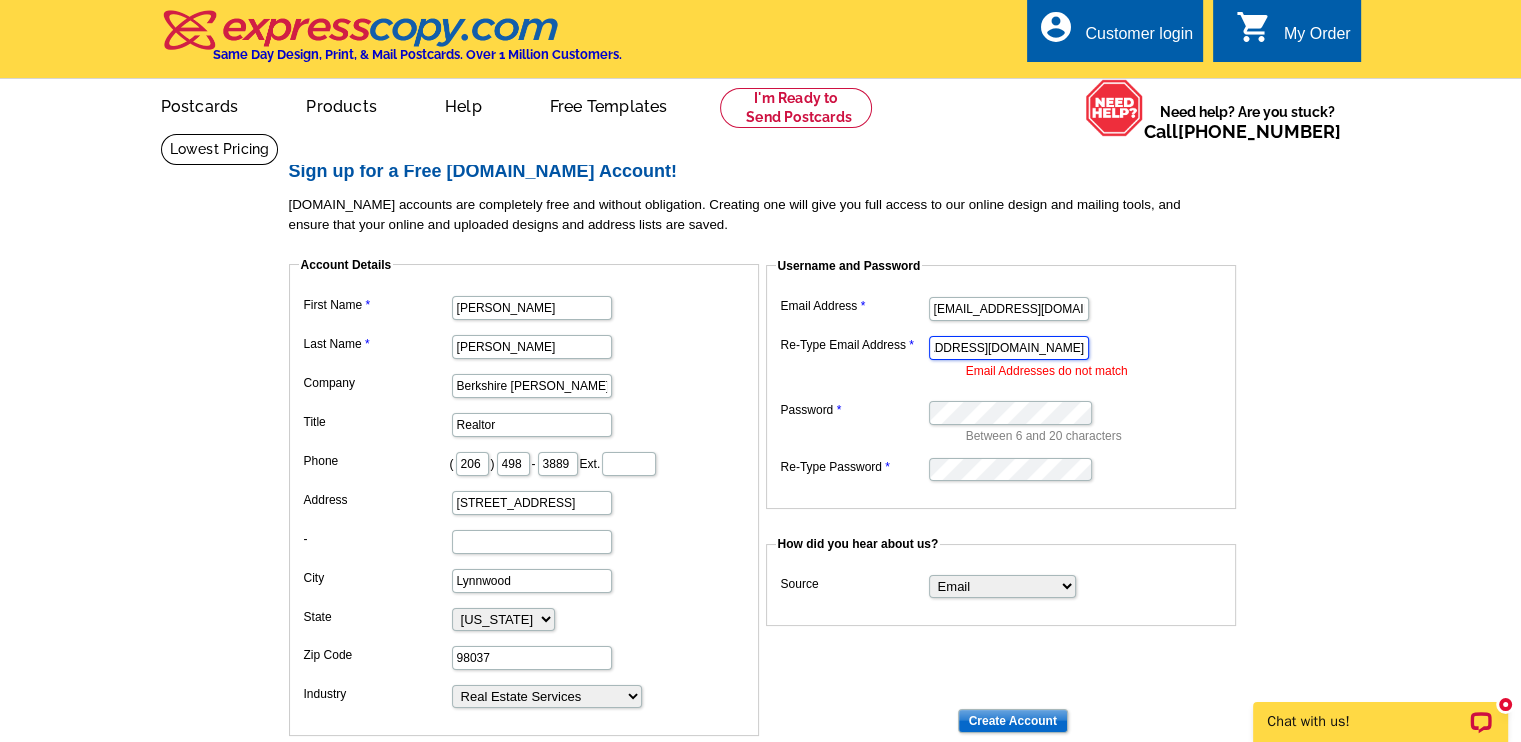scroll, scrollTop: 0, scrollLeft: 65, axis: horizontal 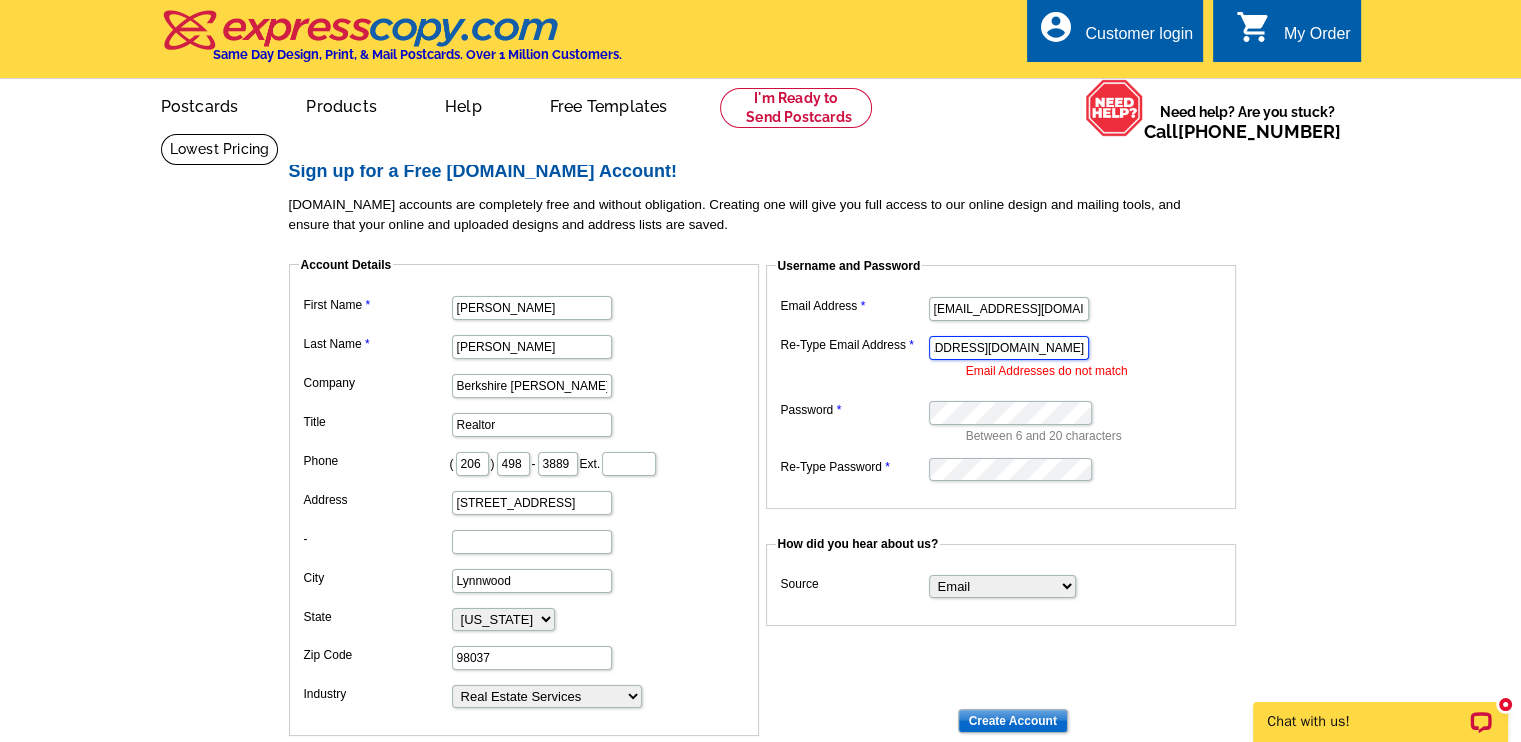 type on "[EMAIL_ADDRESS][DOMAIN_NAME]" 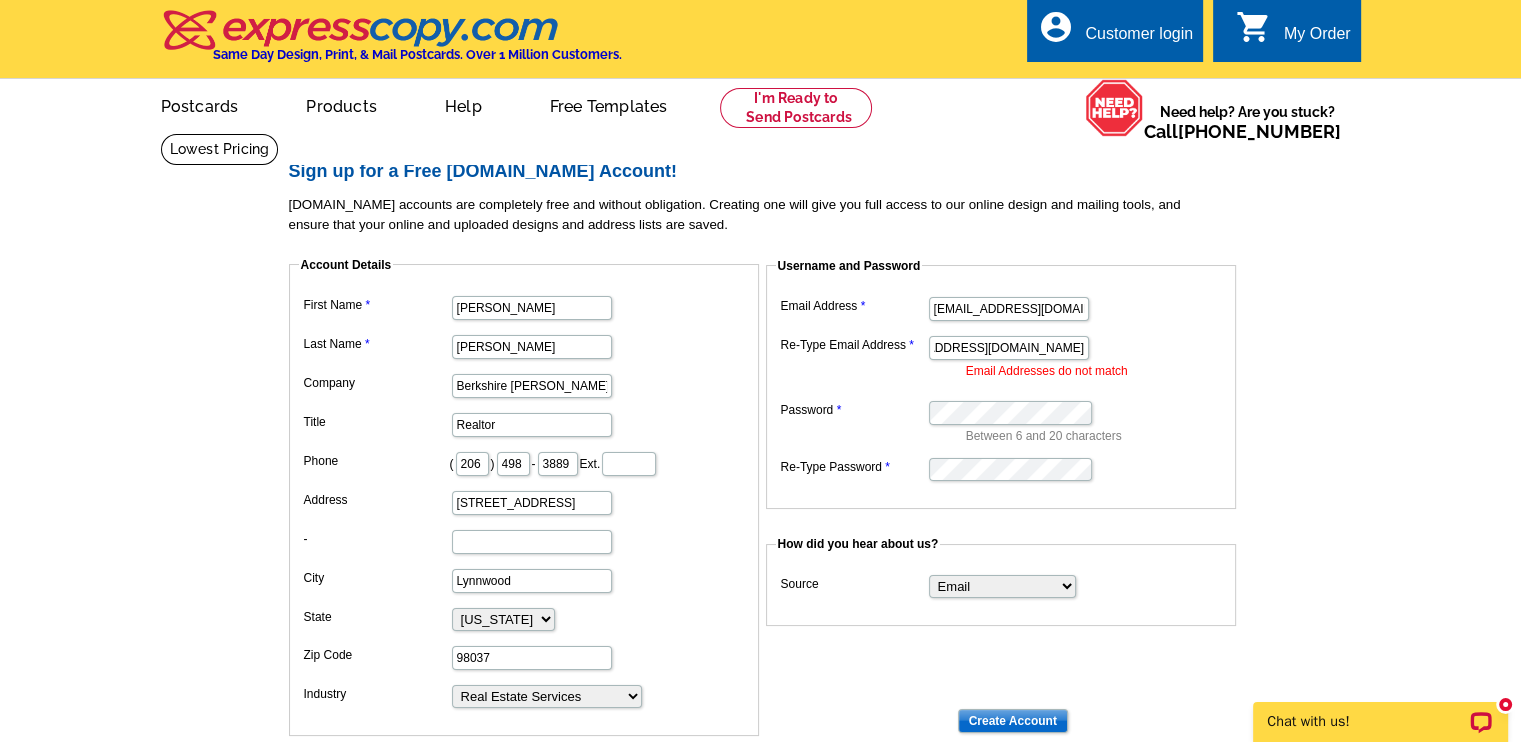 click on "Sign up for a Free expresscopy.com Account!
expresscopy.com accounts are completely free and without obligation.
Creating one will give you full access to our online design and mailing tools,
and ensure that your online and uploaded designs and address lists are saved.
Account Details
First Name
Claudia
Last Name
Kuniholm
Company
Berkshire Hathaway HS NW RE Kuniholm Real Estate
Title
Realtor
Phone
( 206 )  498  -  3889  Ext.
Address
5813 186th Pl SW
-
City
Lynnwood
State
Alabama
Alaska
Arizona
Arkansas
California
Colorado
Connecticut
District of Columbia
Delaware
Florida
Georgia
Hawaii
Idaho
Illinois
Indiana
Iowa
Kansas
Kentucky
Louisiana
Maine
Maryland
Massachusetts
Michigan
Minnesota" at bounding box center [760, 539] 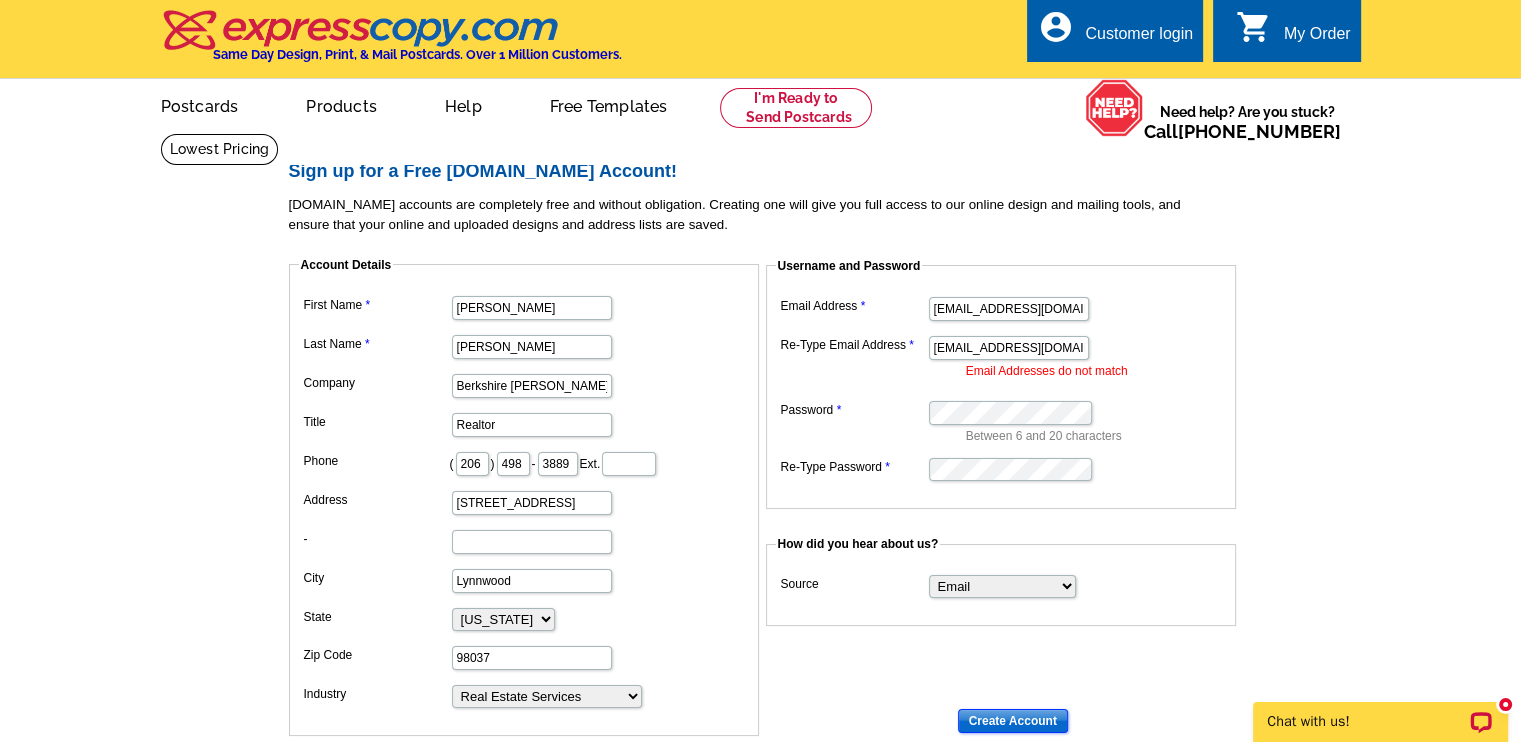 click on "Create Account" at bounding box center (1013, 721) 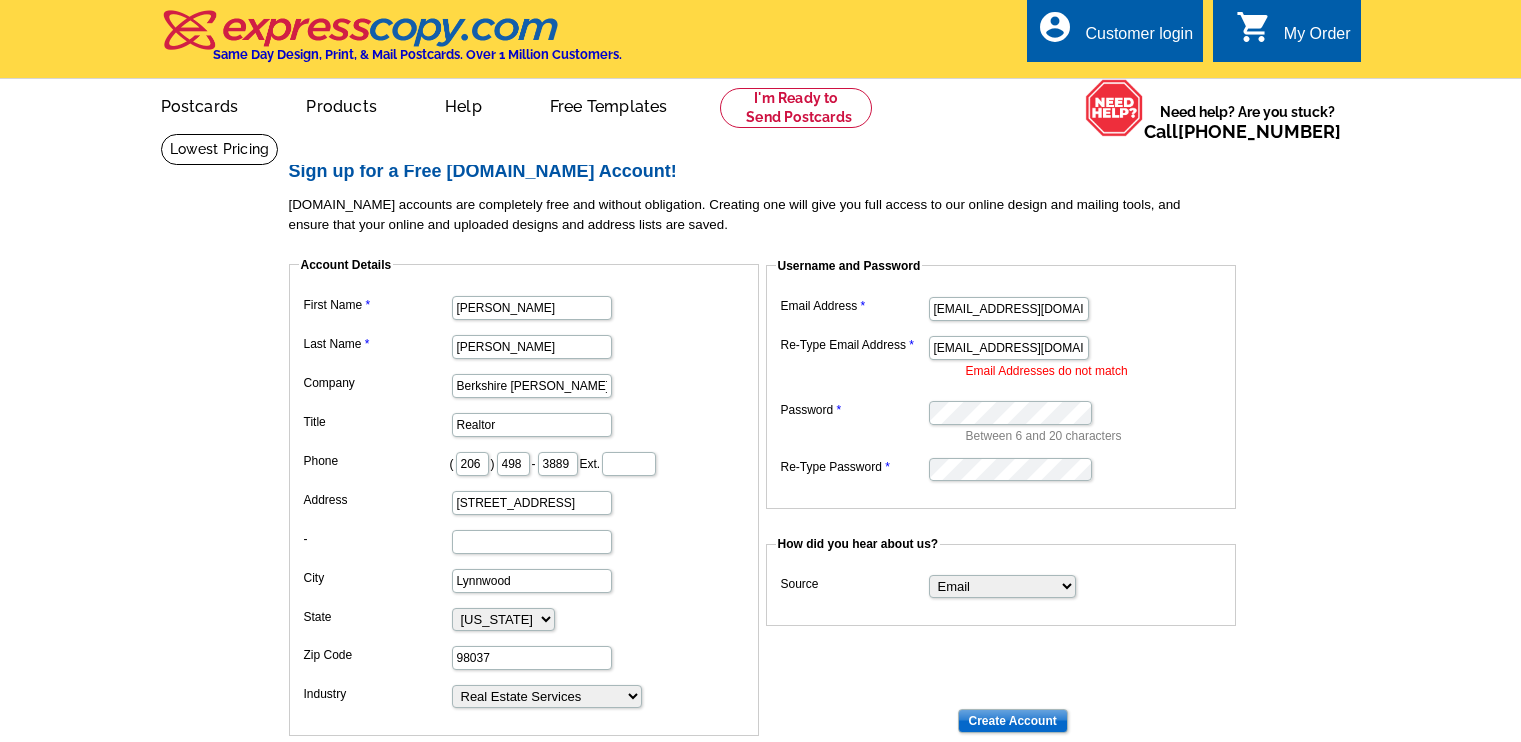 scroll, scrollTop: 0, scrollLeft: 0, axis: both 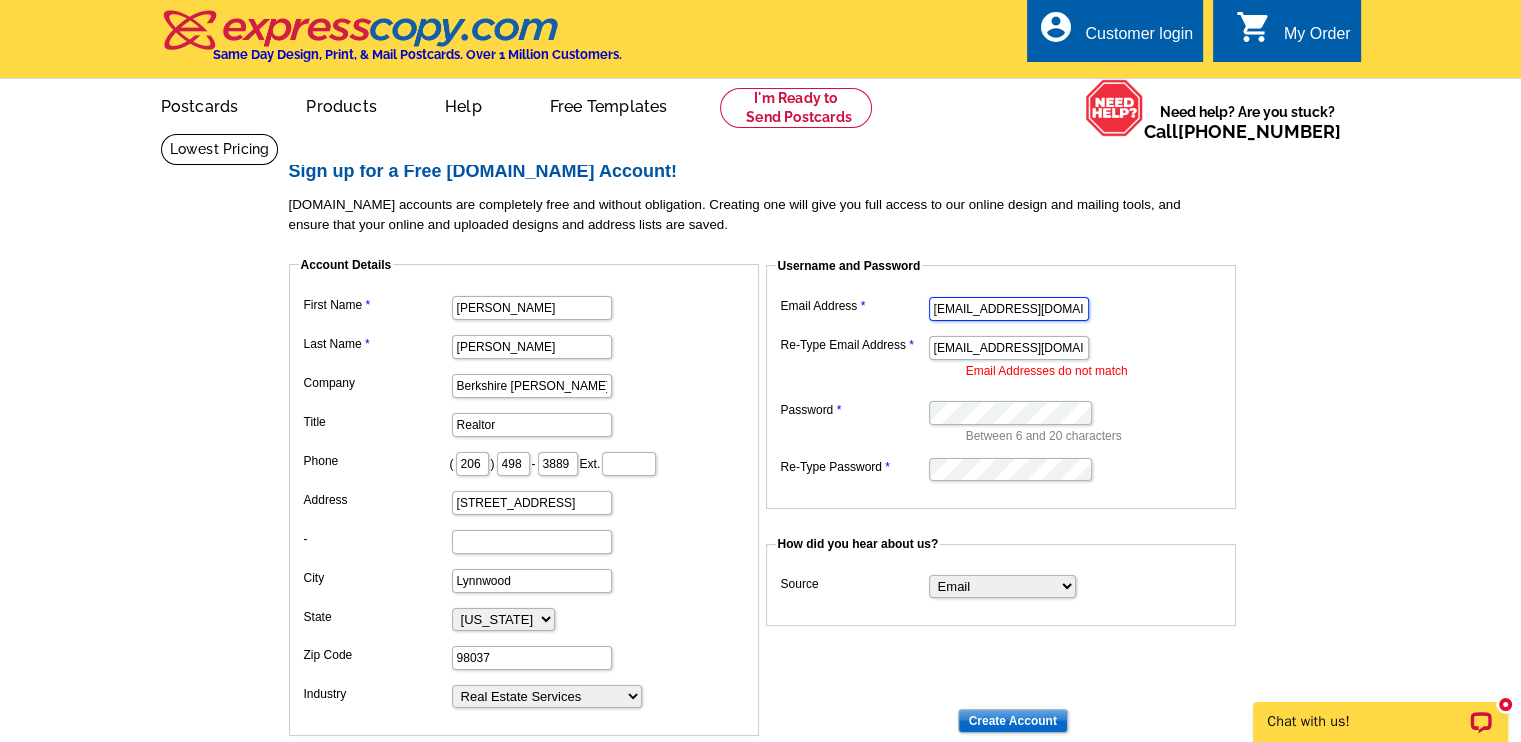 click on "[EMAIL_ADDRESS][DOMAIN_NAME]" at bounding box center [1009, 309] 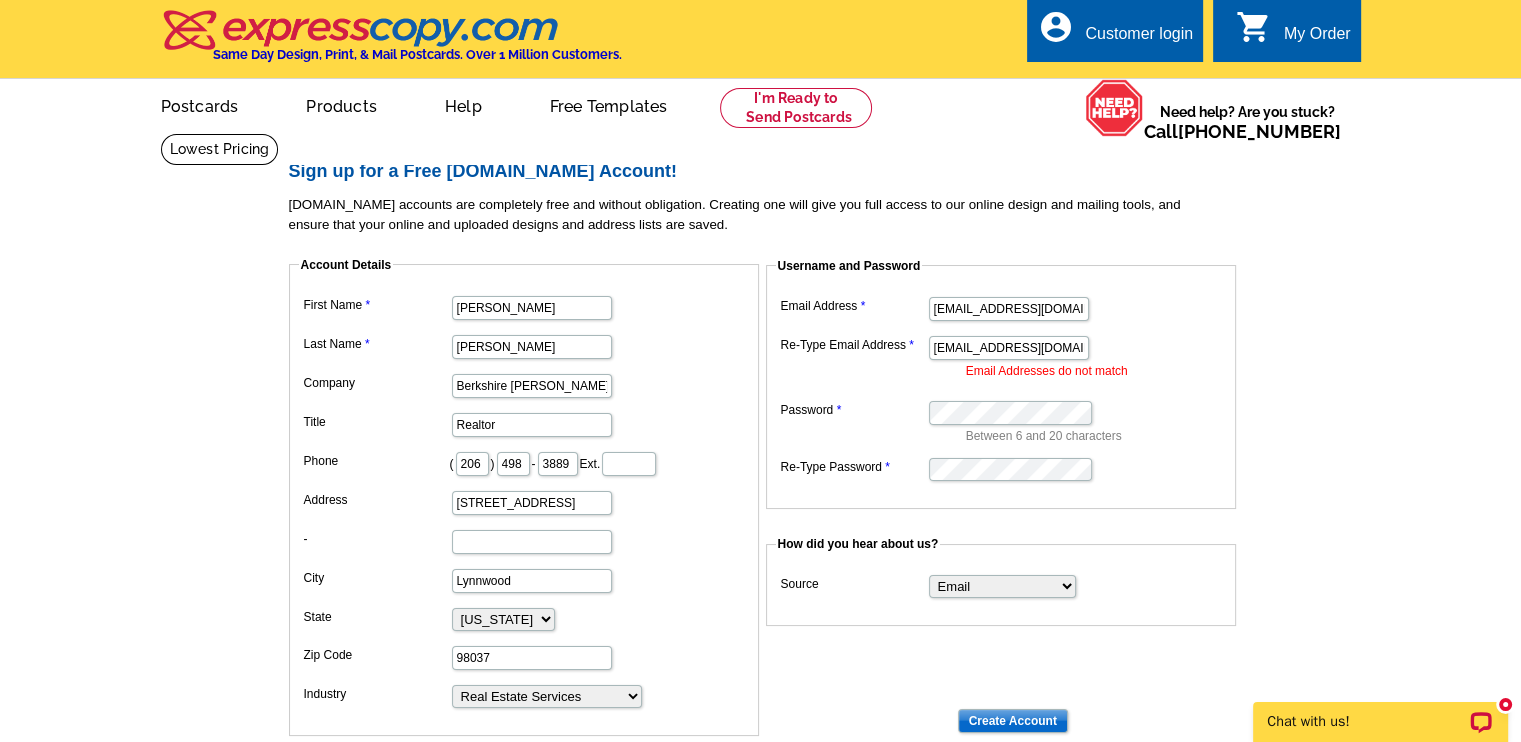 drag, startPoint x: 1055, startPoint y: 313, endPoint x: 1241, endPoint y: 244, distance: 198.38599 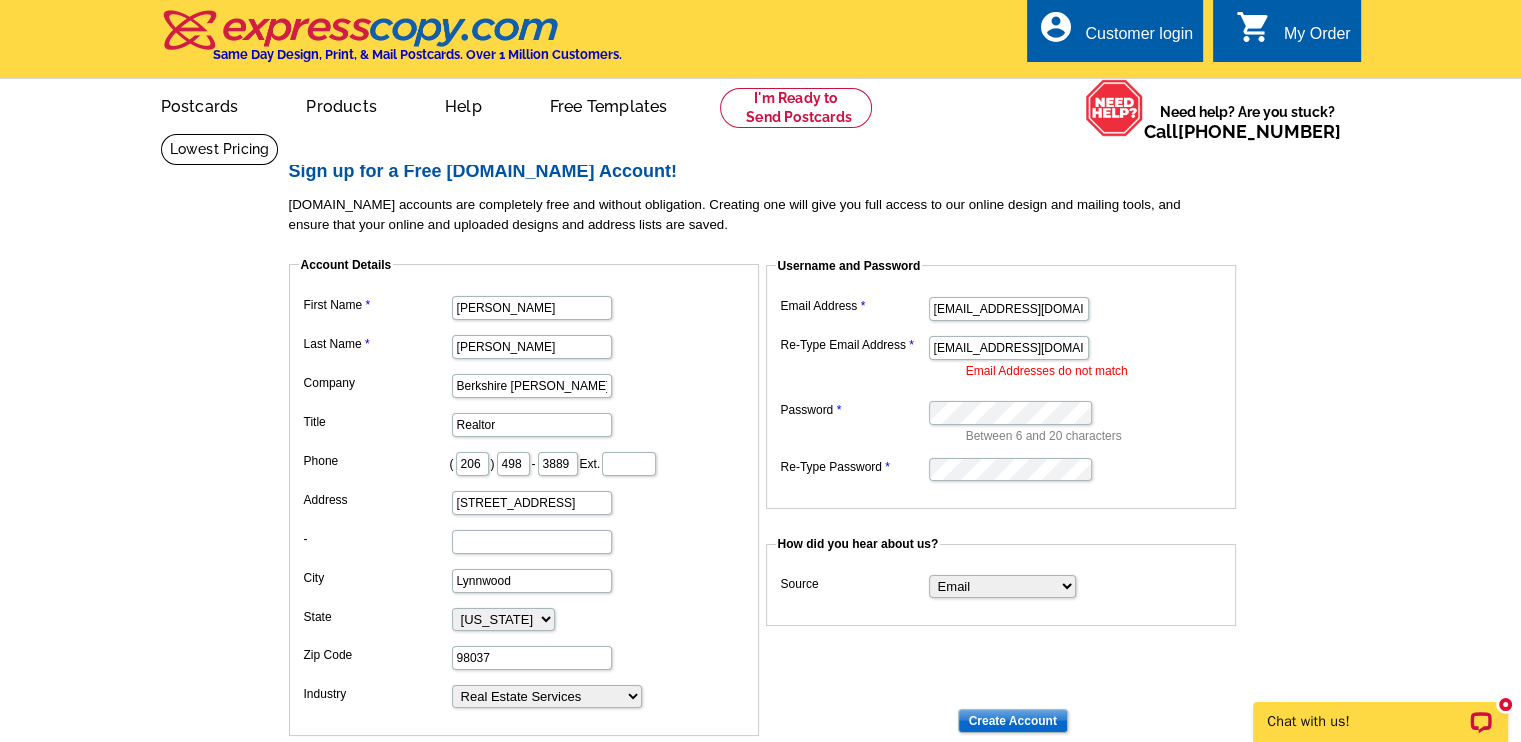 click at bounding box center (769, 247) 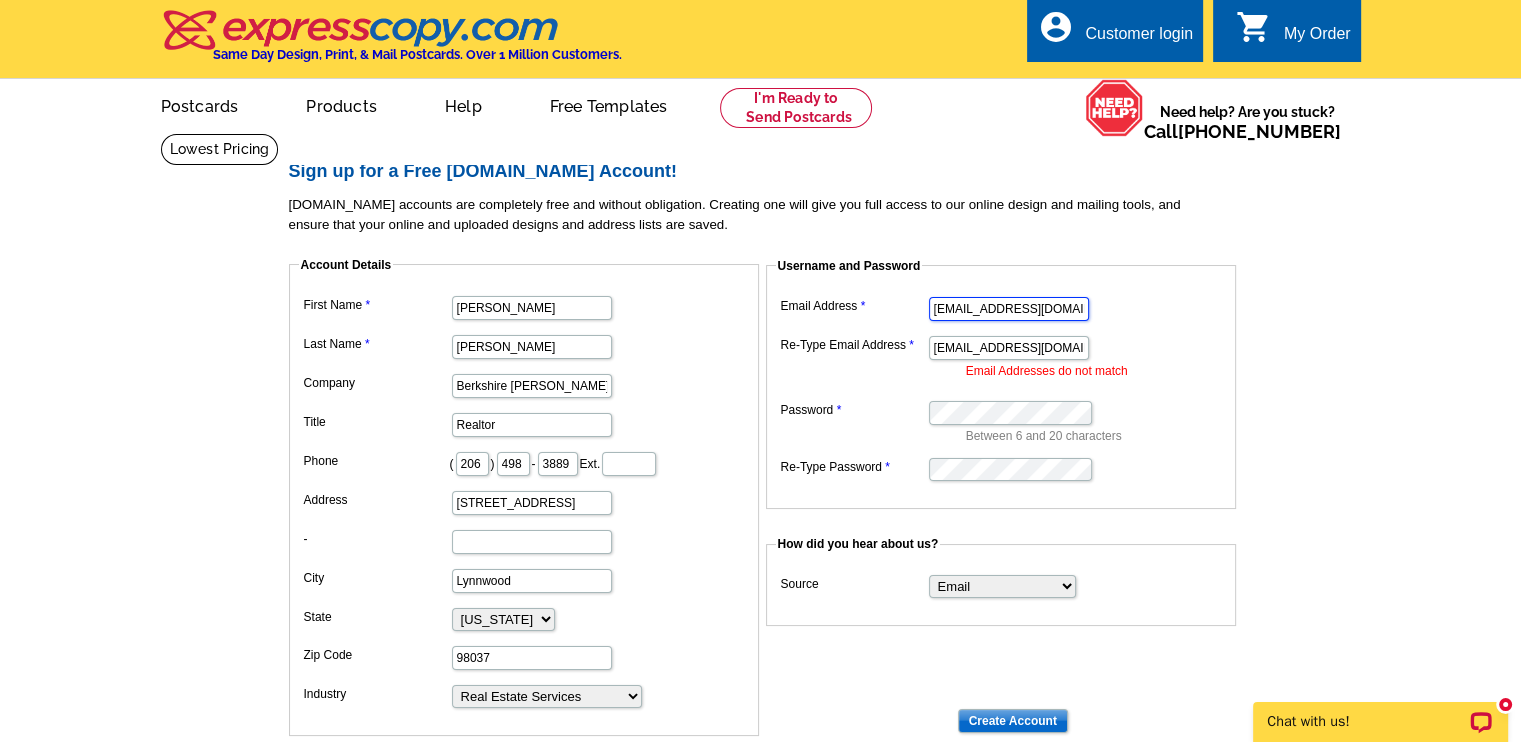 click on "[EMAIL_ADDRESS][DOMAIN_NAME]" at bounding box center [1009, 309] 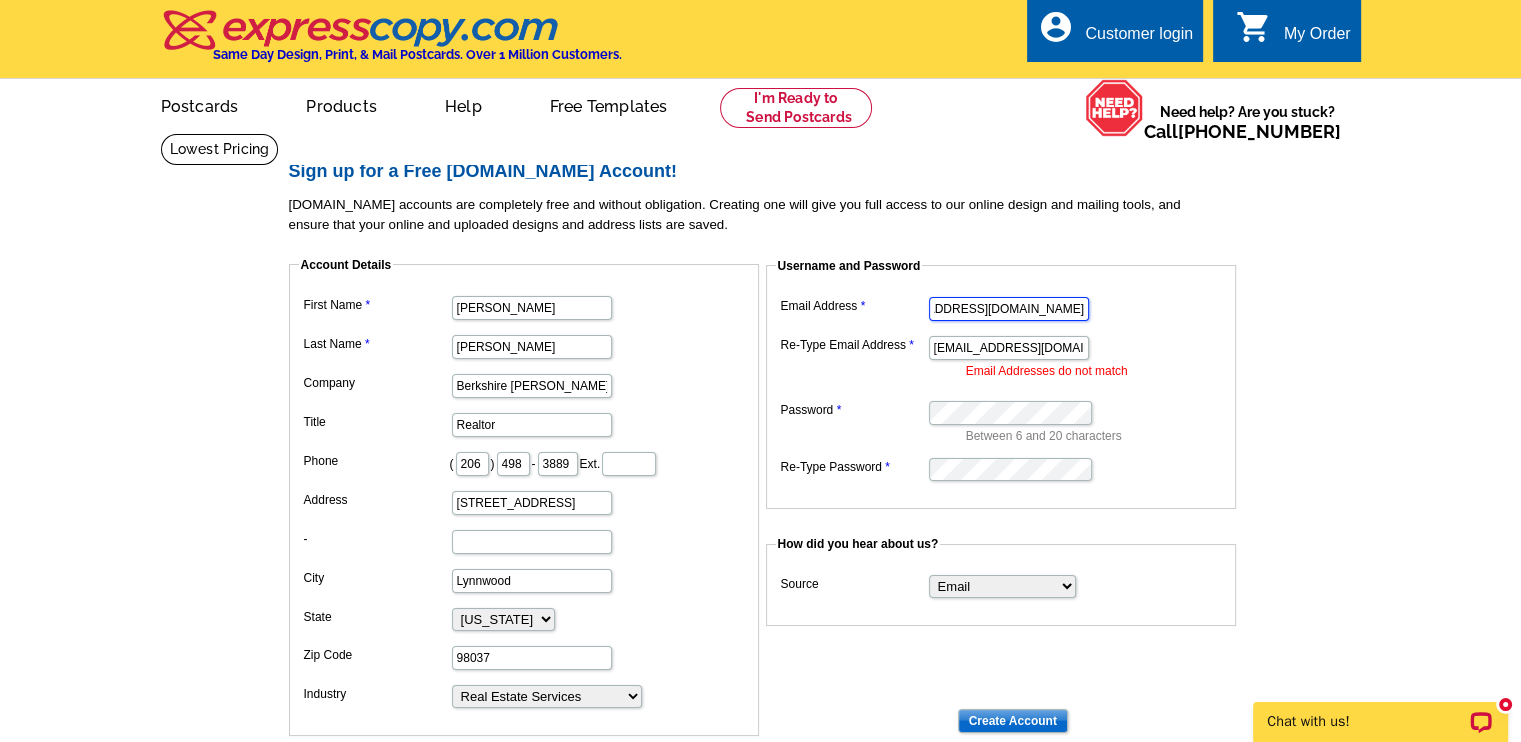 scroll, scrollTop: 0, scrollLeft: 64, axis: horizontal 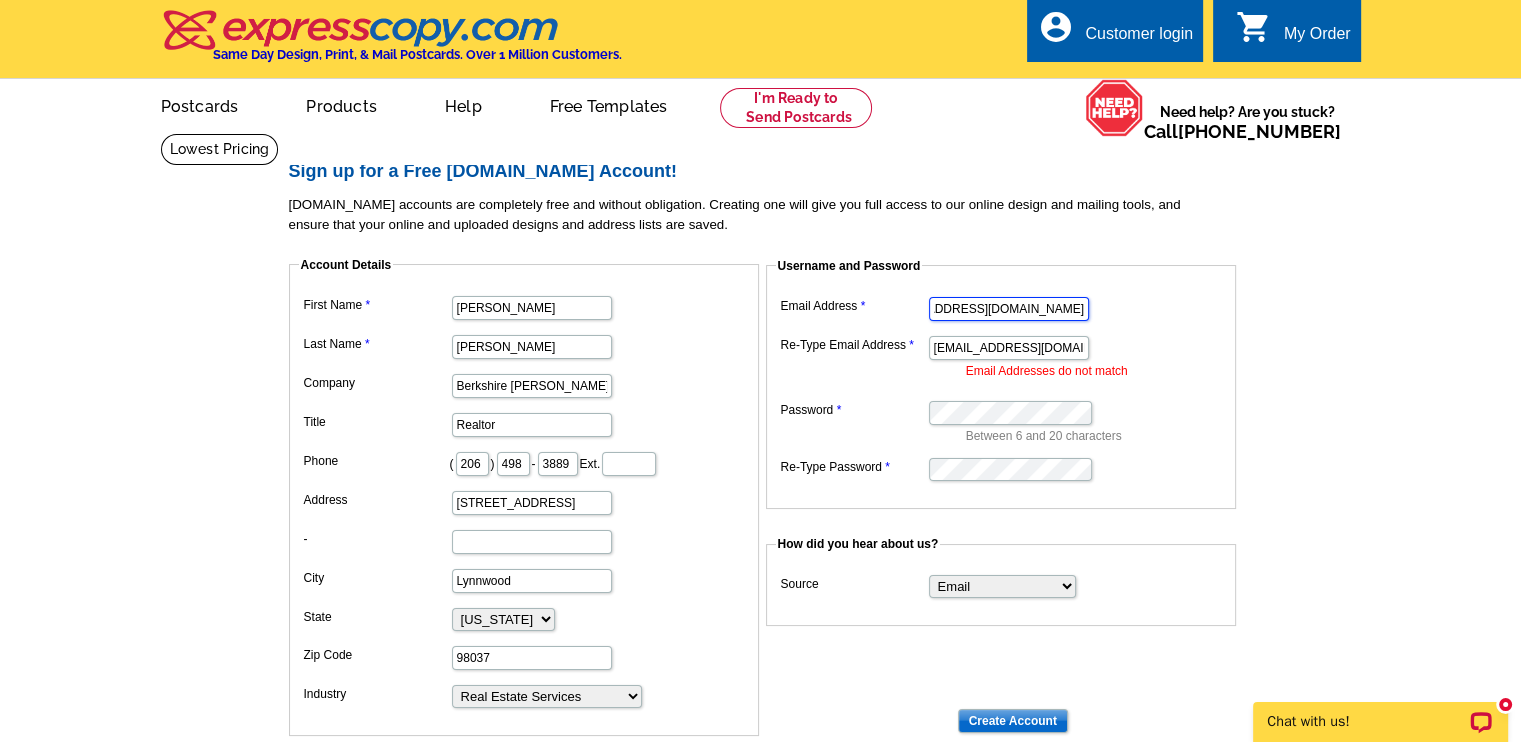 type on "[EMAIL_ADDRESS][DOMAIN_NAME]" 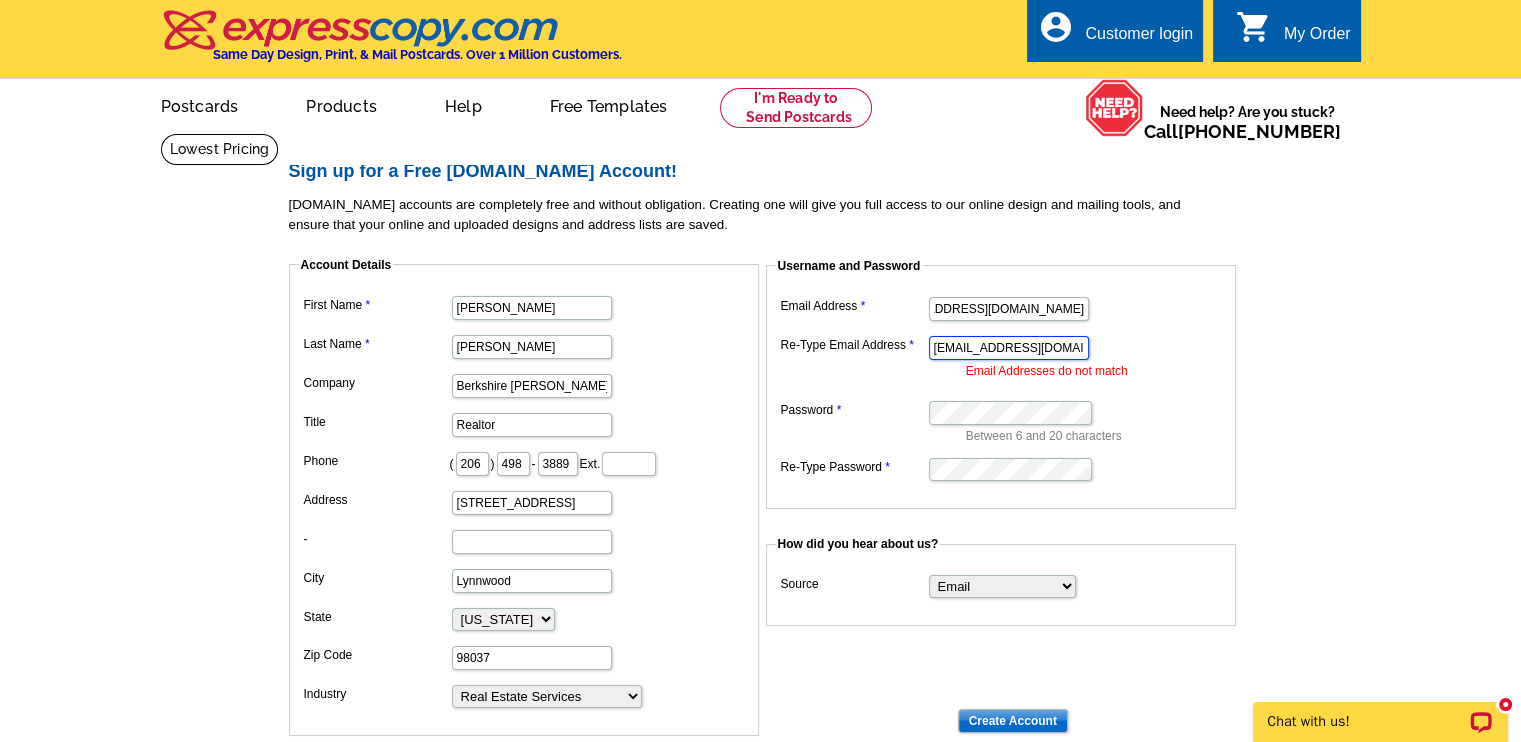 scroll, scrollTop: 0, scrollLeft: 0, axis: both 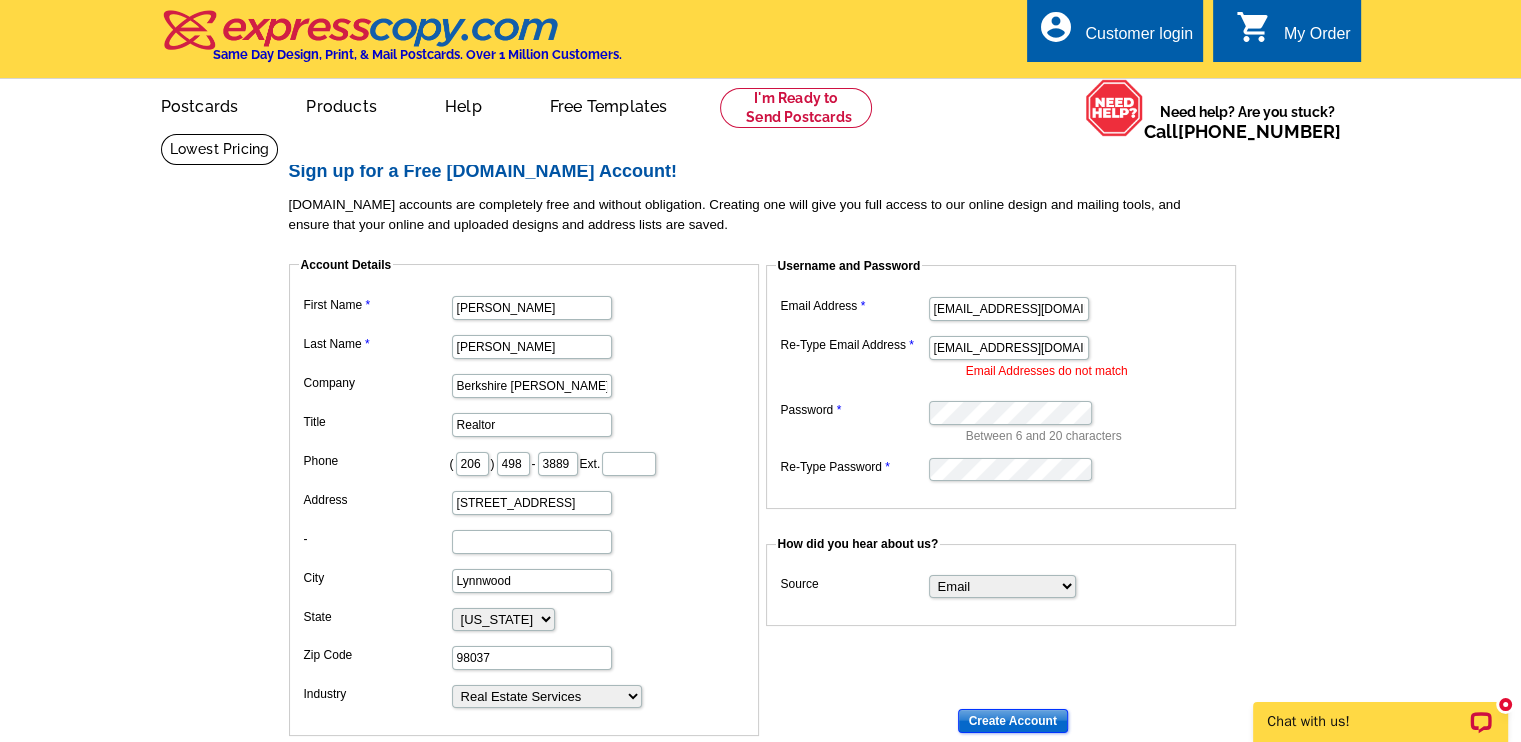 click on "Create Account" at bounding box center [1013, 721] 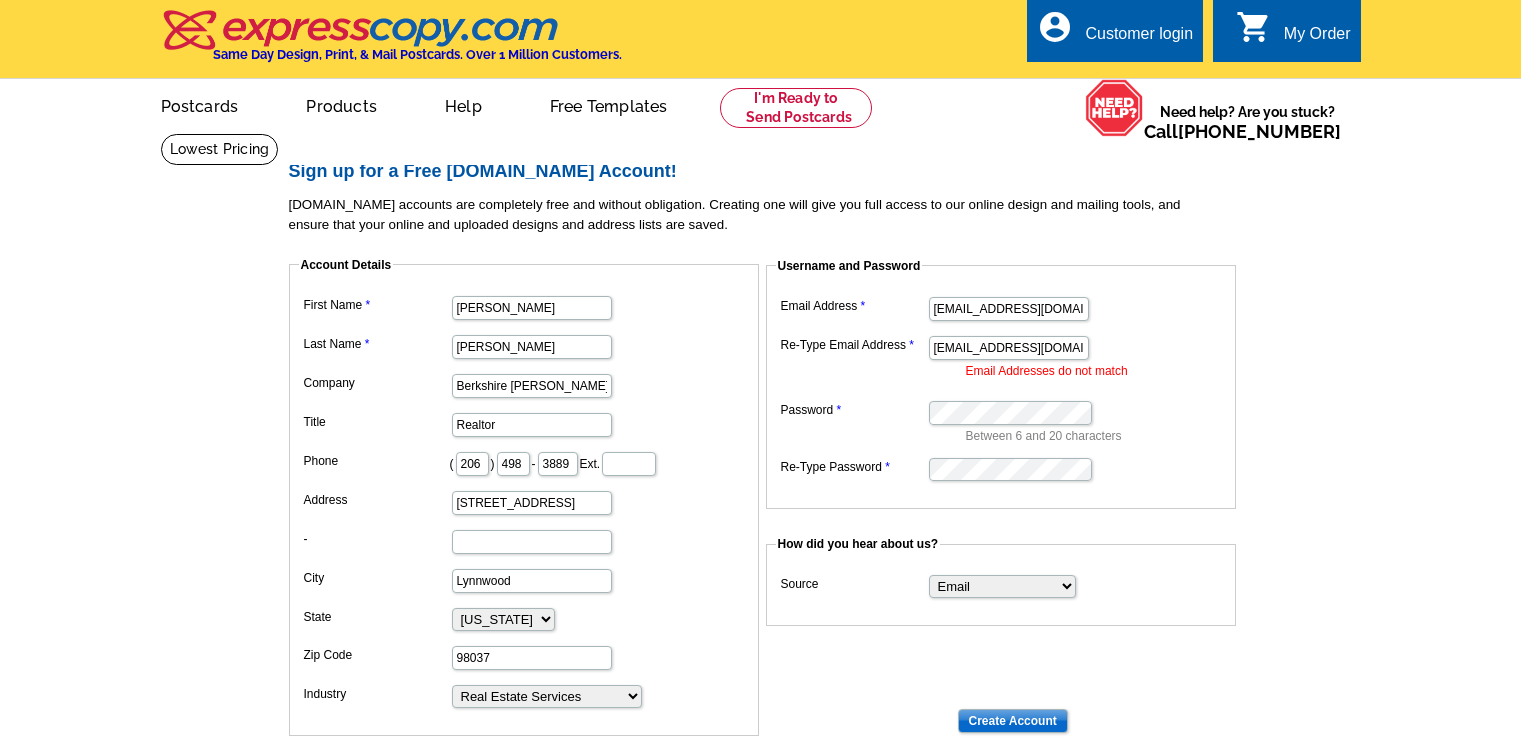 scroll, scrollTop: 0, scrollLeft: 0, axis: both 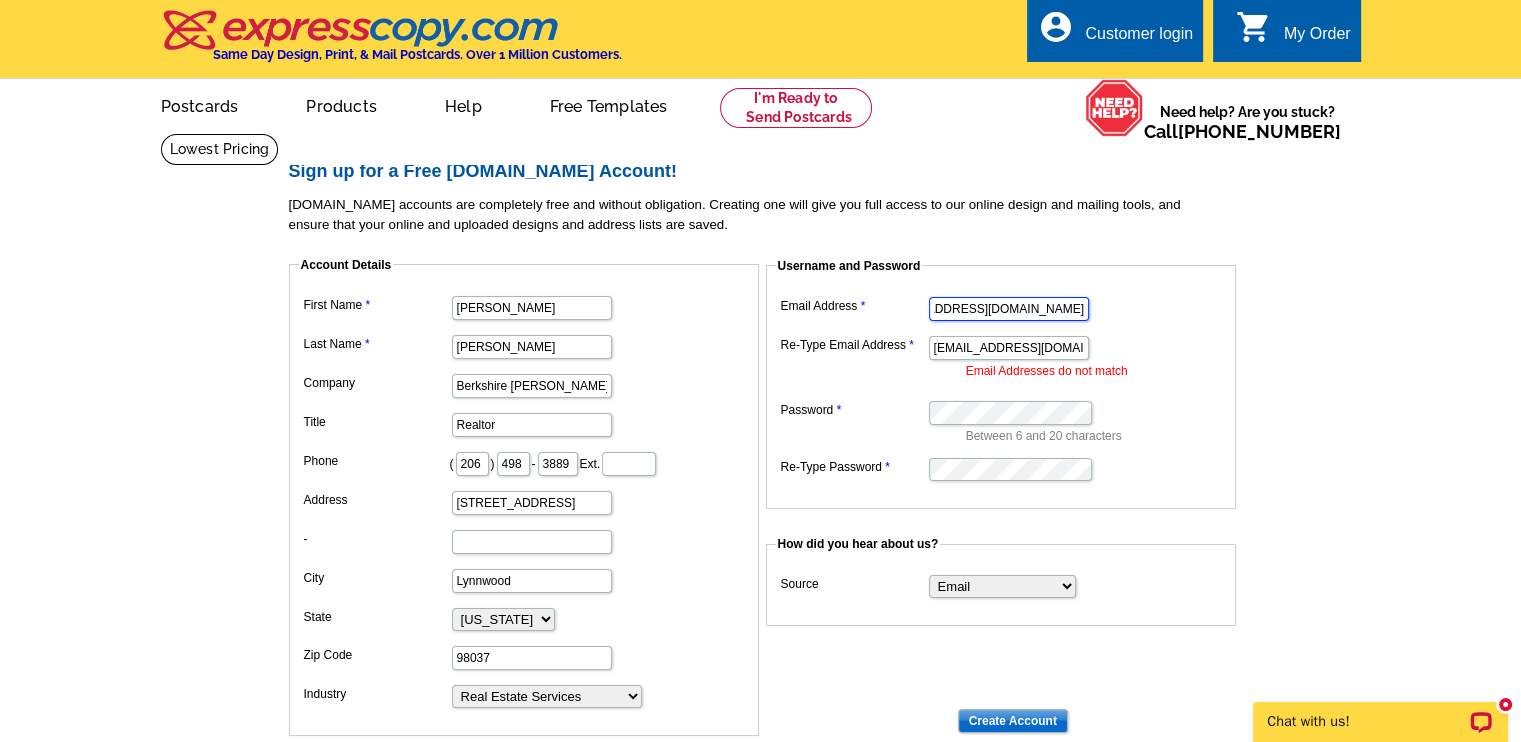 drag, startPoint x: 933, startPoint y: 312, endPoint x: 1214, endPoint y: 299, distance: 281.30054 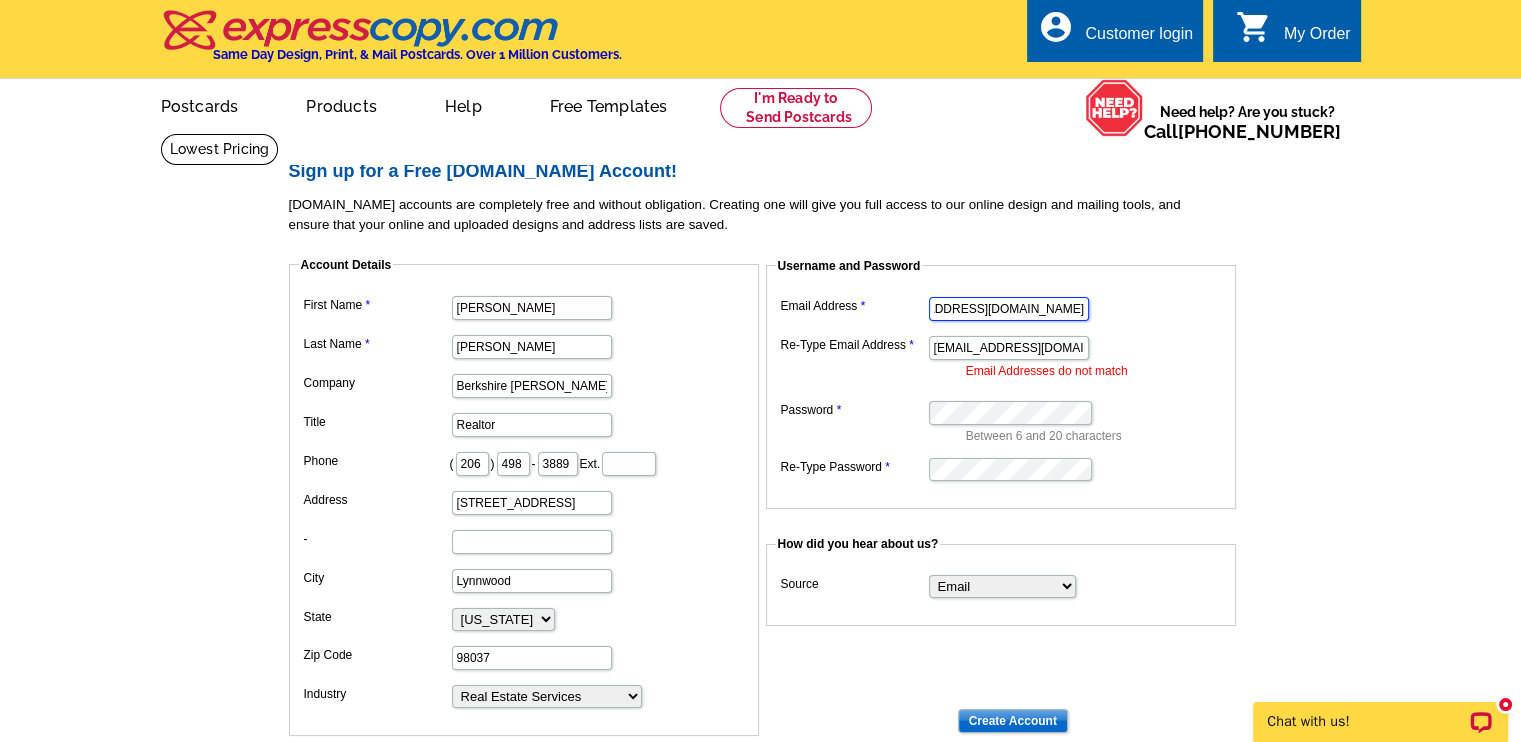 click on "[EMAIL_ADDRESS][DOMAIN_NAME]" at bounding box center (1001, 307) 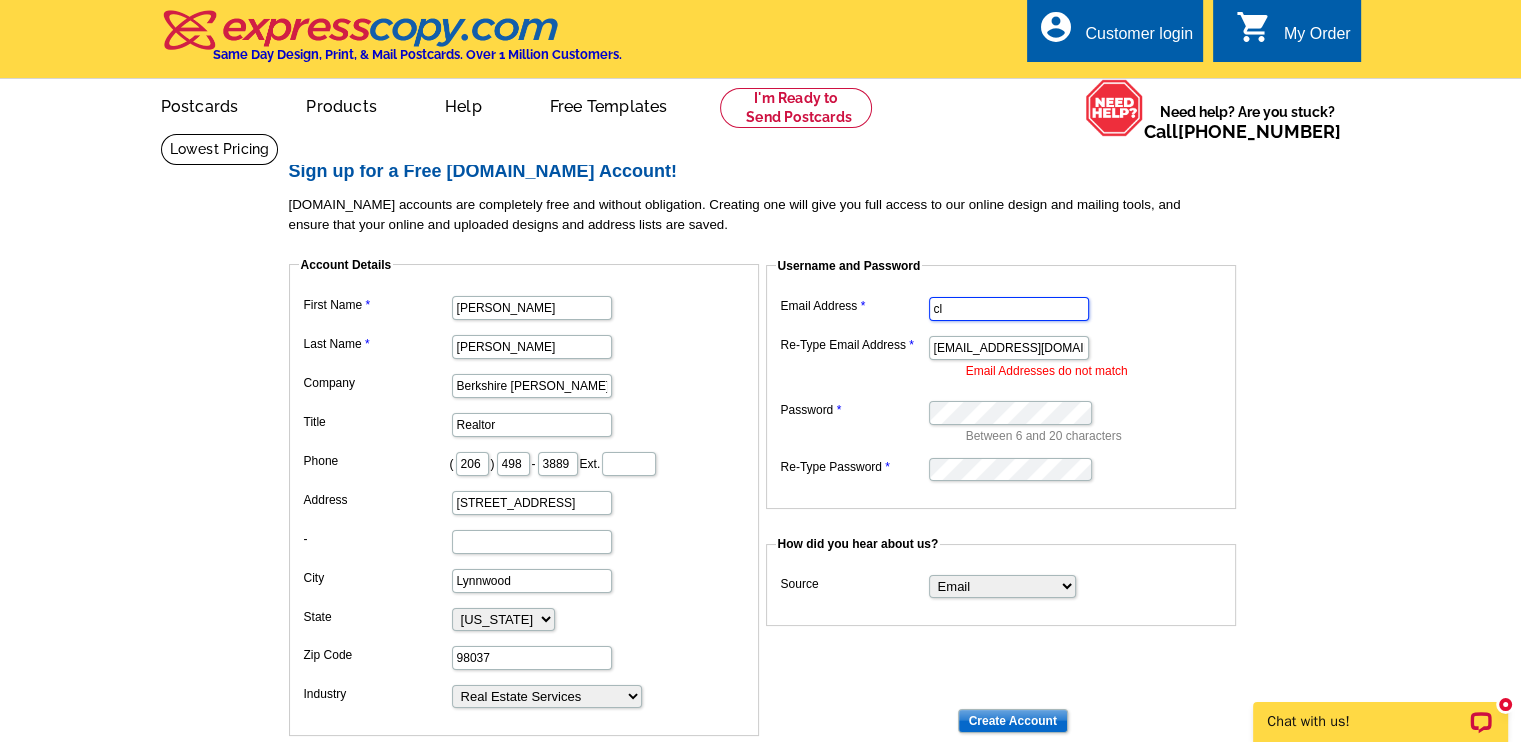 scroll, scrollTop: 0, scrollLeft: 0, axis: both 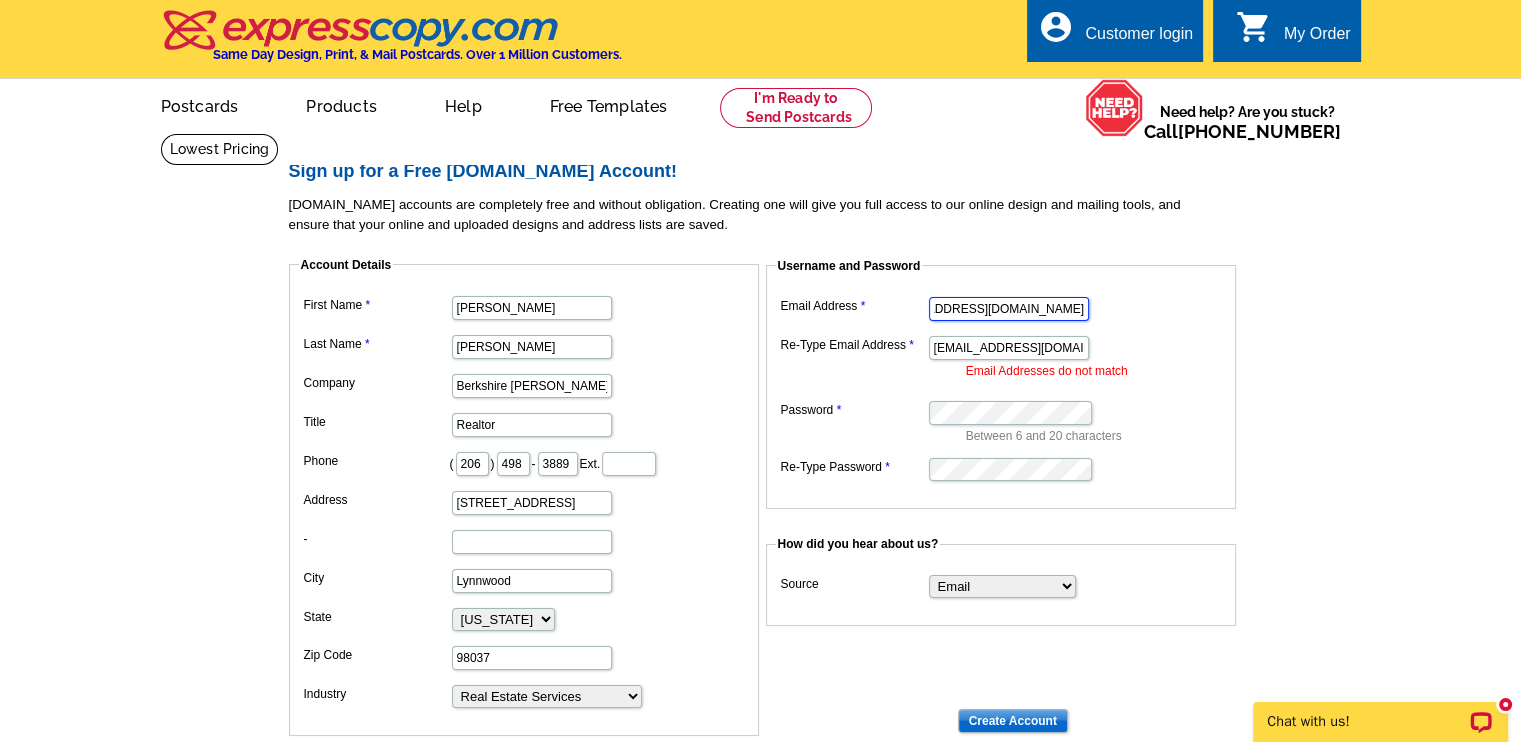 type on "[EMAIL_ADDRESS][DOMAIN_NAME]" 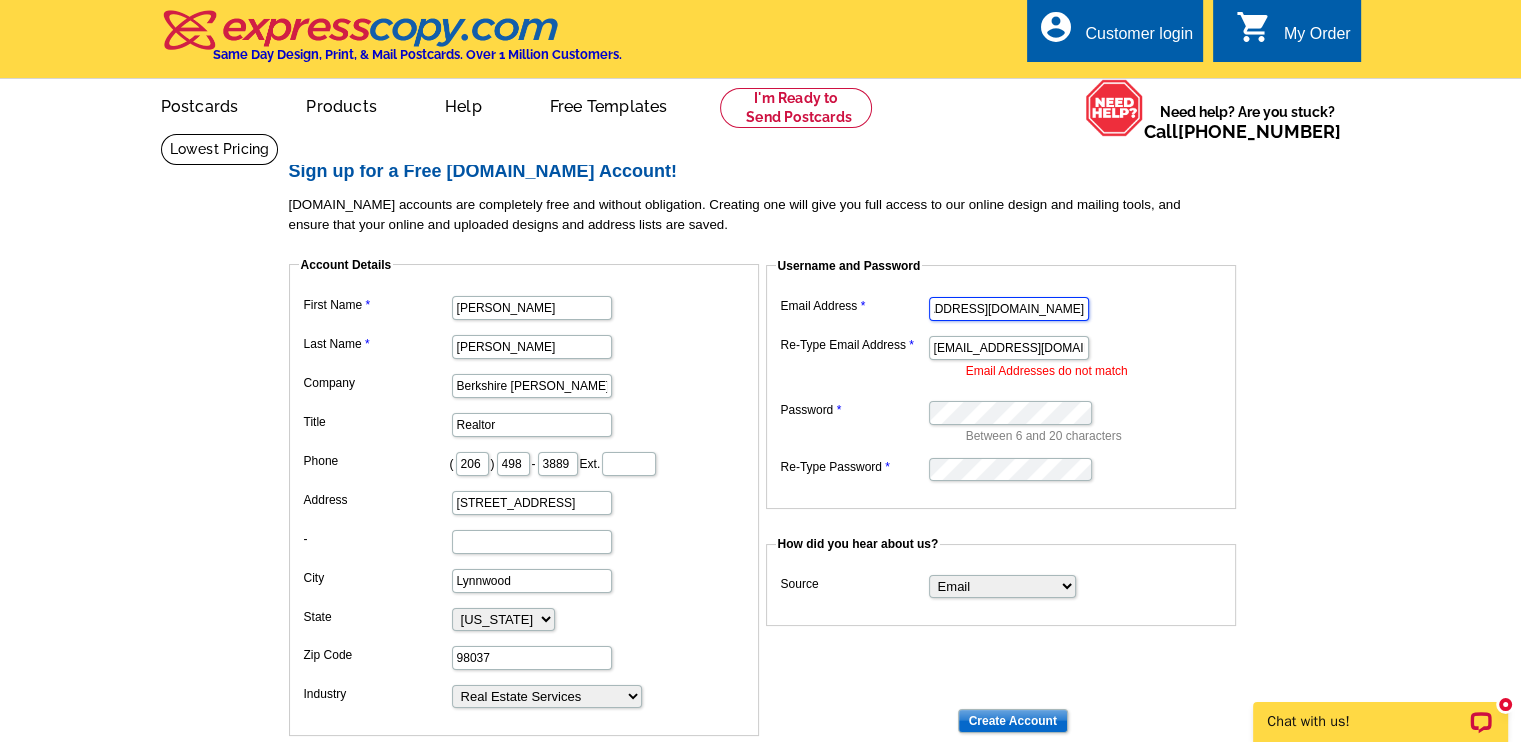 scroll, scrollTop: 0, scrollLeft: 64, axis: horizontal 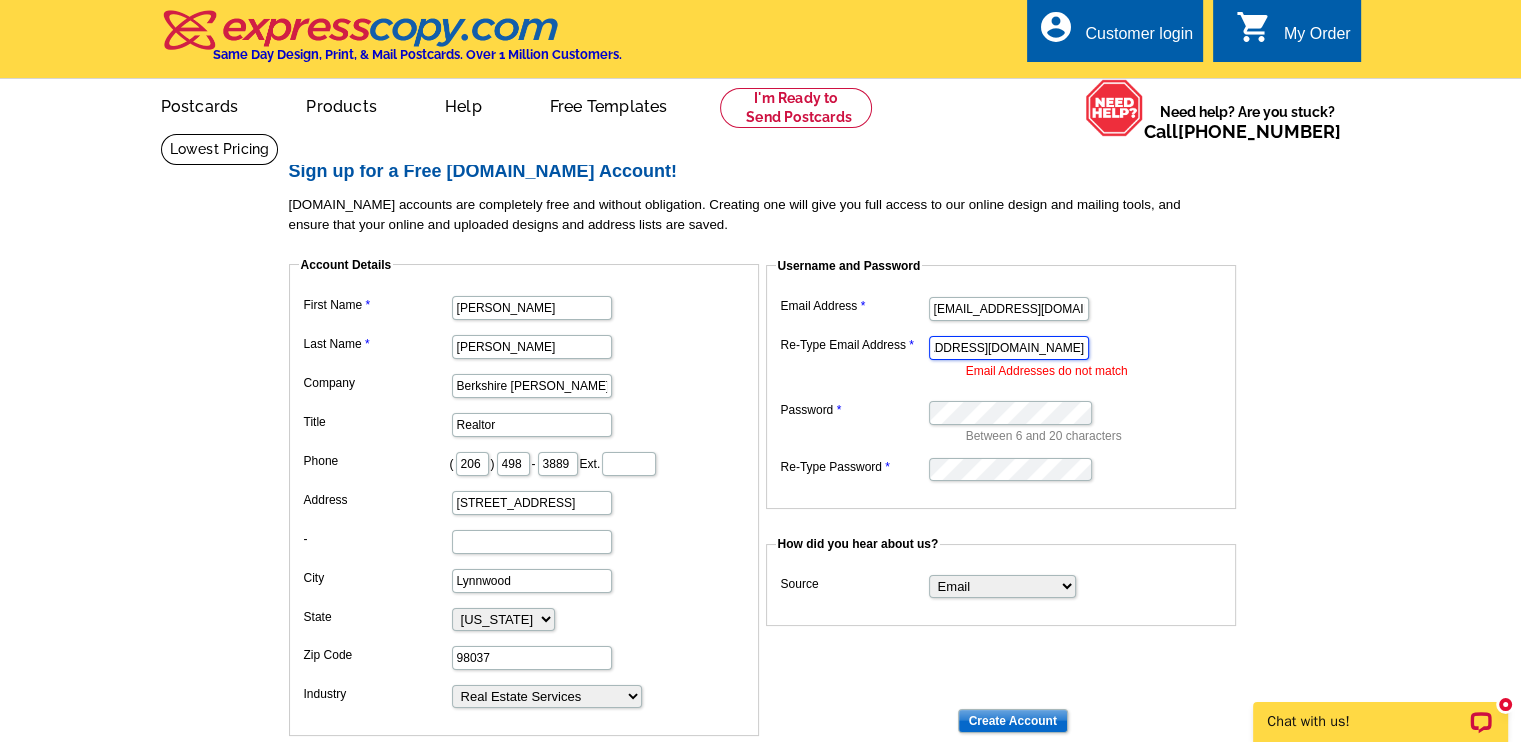 type on "[EMAIL_ADDRESS][DOMAIN_NAME]" 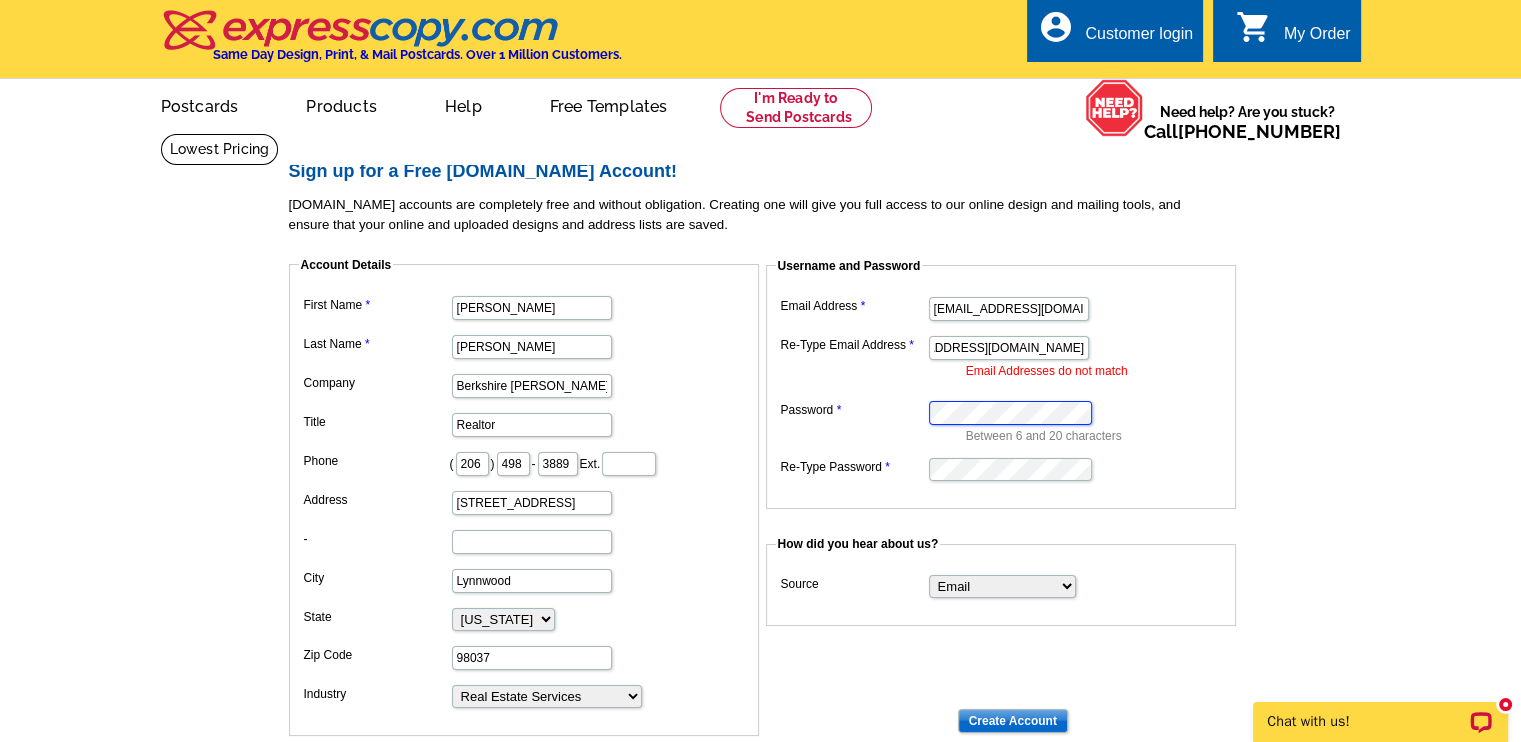 scroll, scrollTop: 0, scrollLeft: 0, axis: both 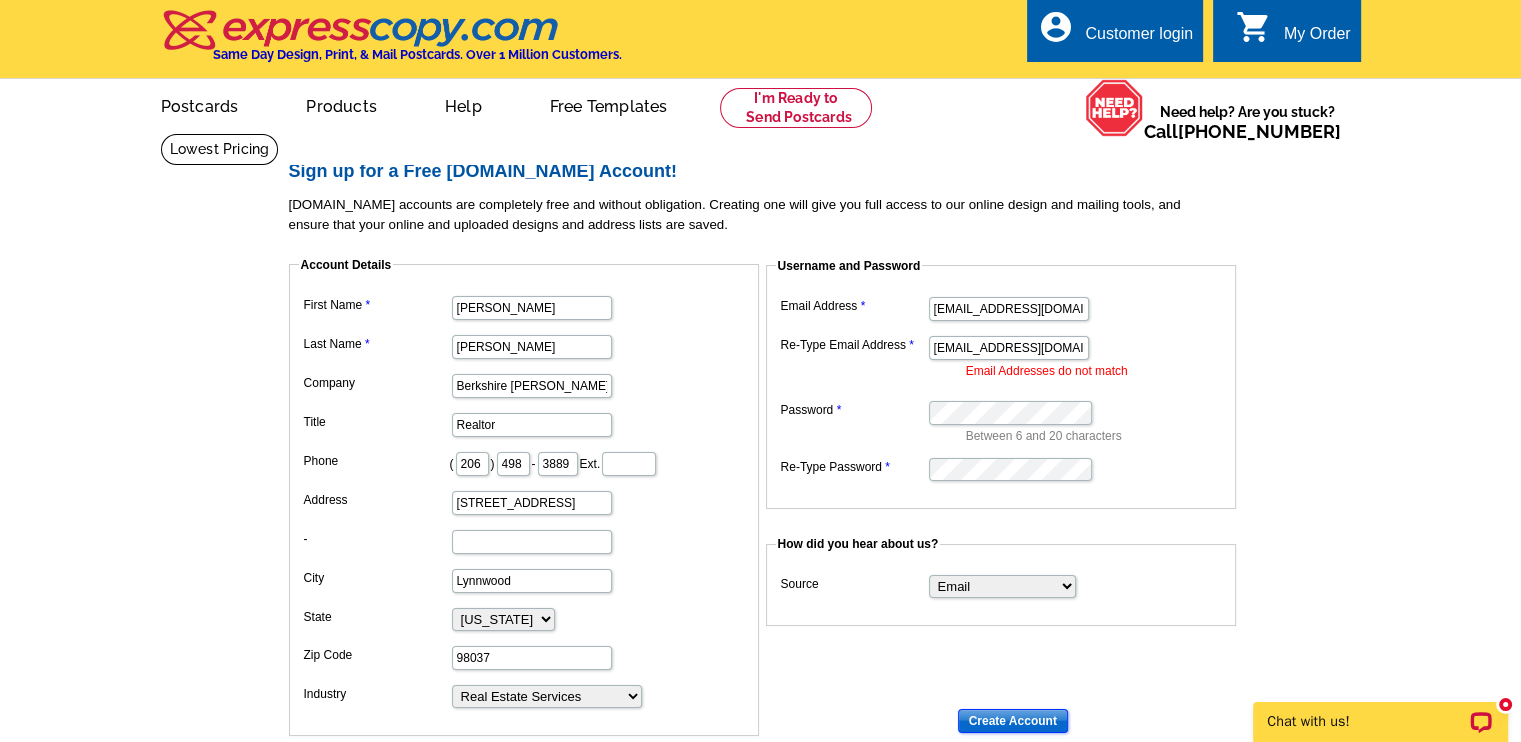 click on "Create Account" at bounding box center [1013, 721] 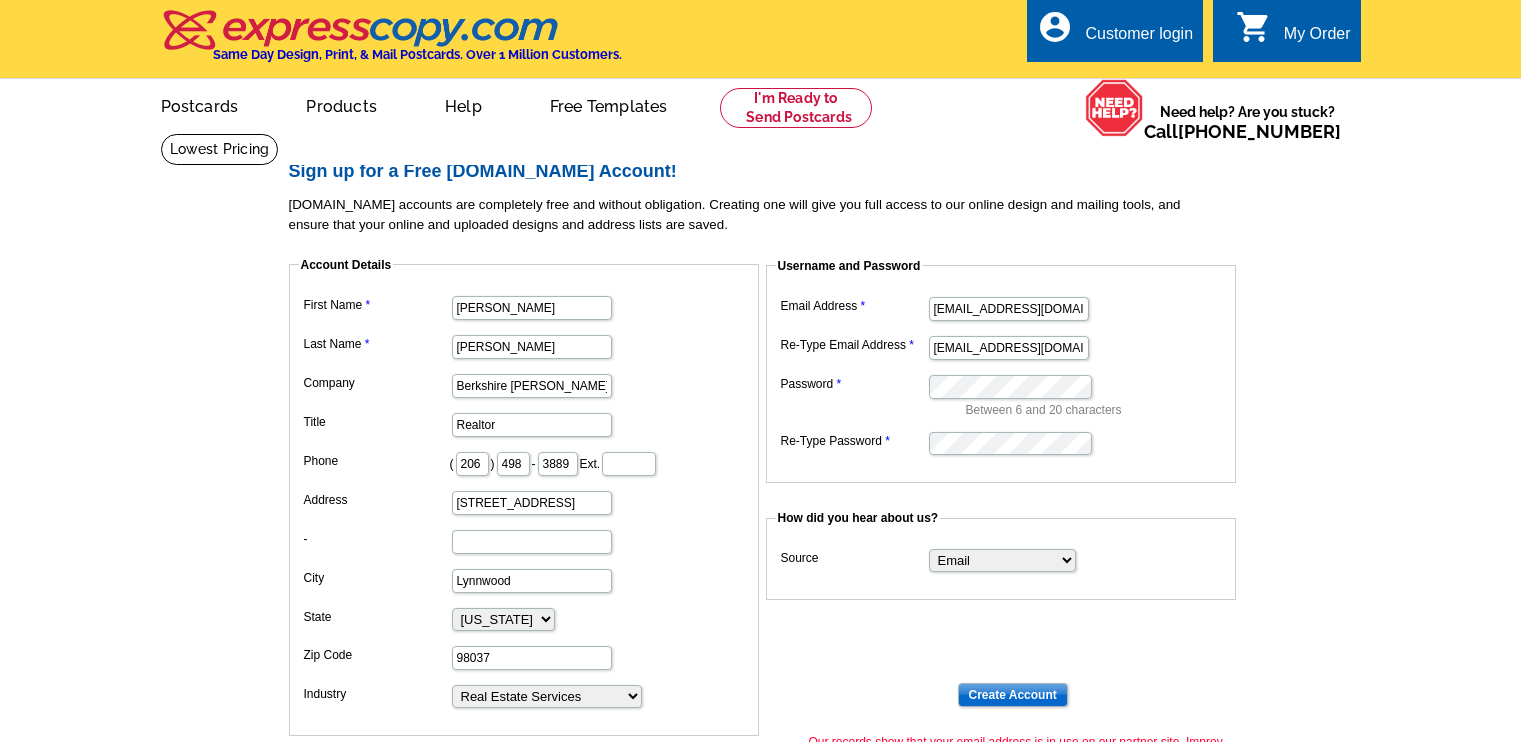 scroll, scrollTop: 0, scrollLeft: 0, axis: both 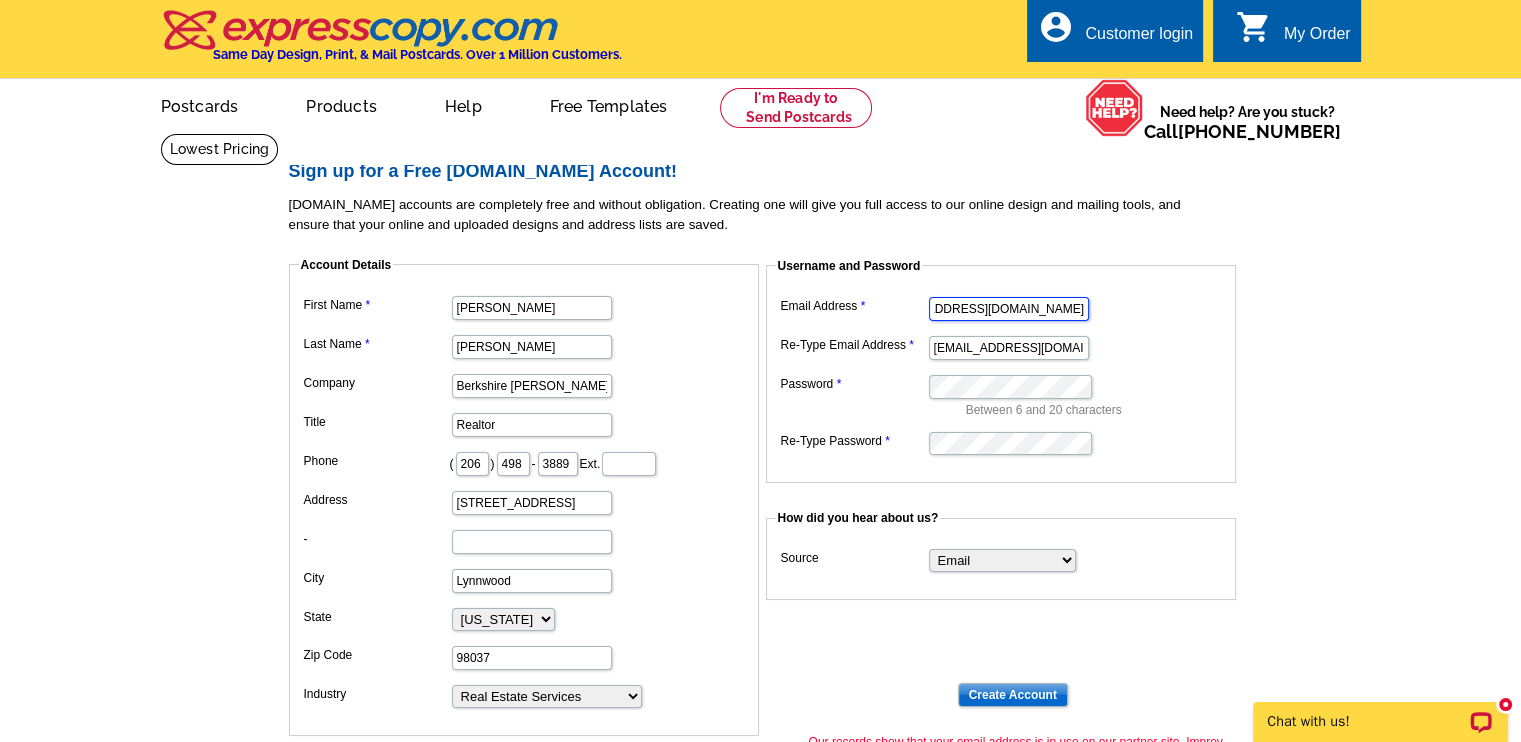 drag, startPoint x: 934, startPoint y: 318, endPoint x: 1214, endPoint y: 322, distance: 280.02856 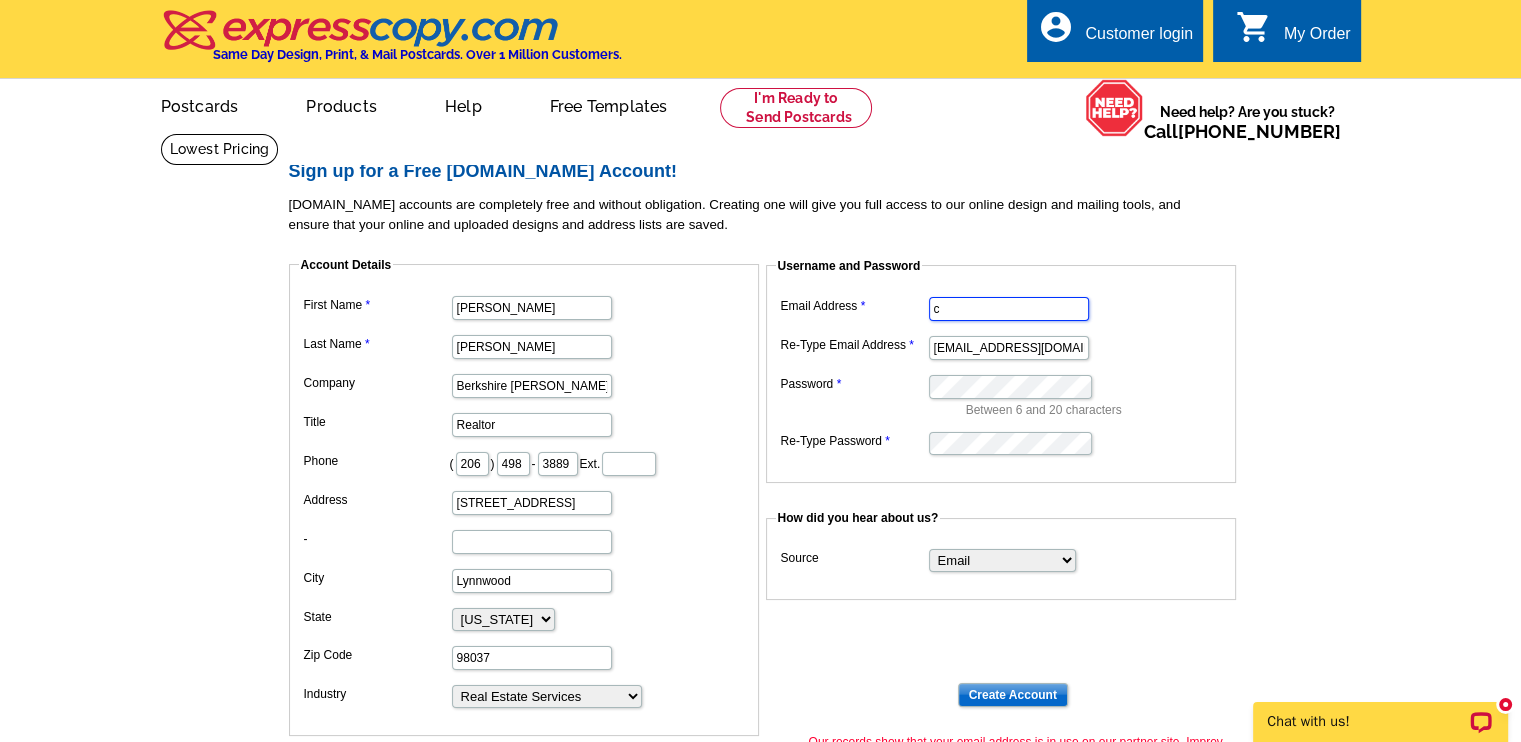scroll, scrollTop: 0, scrollLeft: 0, axis: both 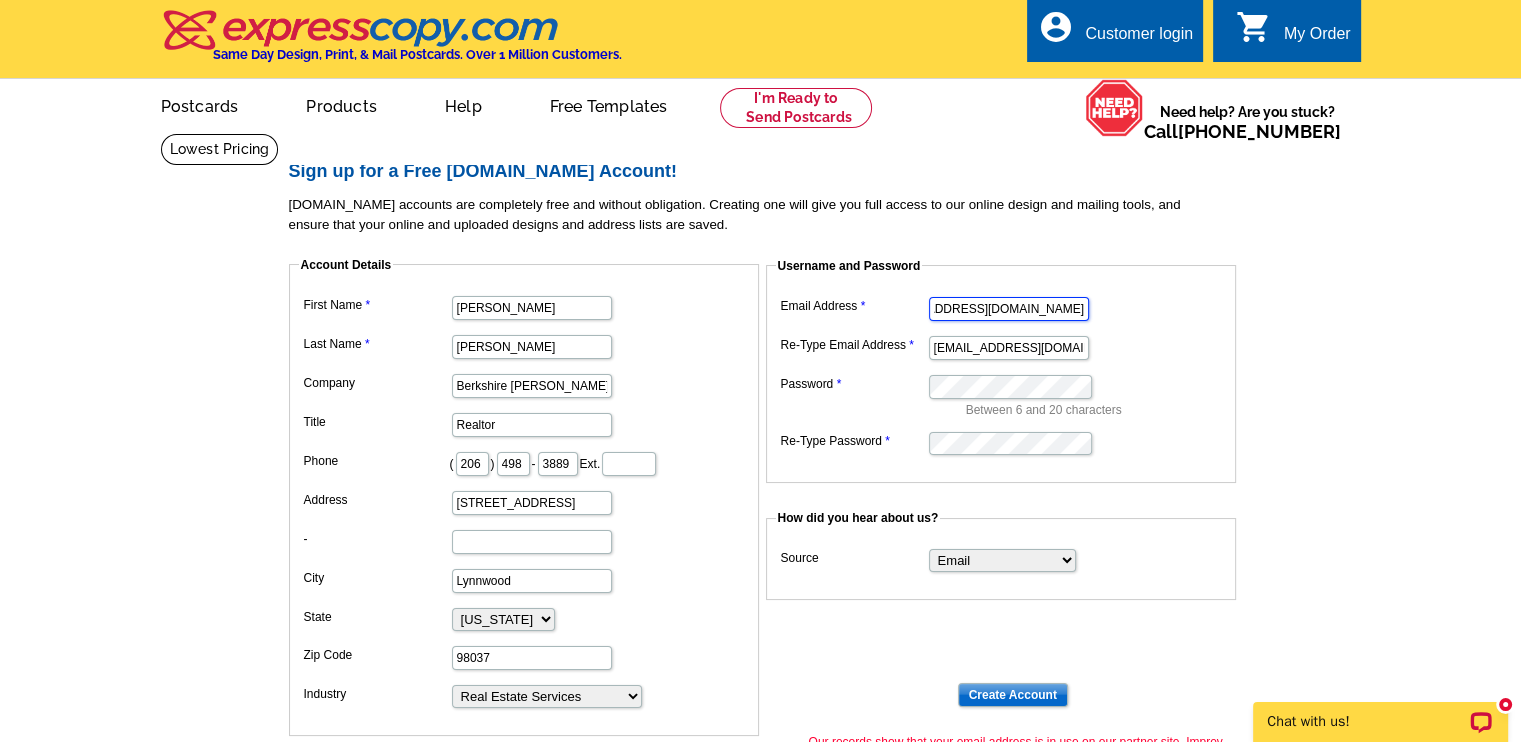 type on "[EMAIL_ADDRESS][DOMAIN_NAME]" 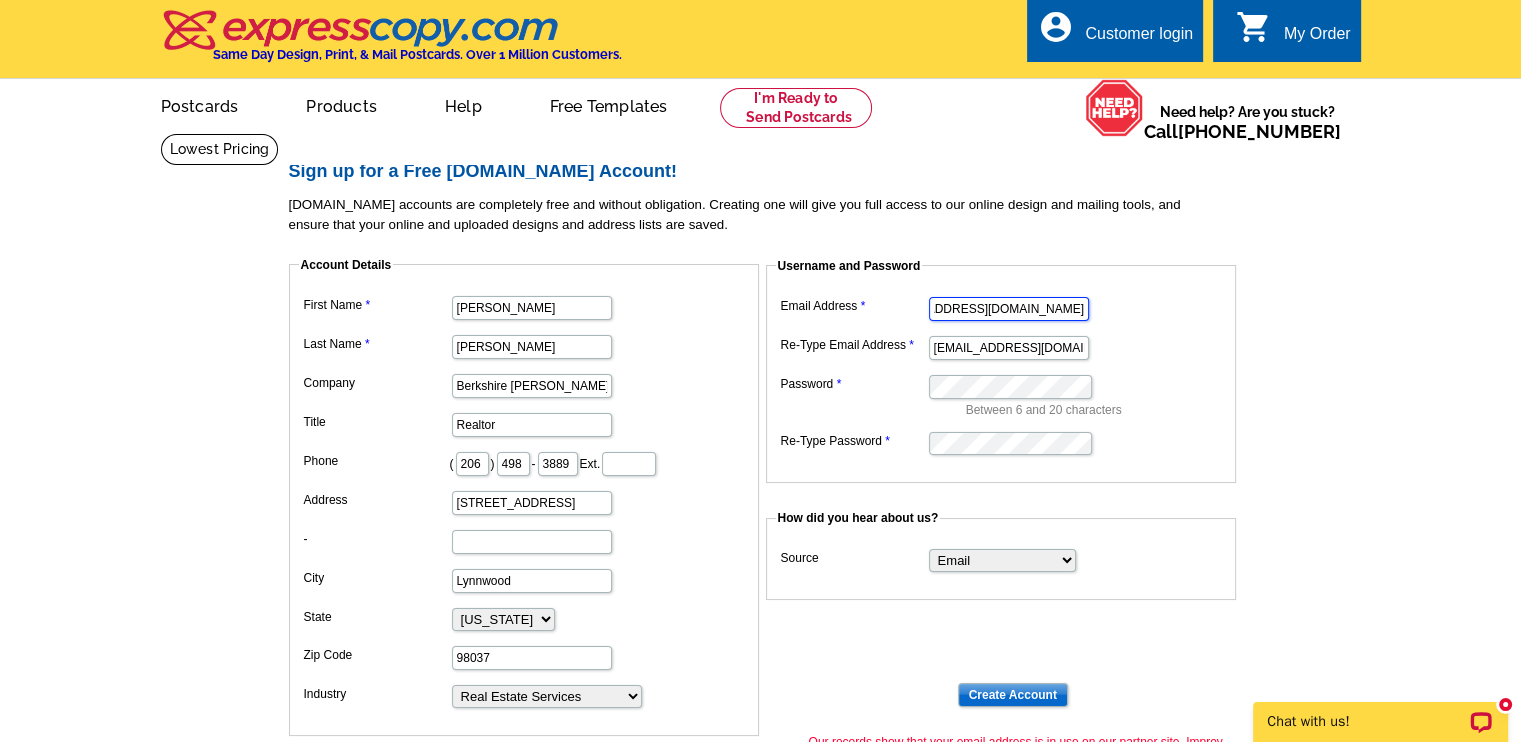scroll, scrollTop: 0, scrollLeft: 64, axis: horizontal 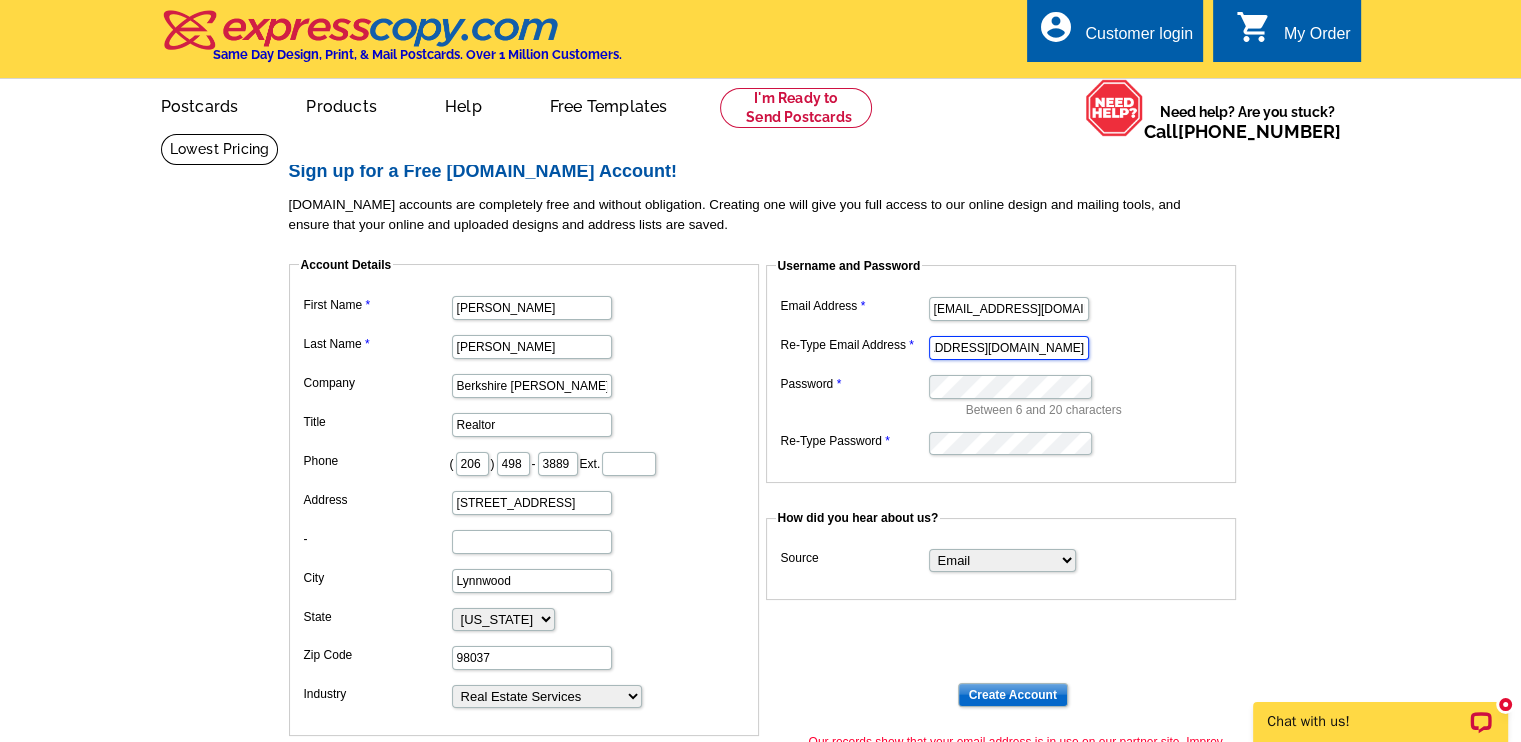 type on "[EMAIL_ADDRESS][DOMAIN_NAME]" 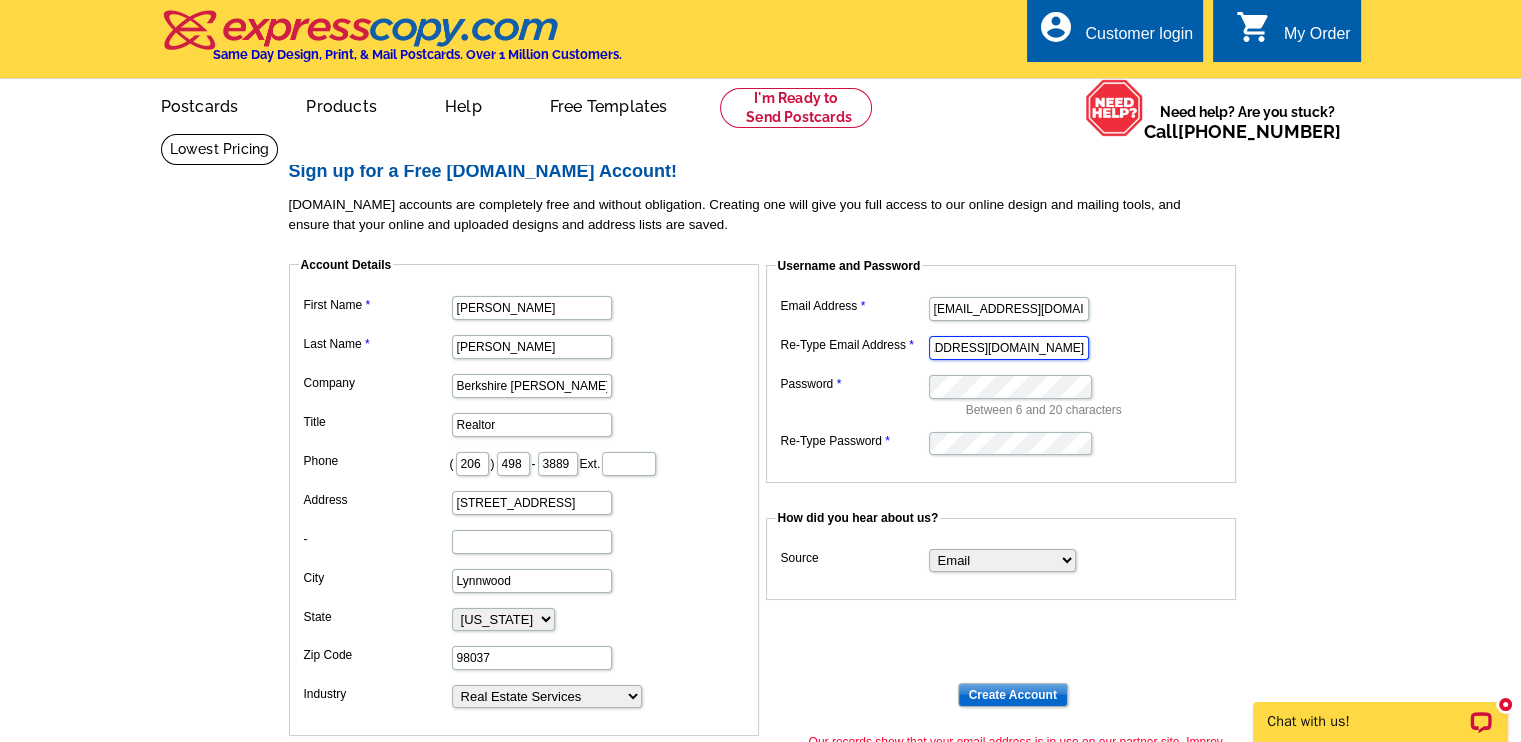 scroll, scrollTop: 0, scrollLeft: 64, axis: horizontal 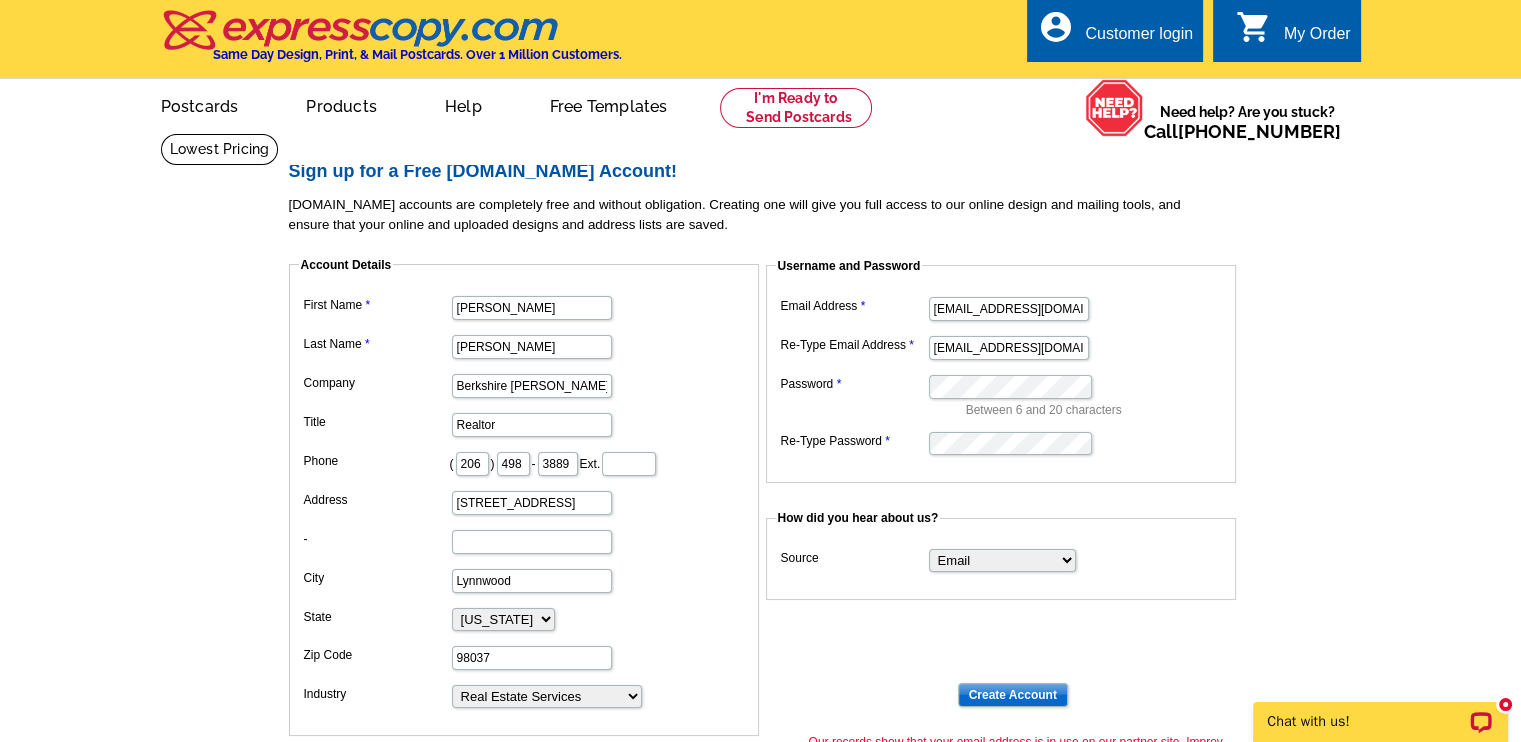 click on "Sign up for a Free expresscopy.com Account!
expresscopy.com accounts are completely free and without obligation.
Creating one will give you full access to our online design and mailing tools,
and ensure that your online and uploaded designs and address lists are saved.
Account Details
First Name
Claudia
Last Name
Kuniholm
Company
Berkshire Hathaway HS NW RE Kuniholm Real Estate
Title
Realtor
Phone
( 206 )  498  -  3889  Ext.
Address
5813 186th Pl SW
-
City
Lynnwood
State
Alabama
Alaska
Arizona
Arkansas
California
Colorado
Connecticut
District of Columbia
Delaware
Florida
Georgia
Hawaii
Idaho
Illinois
Indiana
Iowa
Kansas
Kentucky
Louisiana
Maine
Maryland
Massachusetts
Michigan
Minnesota" at bounding box center [760, 535] 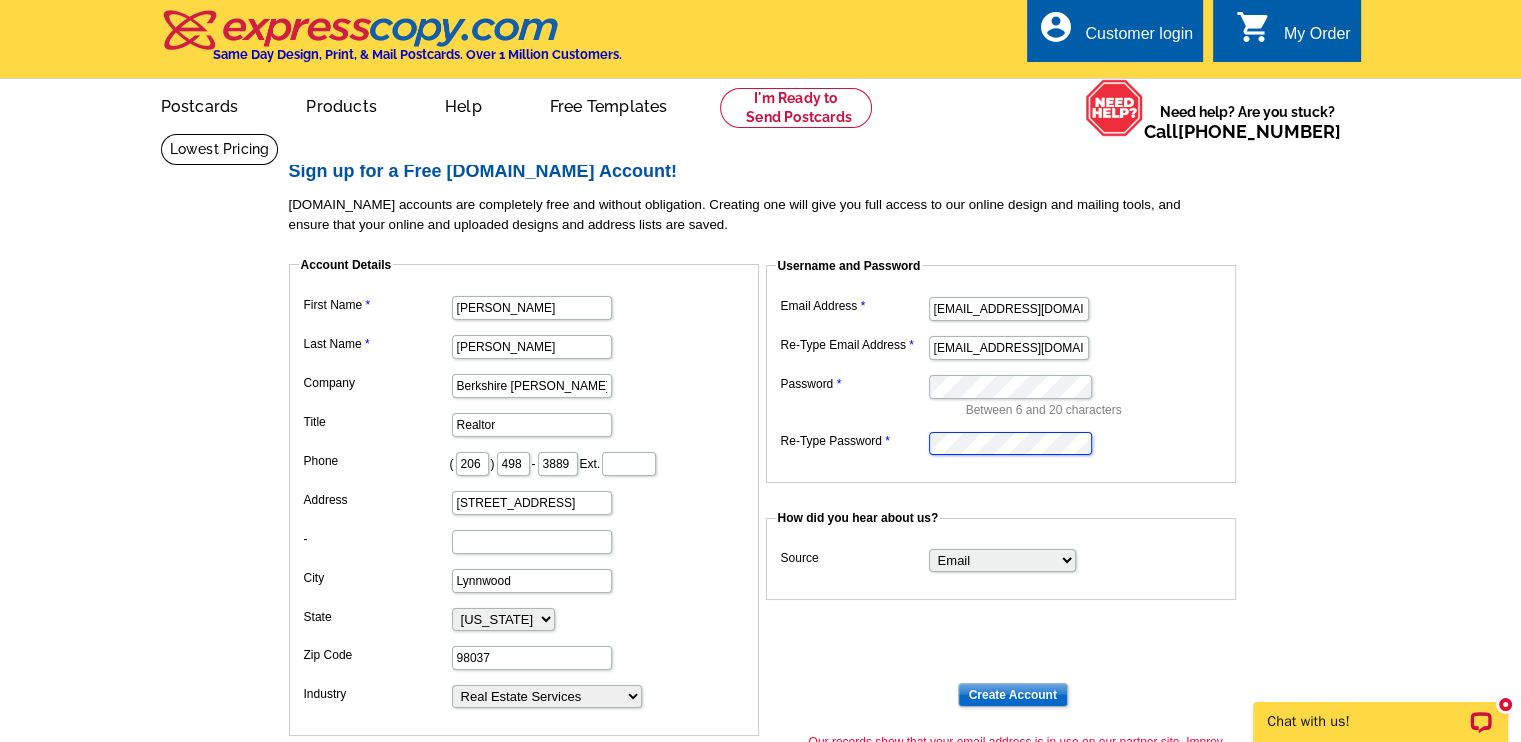 scroll, scrollTop: 0, scrollLeft: 0, axis: both 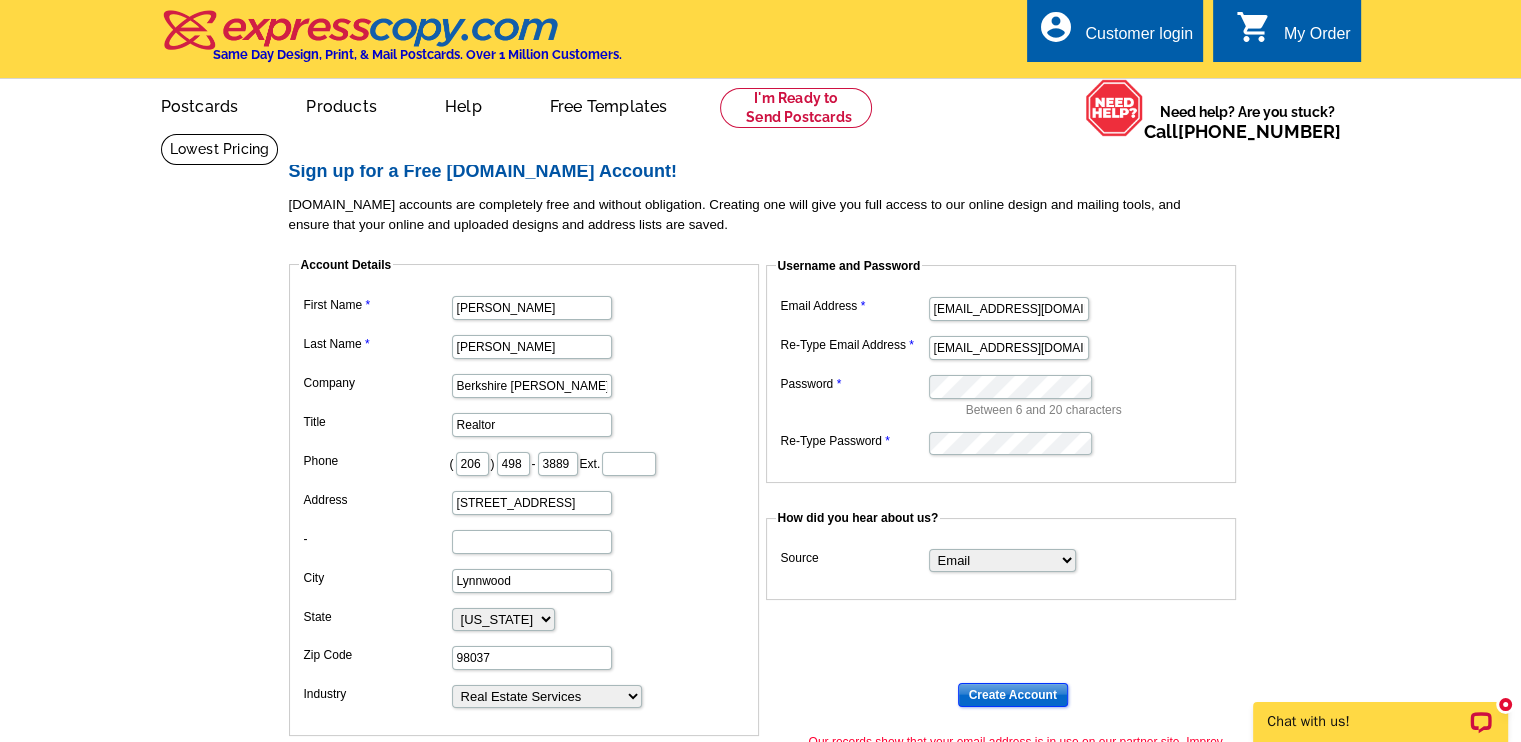 click on "Create Account" at bounding box center [1013, 695] 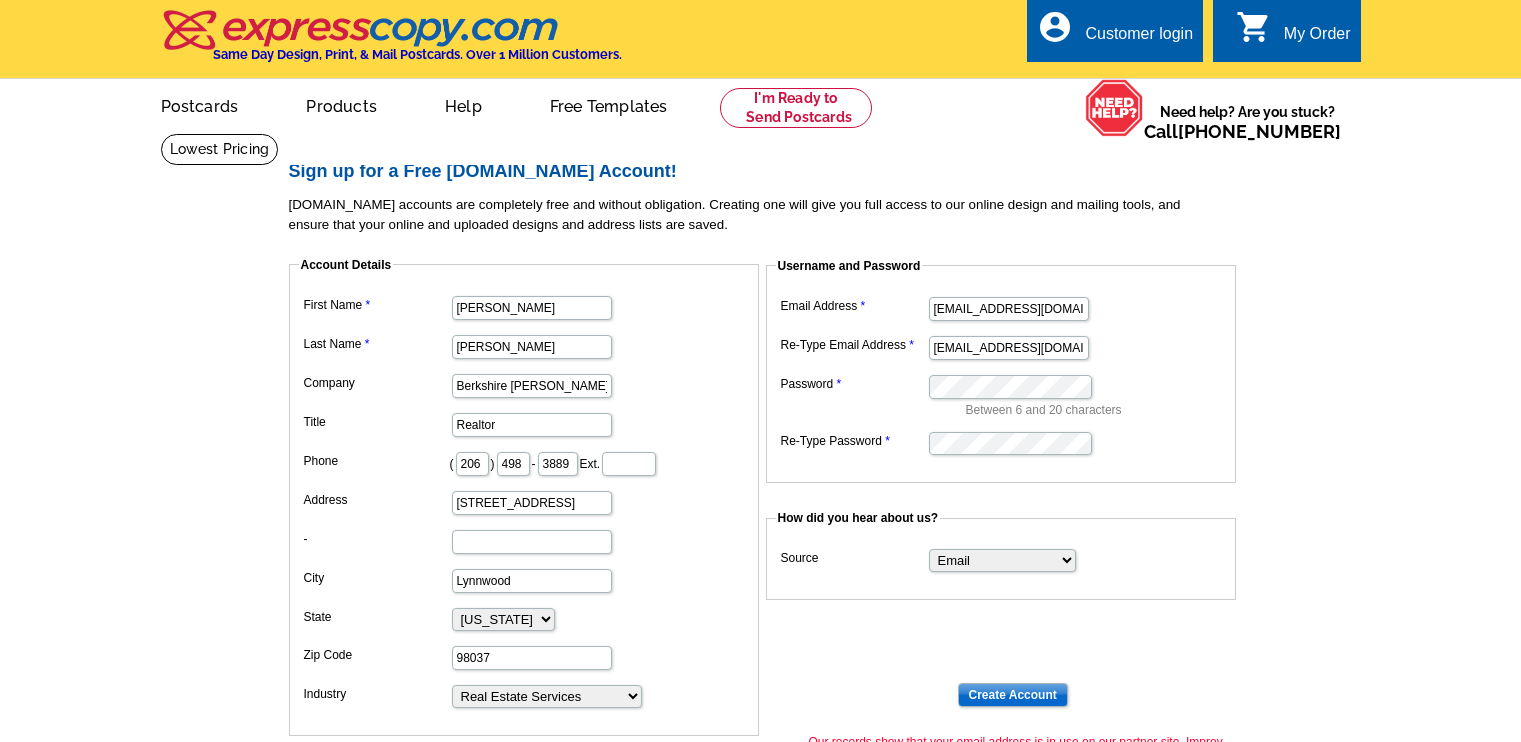 scroll, scrollTop: 0, scrollLeft: 0, axis: both 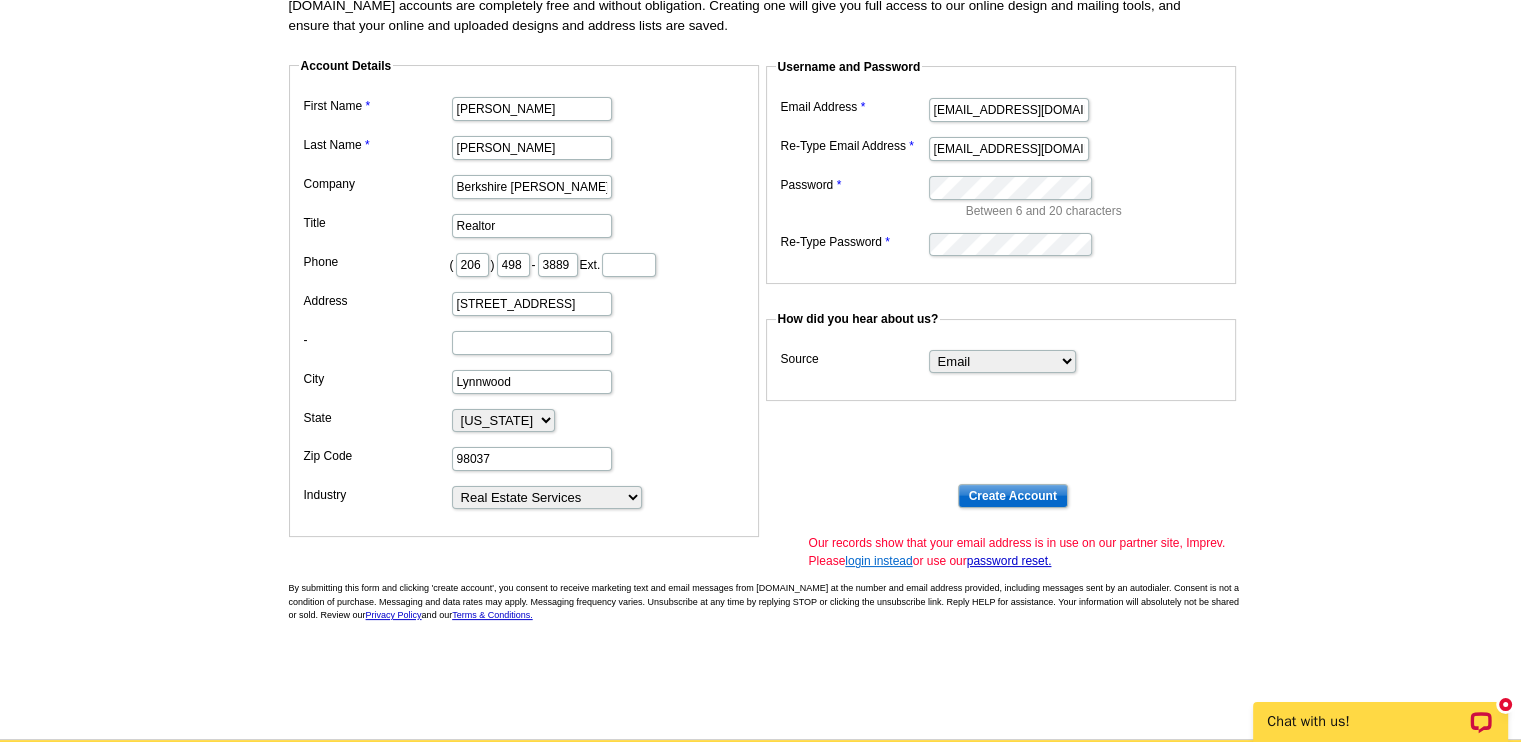 click on "login instead" at bounding box center [878, 561] 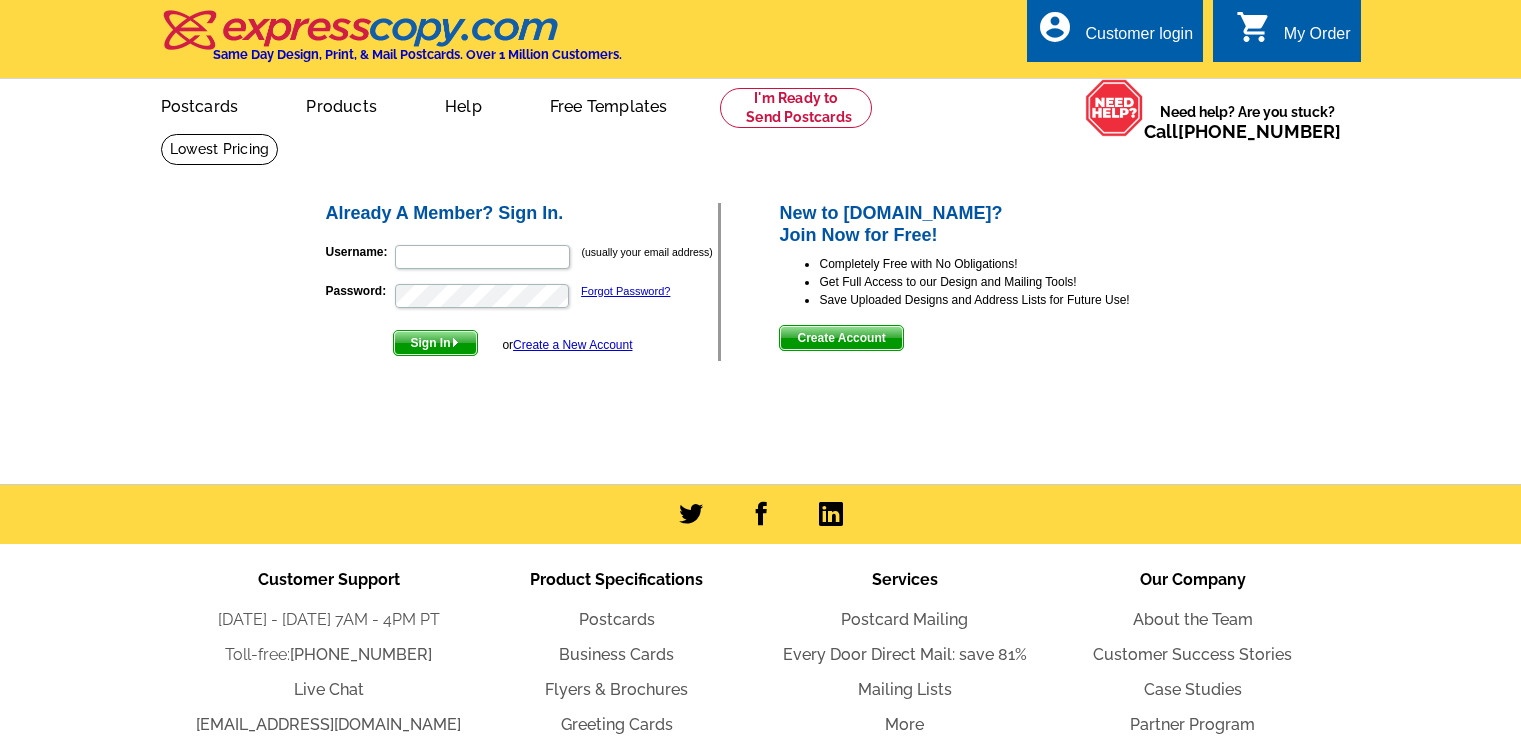 scroll, scrollTop: 0, scrollLeft: 0, axis: both 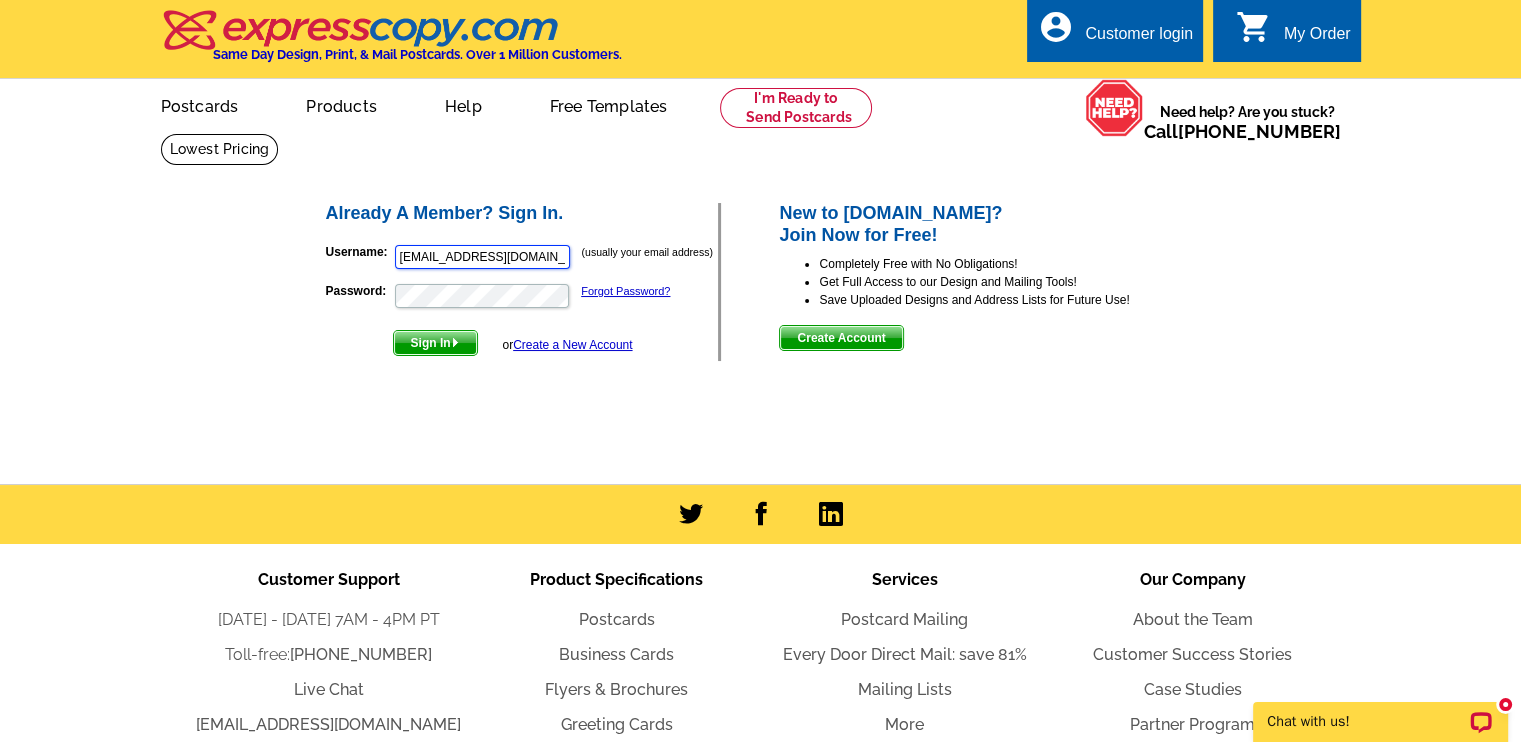 click on "[EMAIL_ADDRESS][DOMAIN_NAME]" at bounding box center [482, 257] 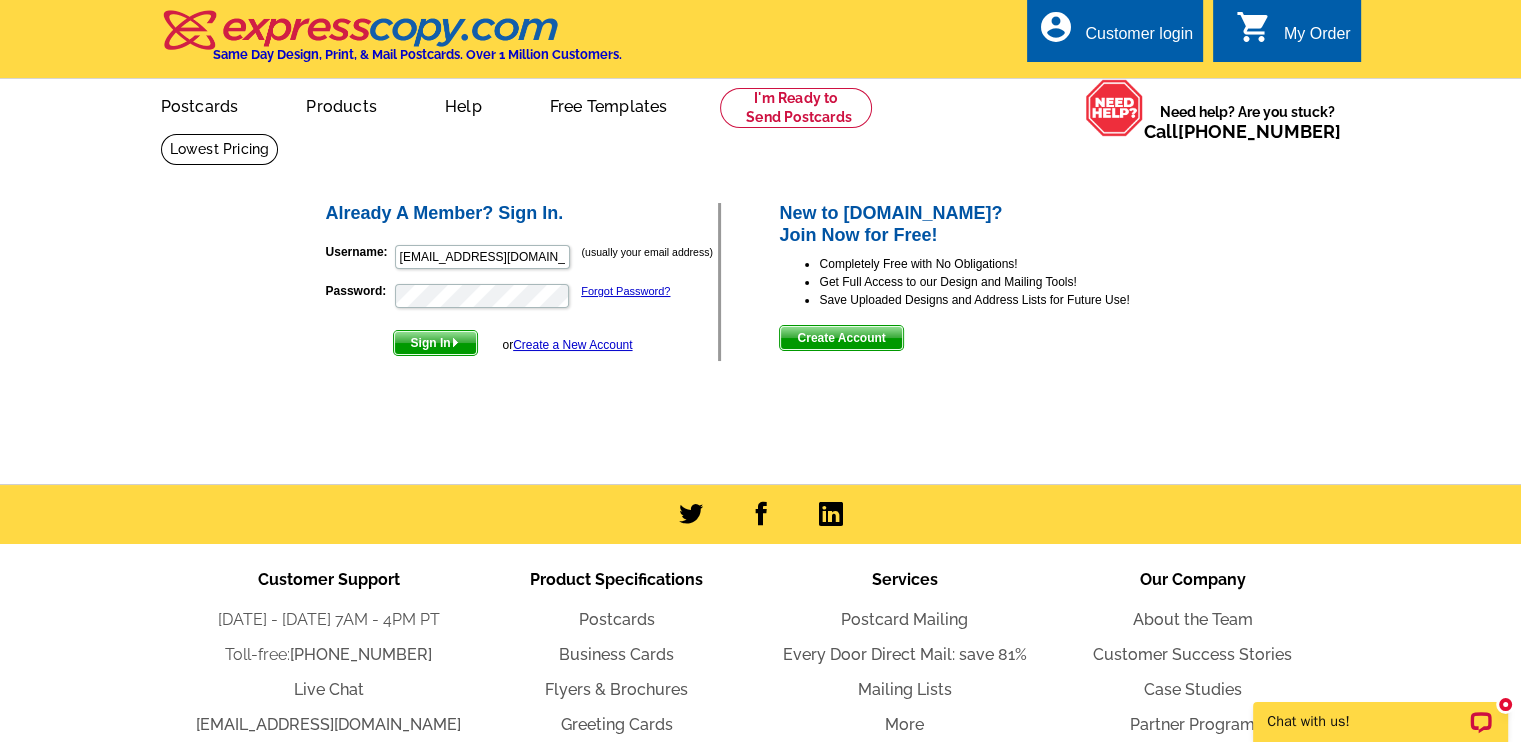 click on "Sign In" at bounding box center [435, 343] 